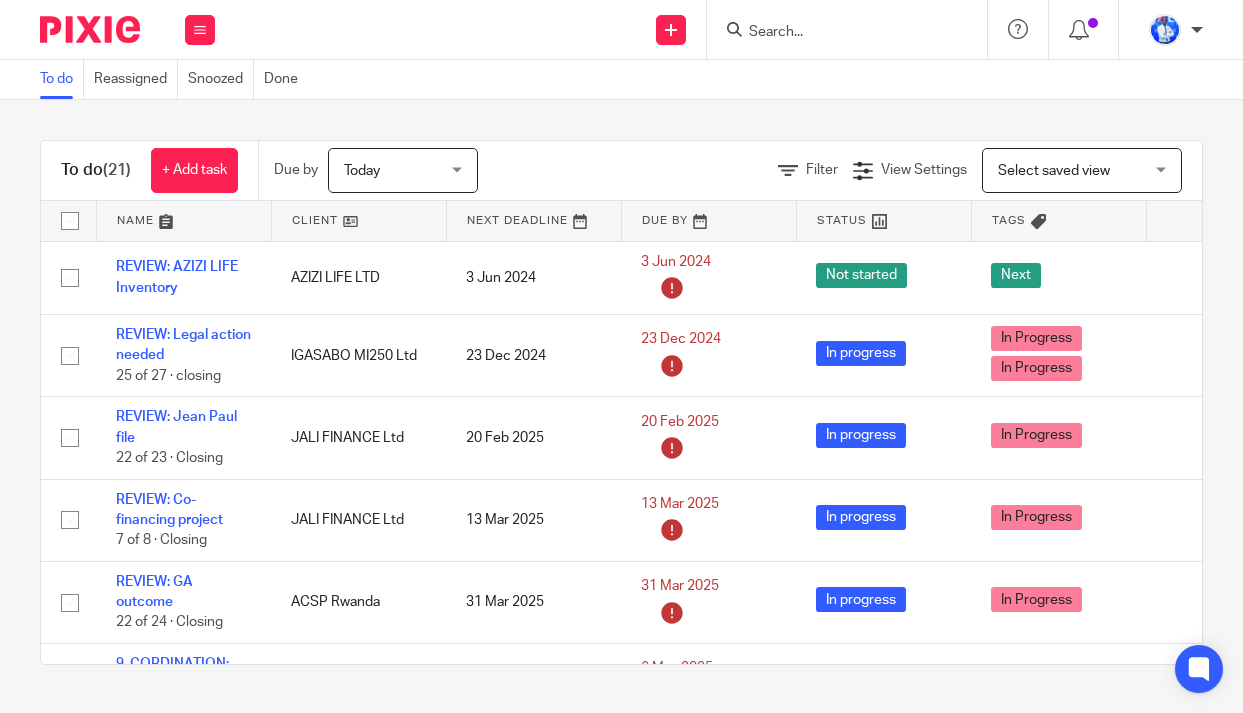 scroll, scrollTop: 0, scrollLeft: 0, axis: both 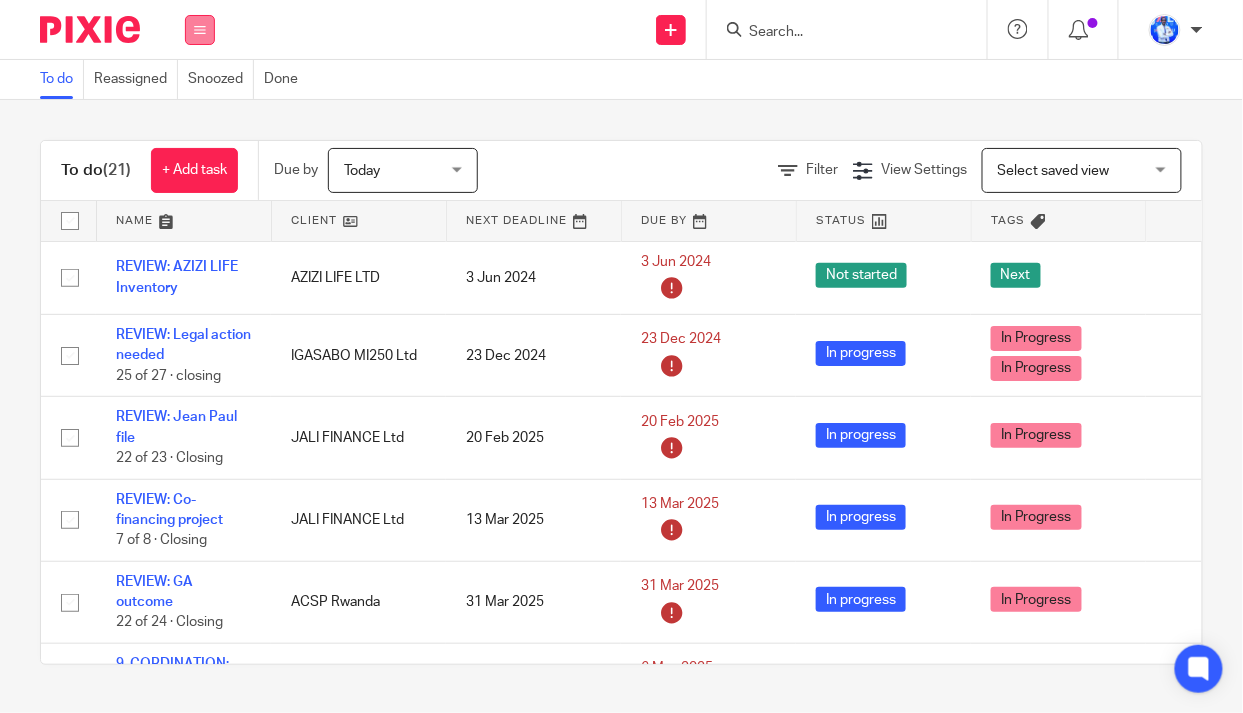 click at bounding box center [200, 30] 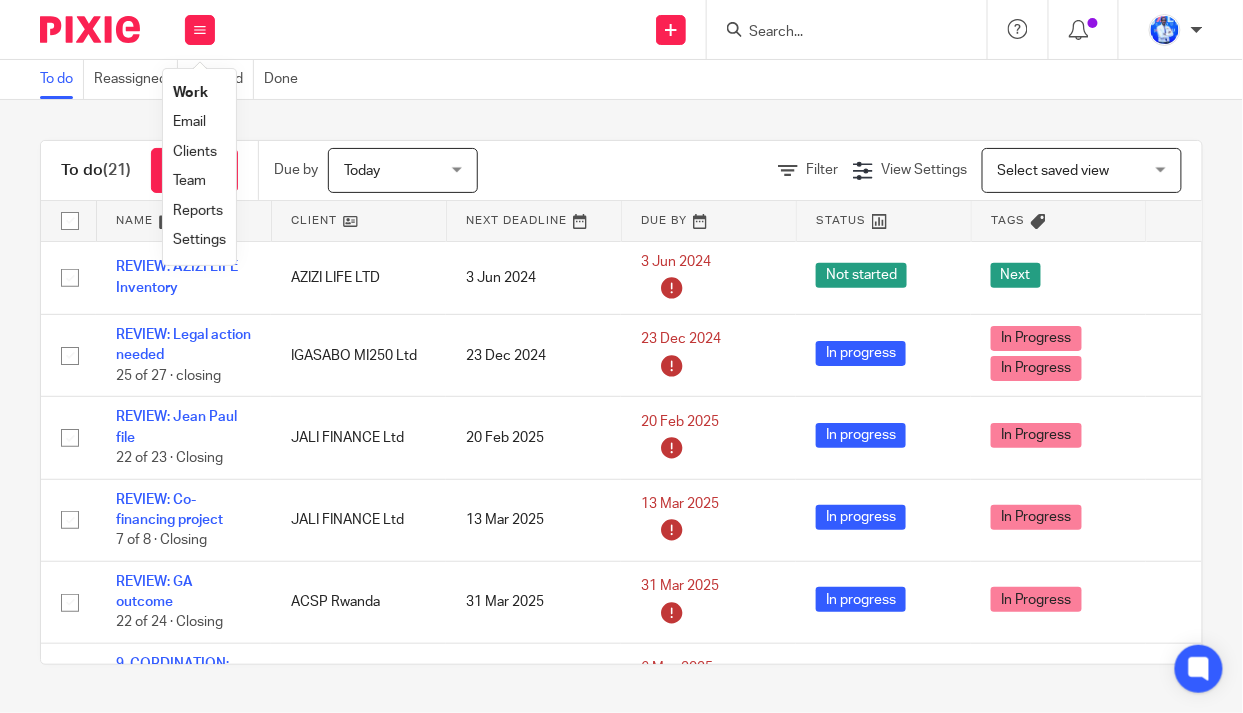 click on "Email" at bounding box center (189, 122) 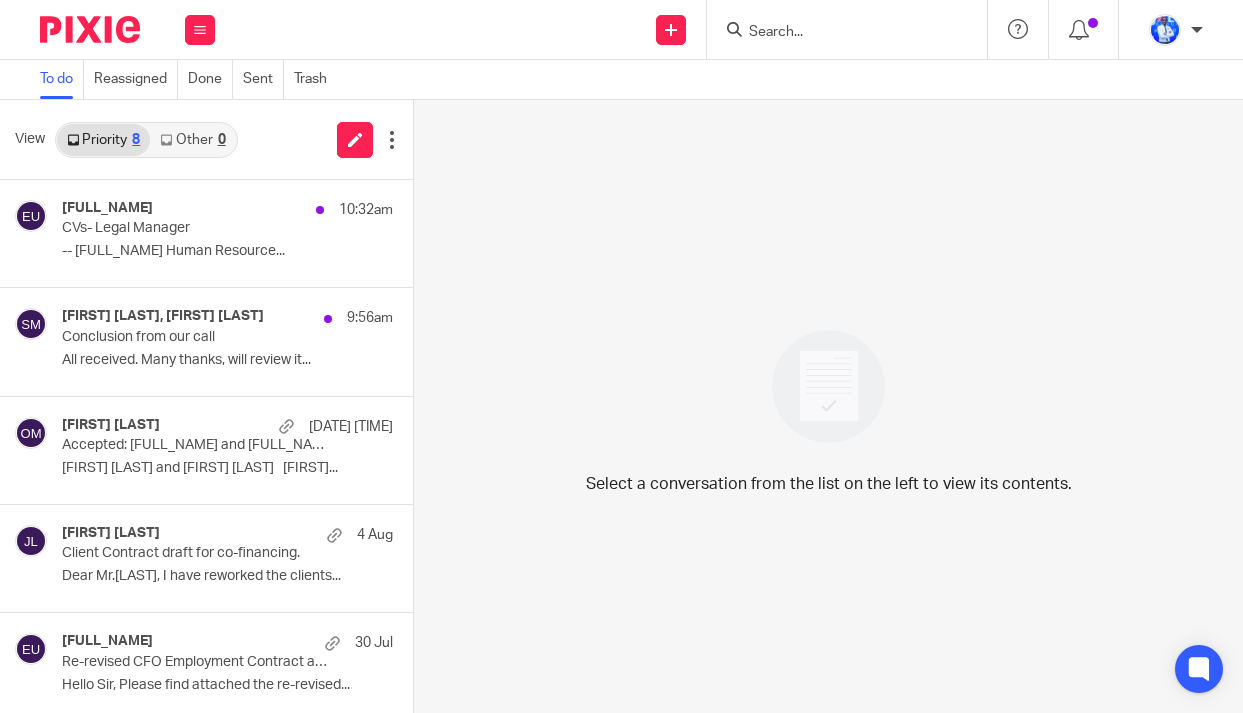 scroll, scrollTop: 0, scrollLeft: 0, axis: both 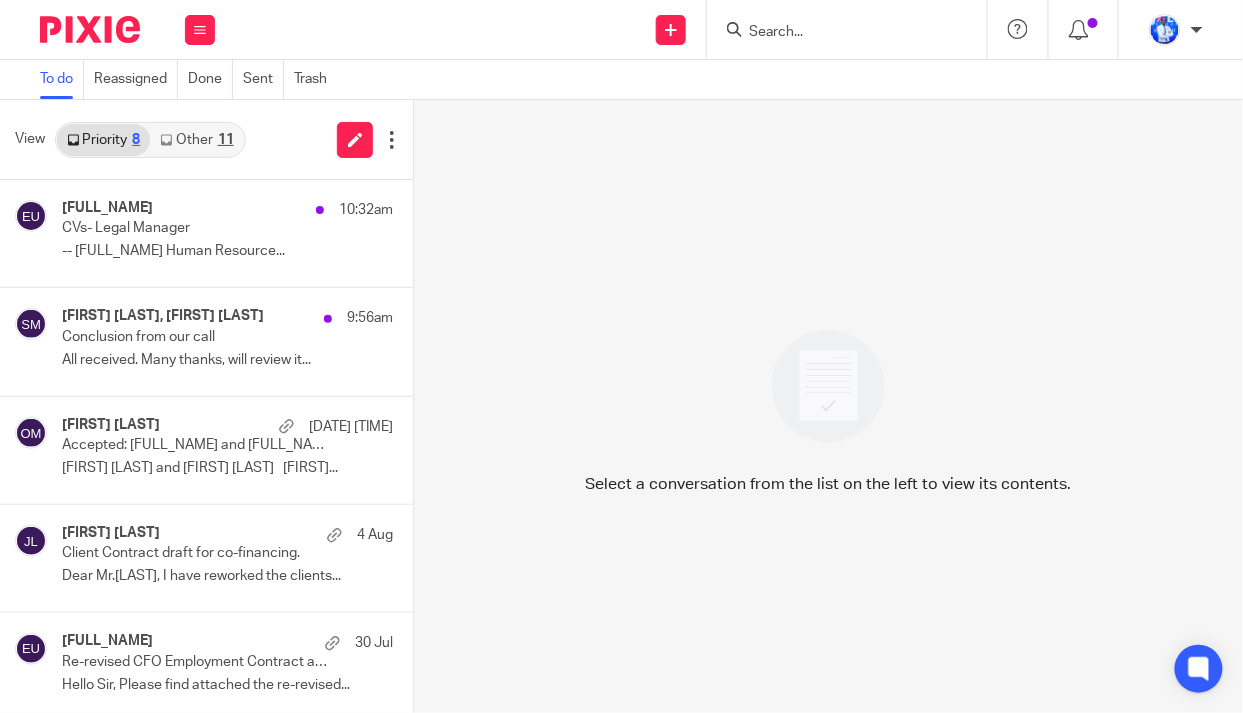click on "Other
11" at bounding box center [196, 140] 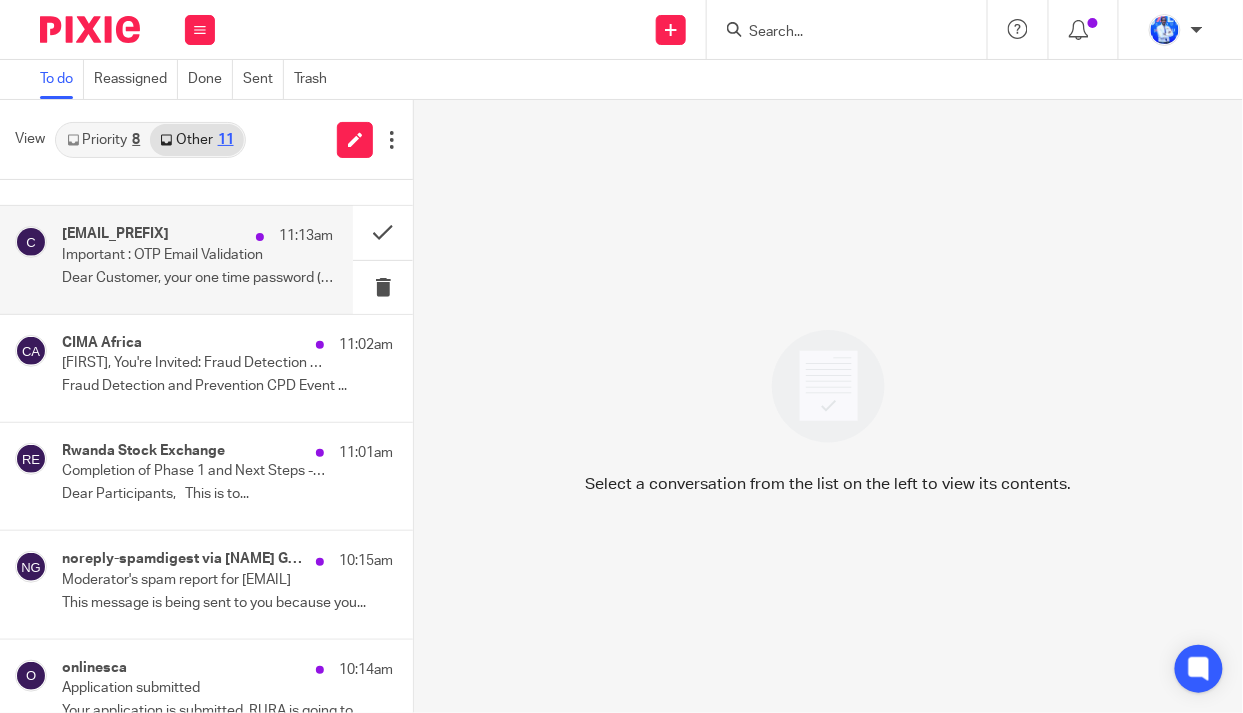 scroll, scrollTop: 181, scrollLeft: 0, axis: vertical 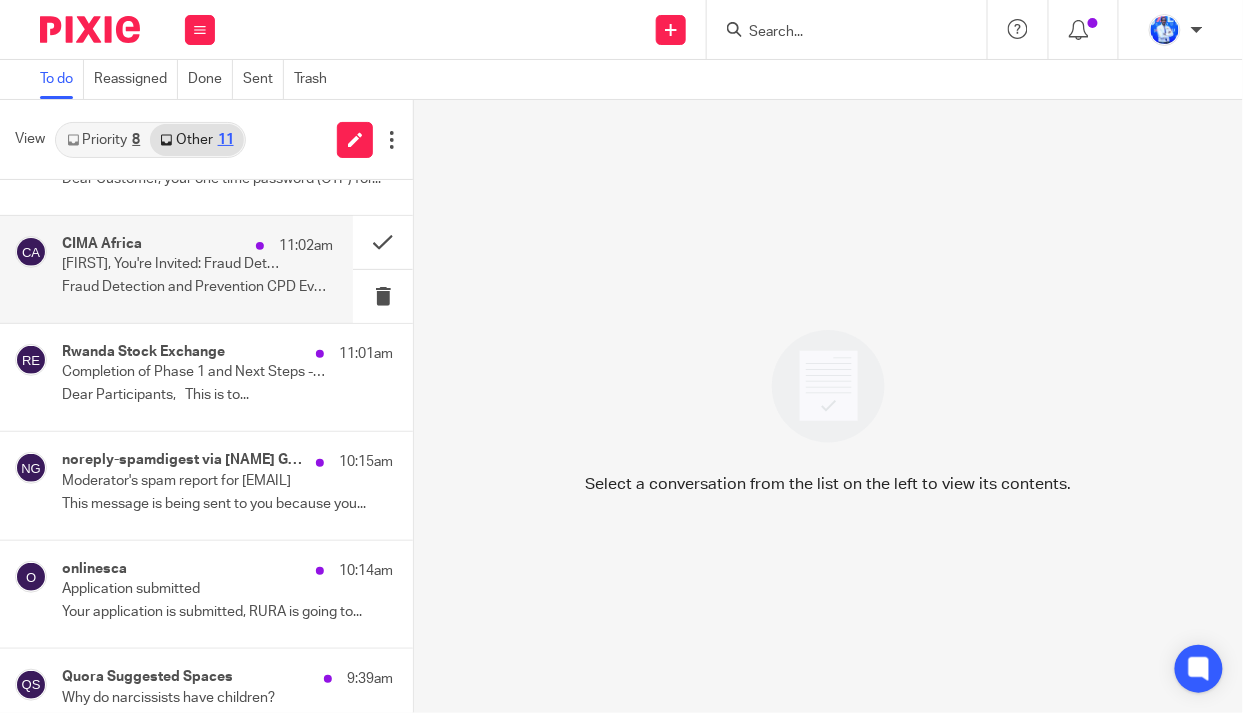 click on "Fraud Detection and Prevention CPD Event       ..." at bounding box center (197, 287) 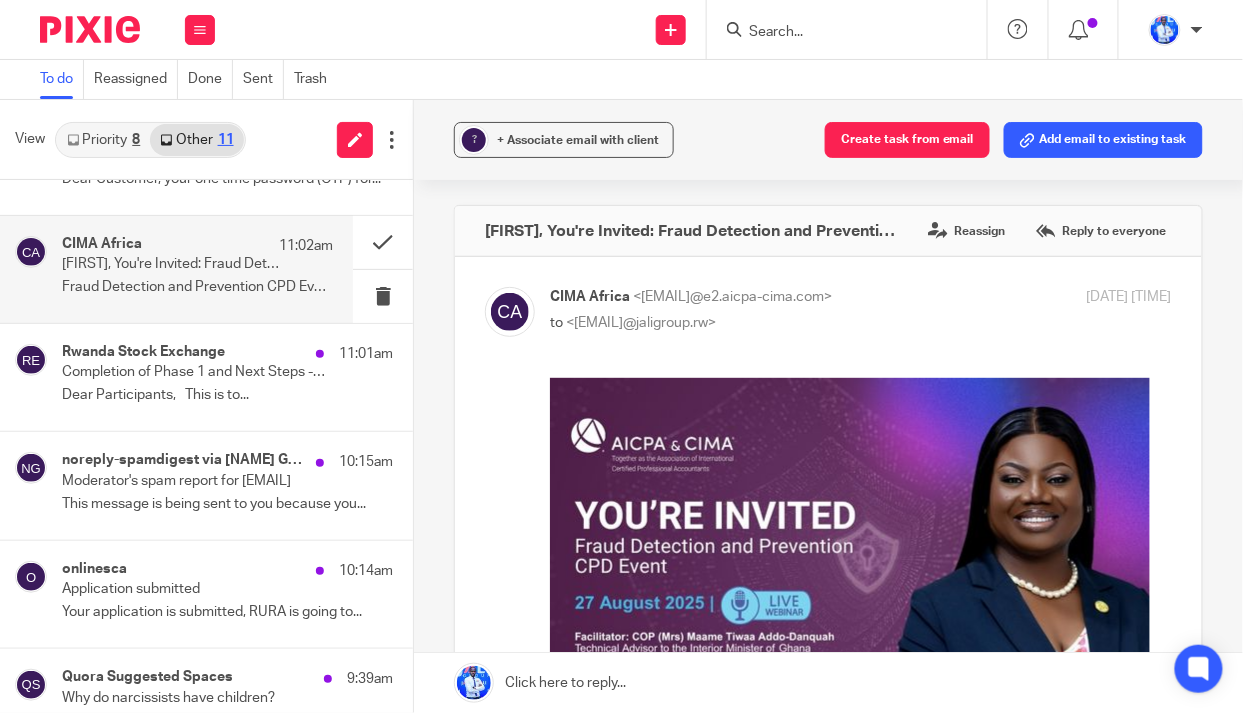 scroll, scrollTop: 0, scrollLeft: 0, axis: both 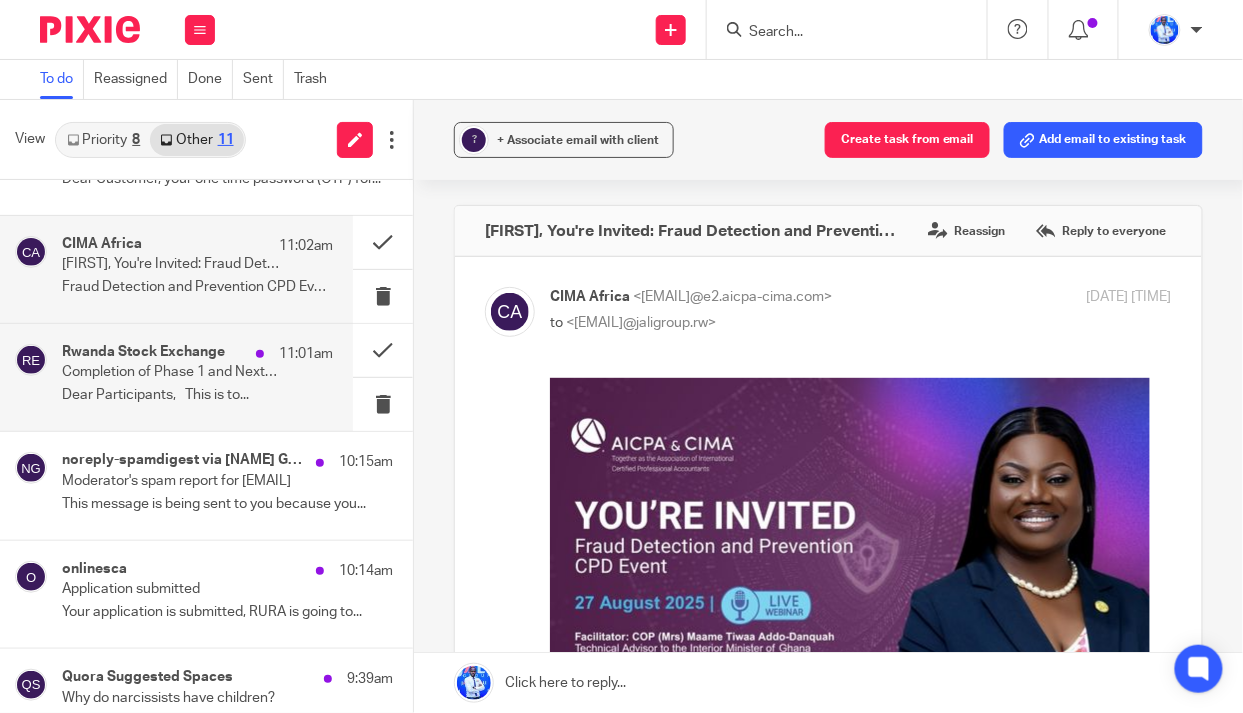 click on "Completion of Phase 1 and Next Steps - RSE Sustainability Program" at bounding box center (170, 372) 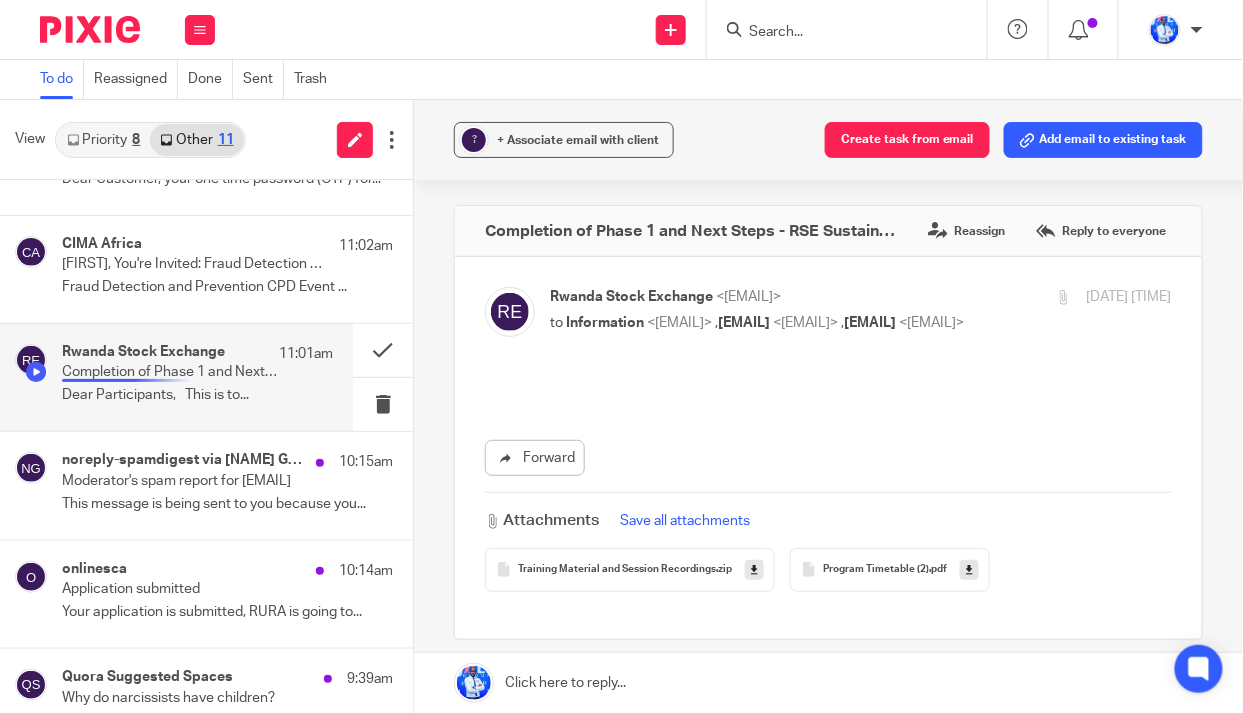 scroll, scrollTop: 0, scrollLeft: 0, axis: both 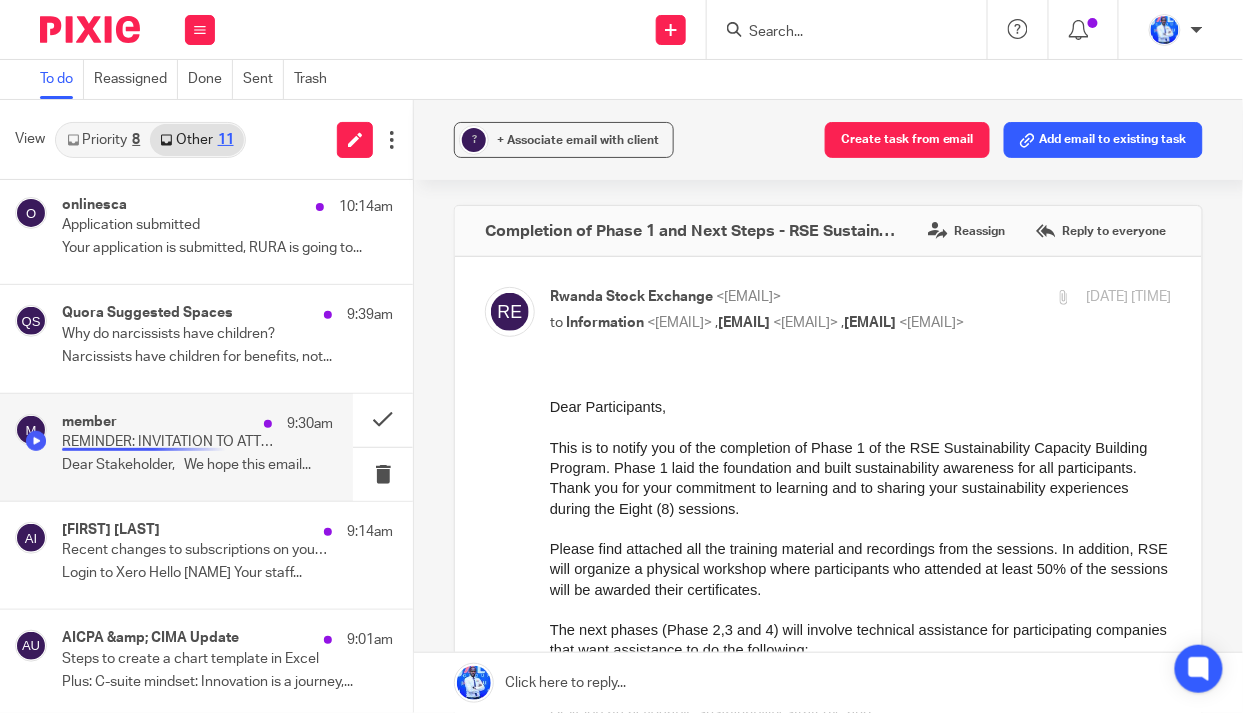 click on "REMINDER: INVITATION TO ATTEND PLANNING AND BUDGETING TRAINING FOR PUBLIC SECTOR PRACTITIONERS" at bounding box center (170, 442) 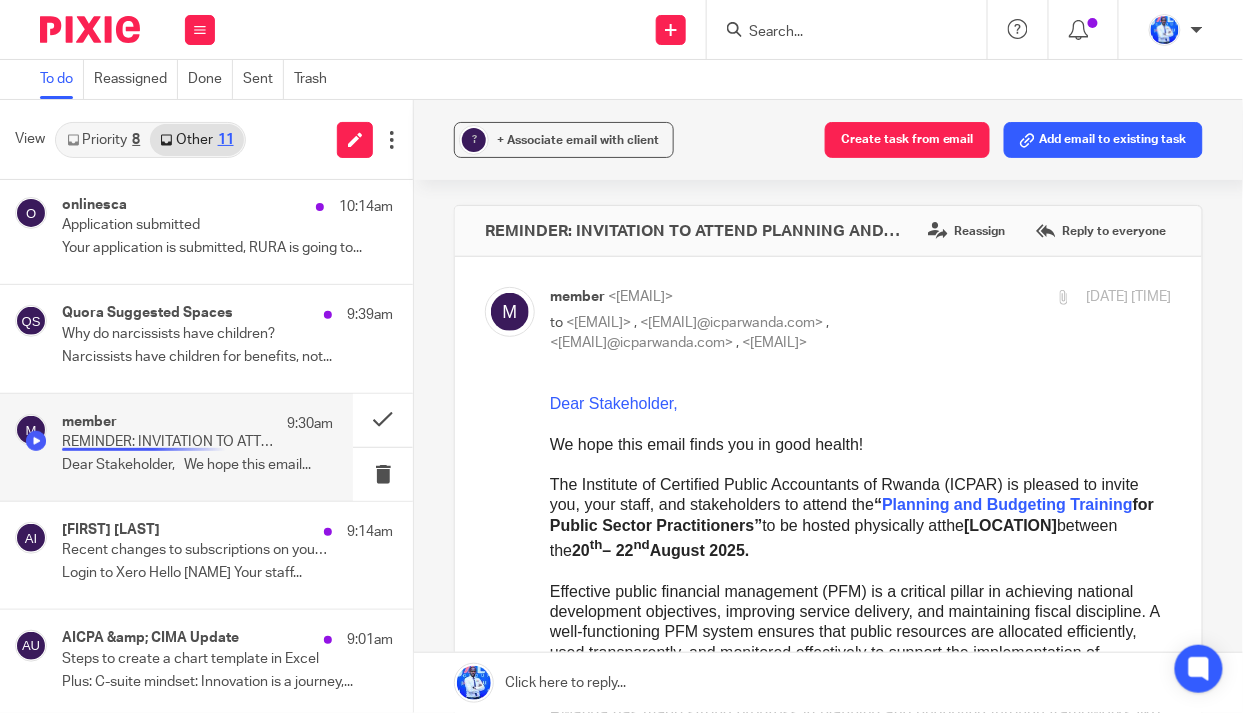 scroll, scrollTop: 0, scrollLeft: 0, axis: both 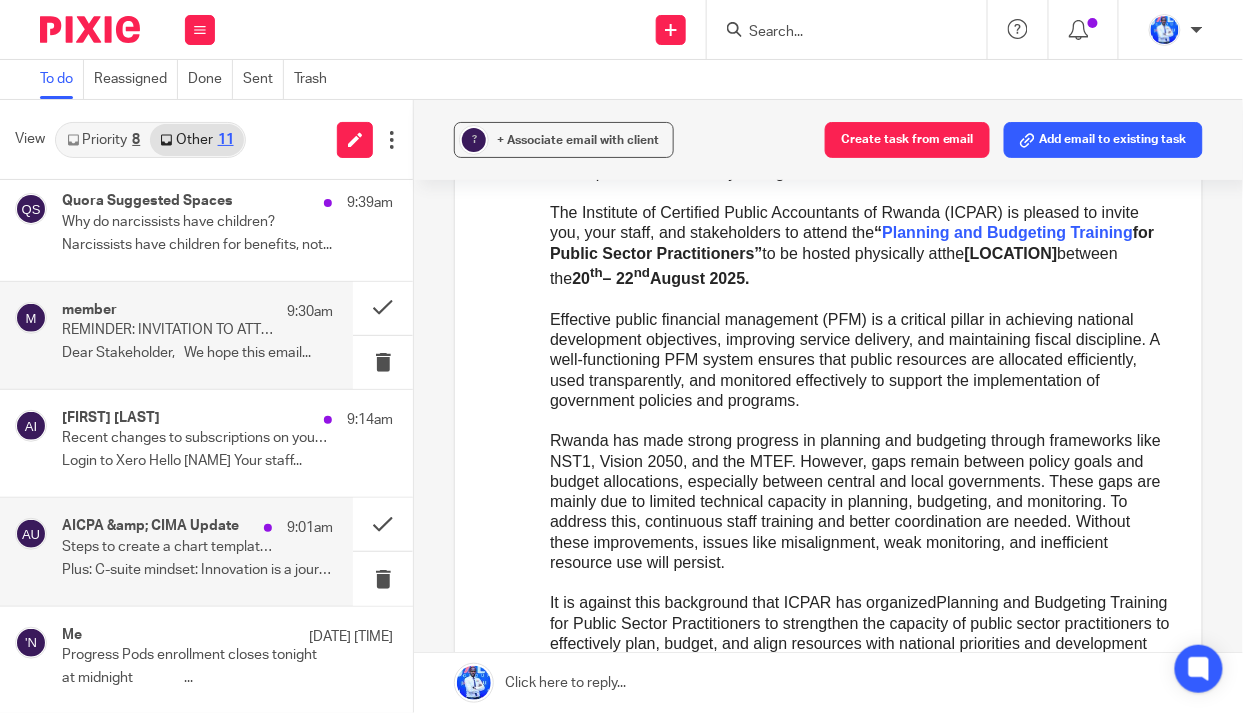 click on "Steps to create a chart template in Excel" at bounding box center [170, 547] 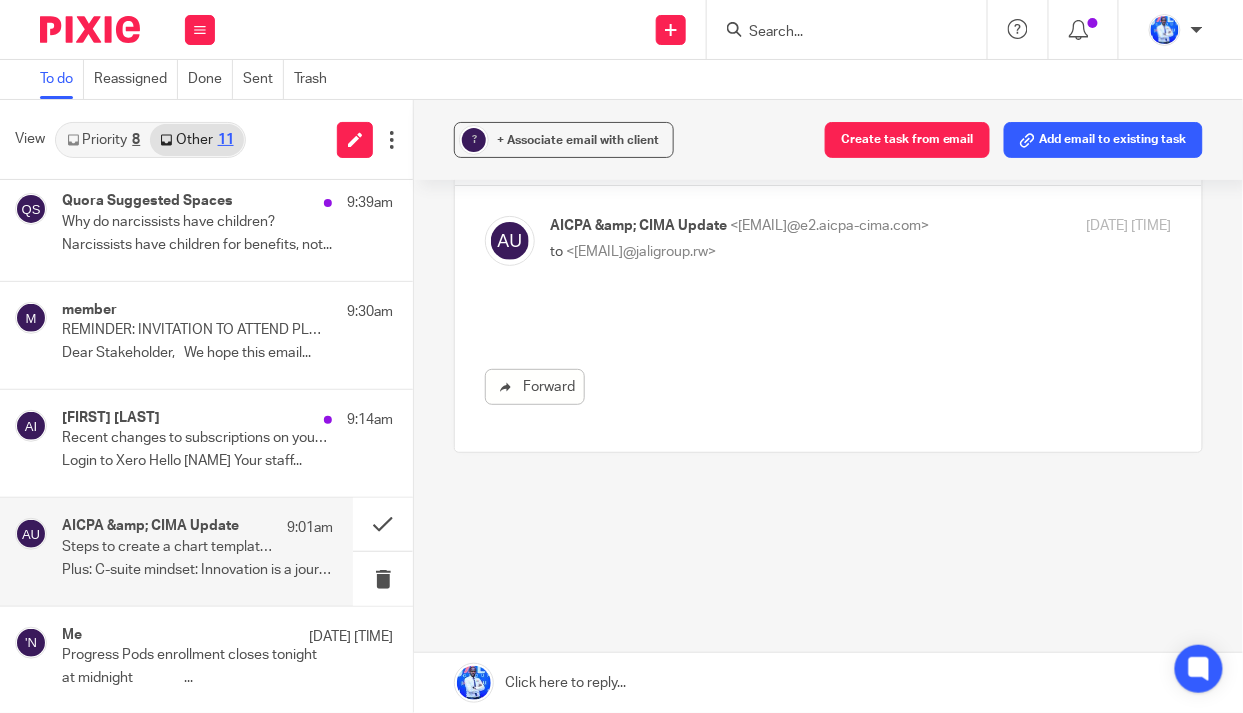 scroll, scrollTop: 0, scrollLeft: 0, axis: both 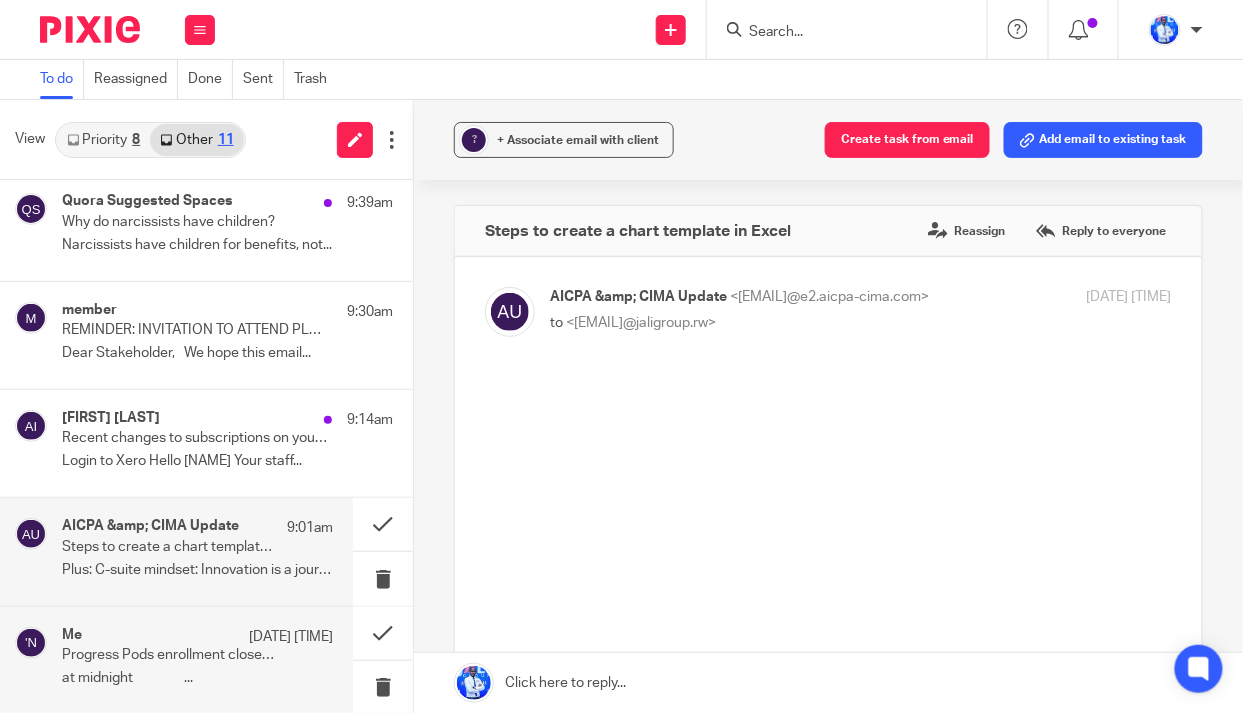click on "Me
7 Aug 4:32pm   Progress Pods enrollment closes tonight   at midnight   ͏ ͏ ͏ ͏ ͏ ͏ ͏ ͏ ͏ ͏ ͏ ͏ ͏ ͏ ͏ ͏ ͏..." at bounding box center (197, 660) 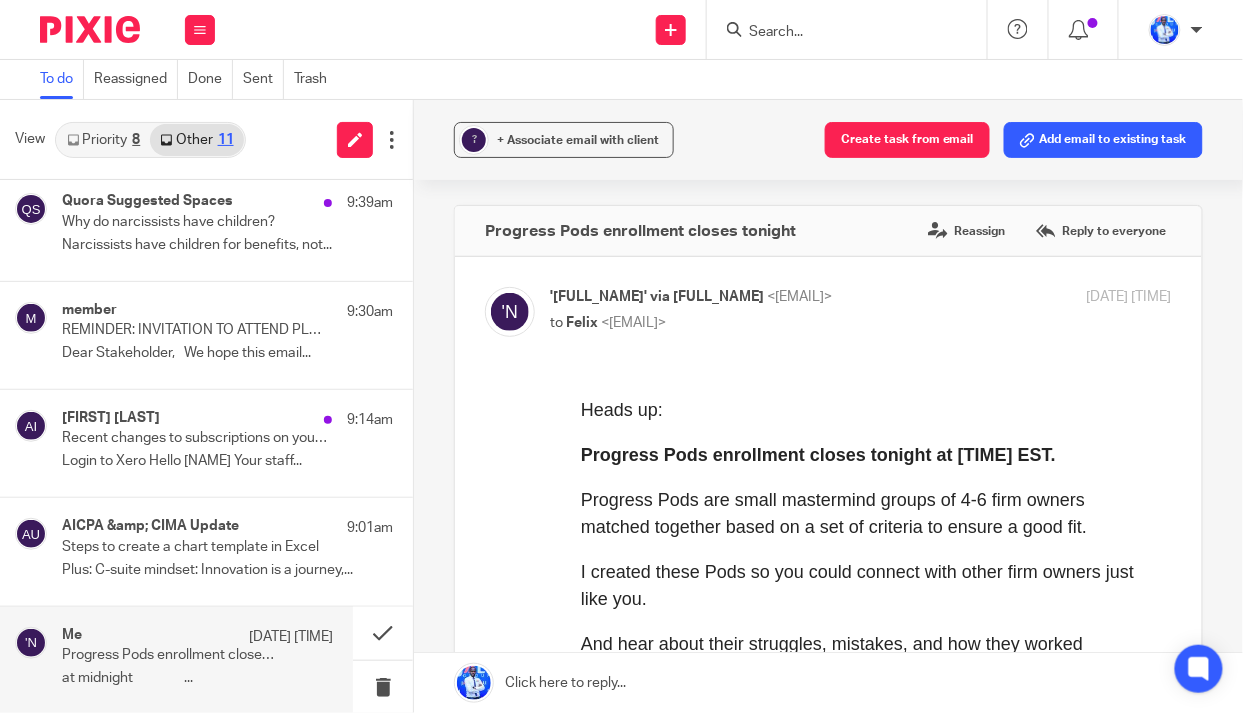 scroll, scrollTop: 0, scrollLeft: 0, axis: both 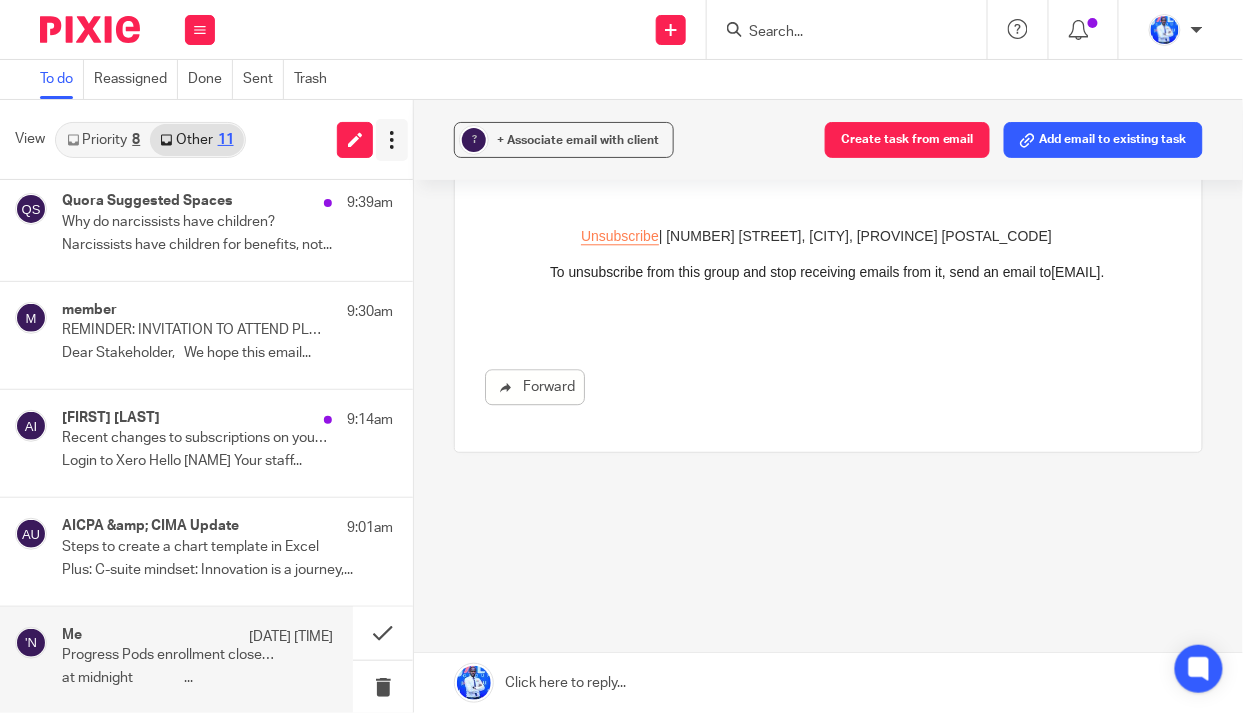 click at bounding box center [392, 140] 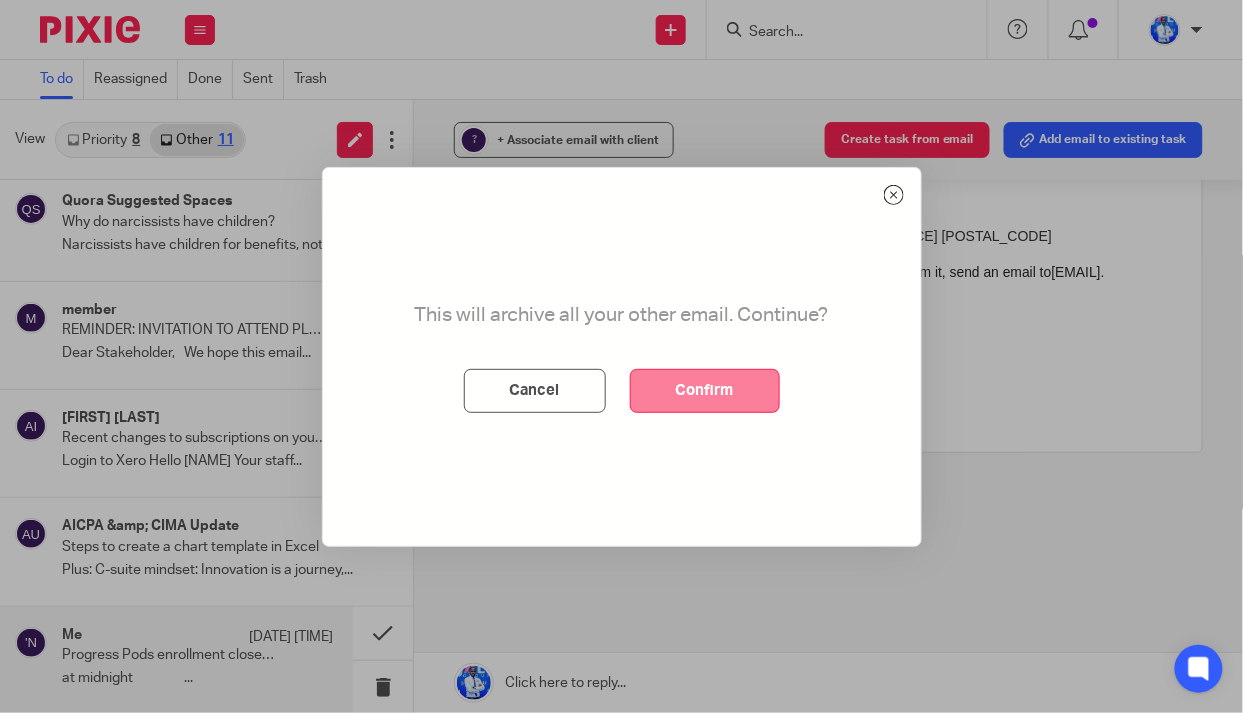 click on "Confirm" at bounding box center [705, 391] 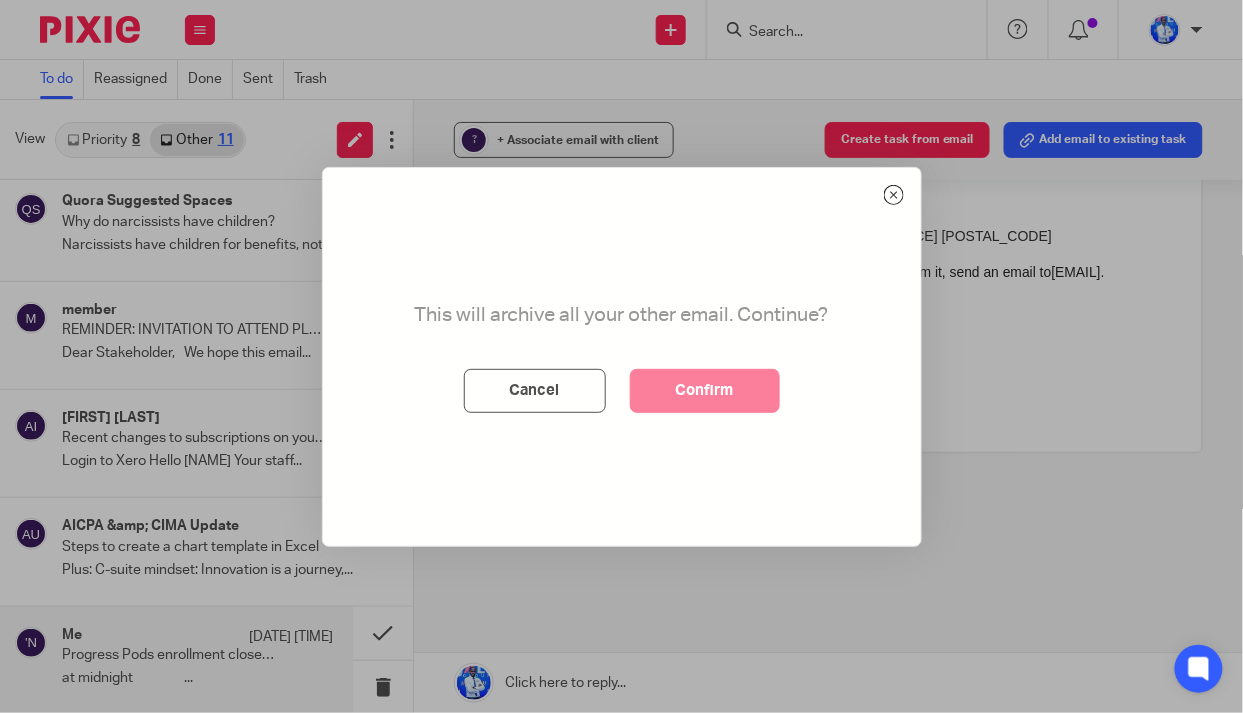 scroll, scrollTop: 0, scrollLeft: 0, axis: both 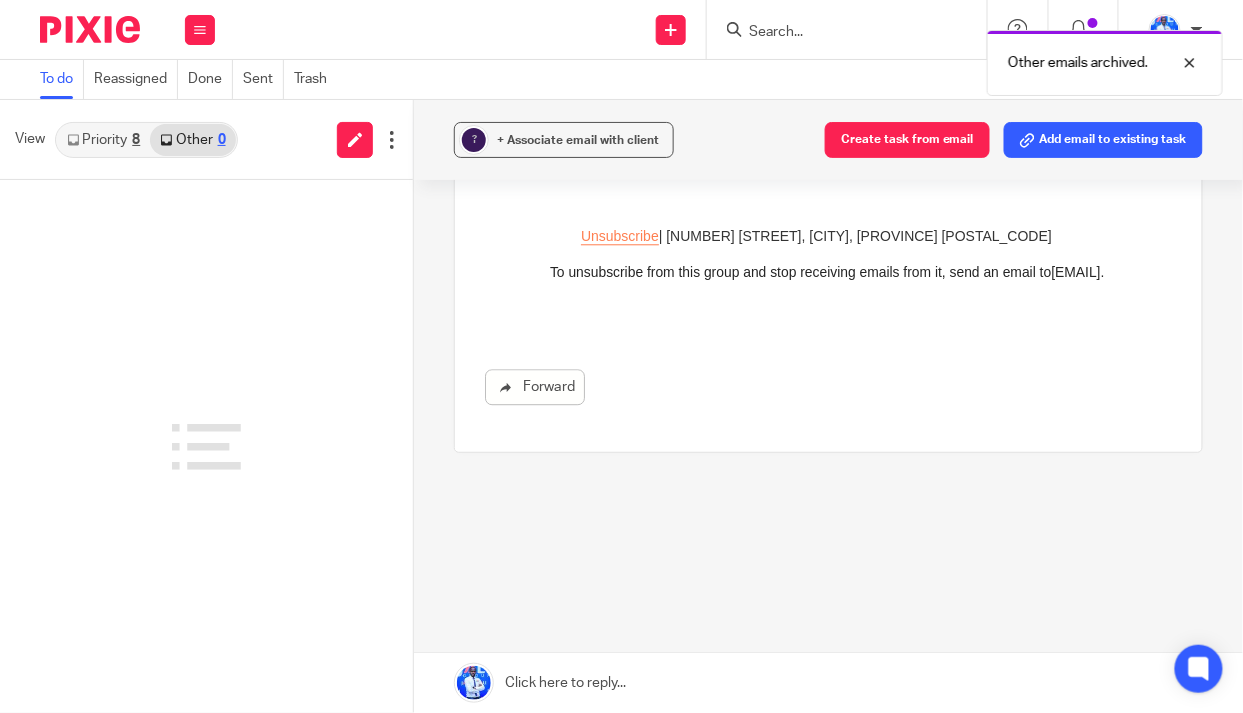 click on "Priority
8" at bounding box center (103, 140) 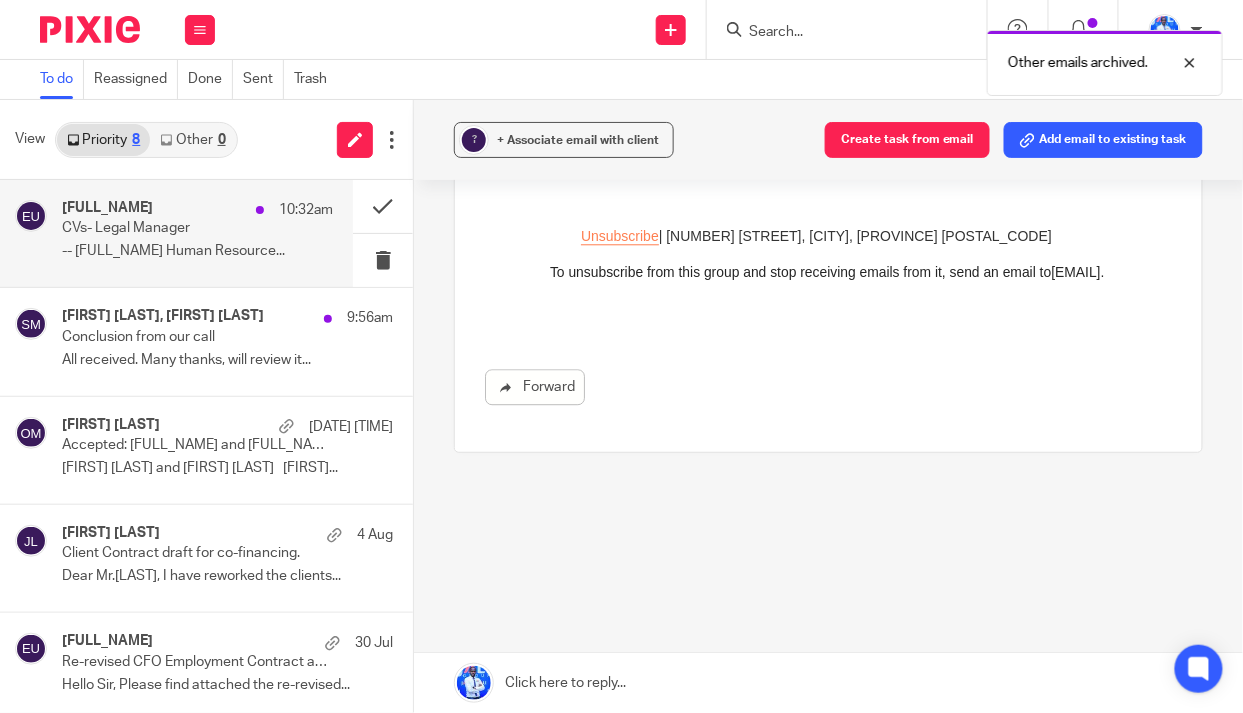 click on "CVs- Legal Manager" at bounding box center [170, 228] 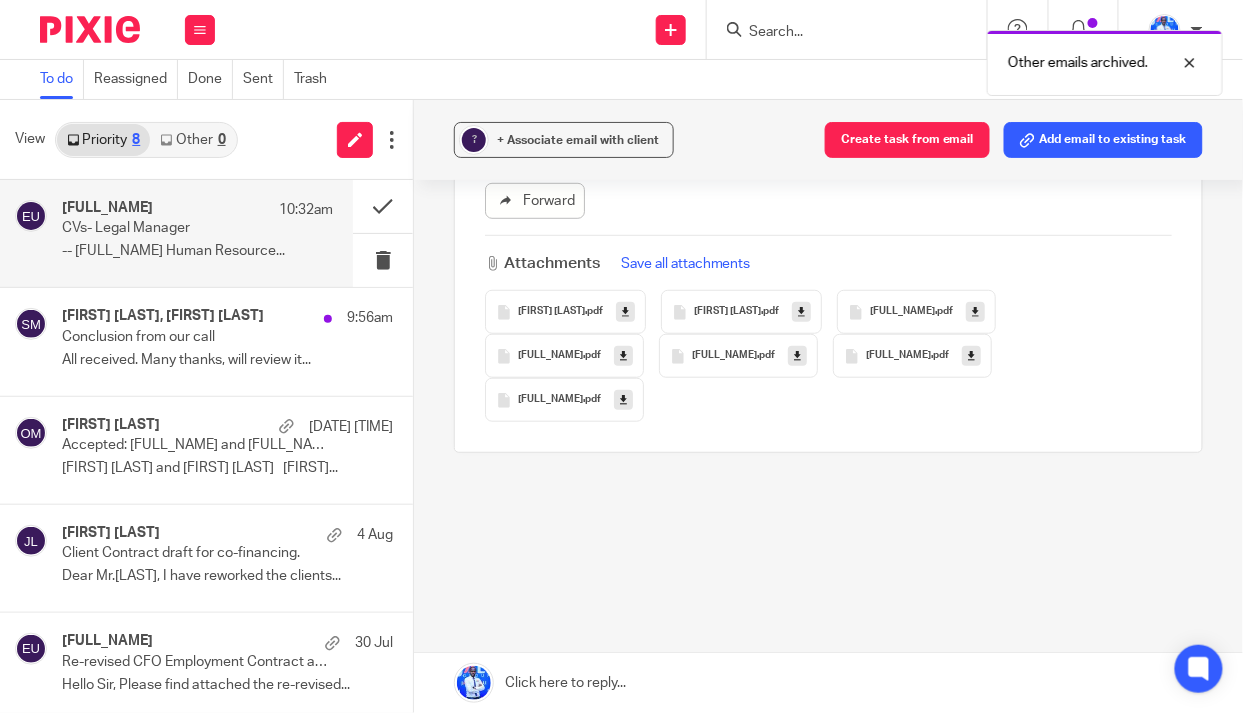 scroll, scrollTop: 0, scrollLeft: 0, axis: both 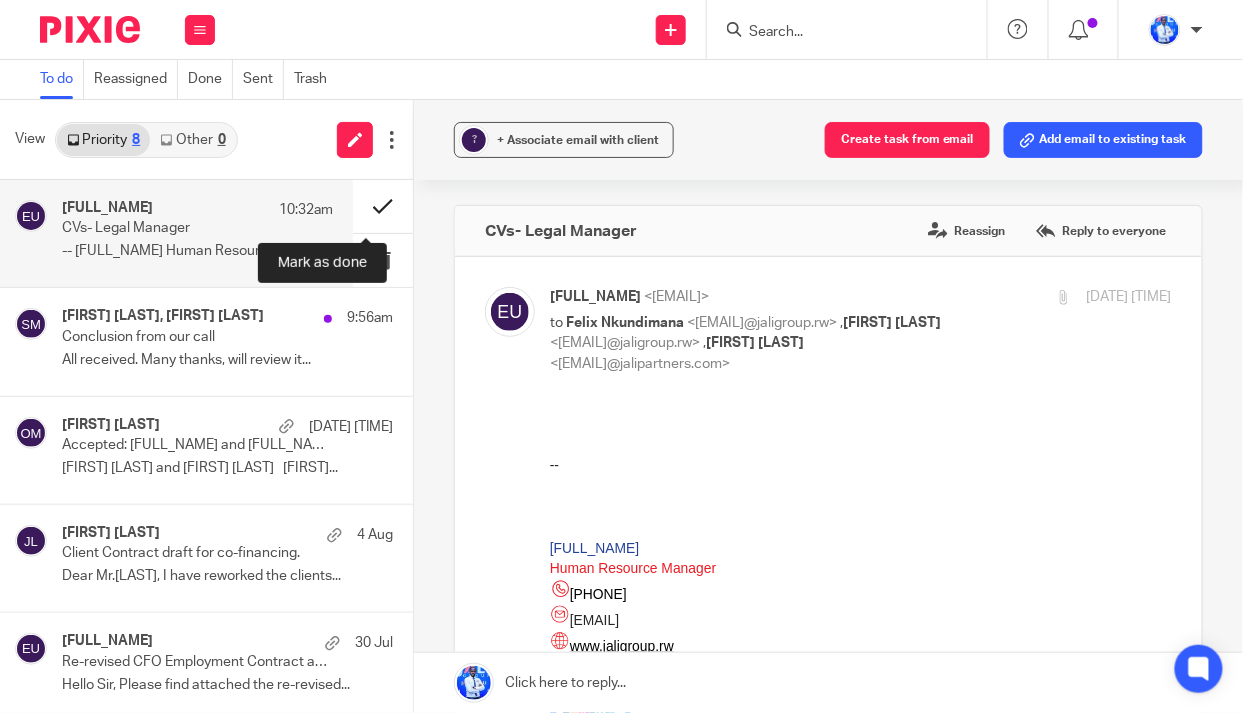 click at bounding box center (383, 206) 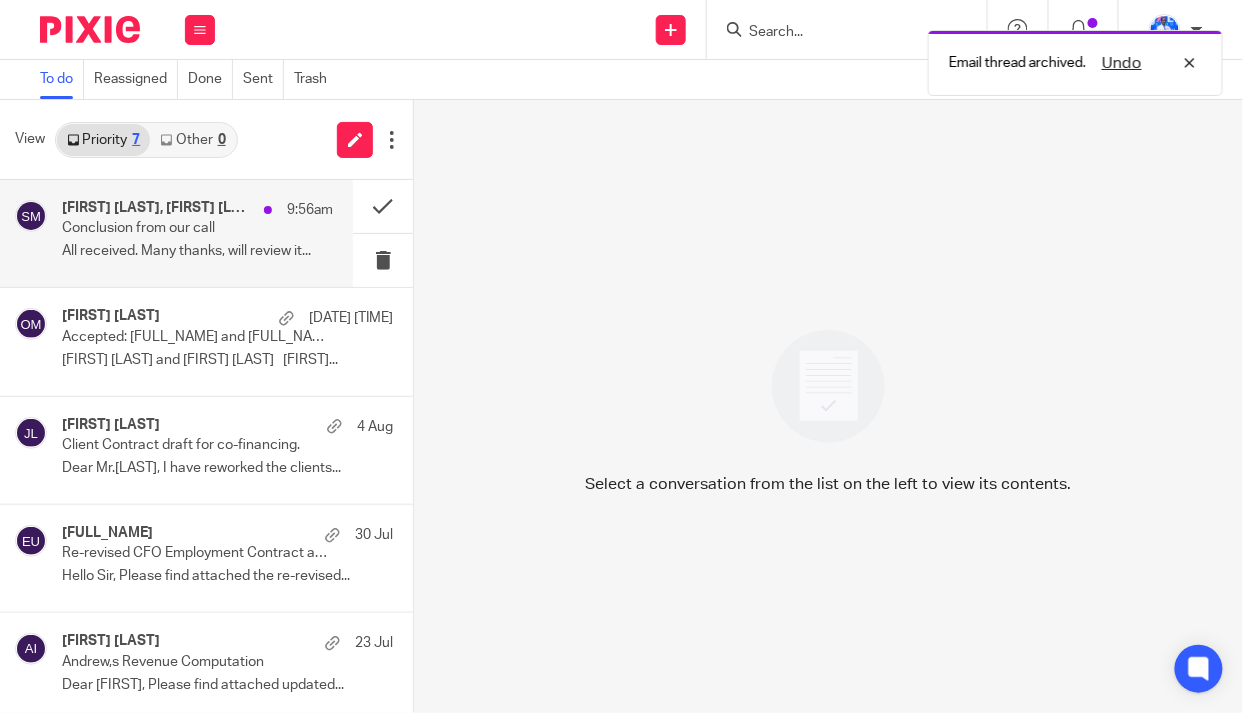 click on "Sebastian McKinlay, Andrew Omondi Wamira
9:56am   Conclusion from our call   All received.      Many thanks, will review it..." at bounding box center (197, 233) 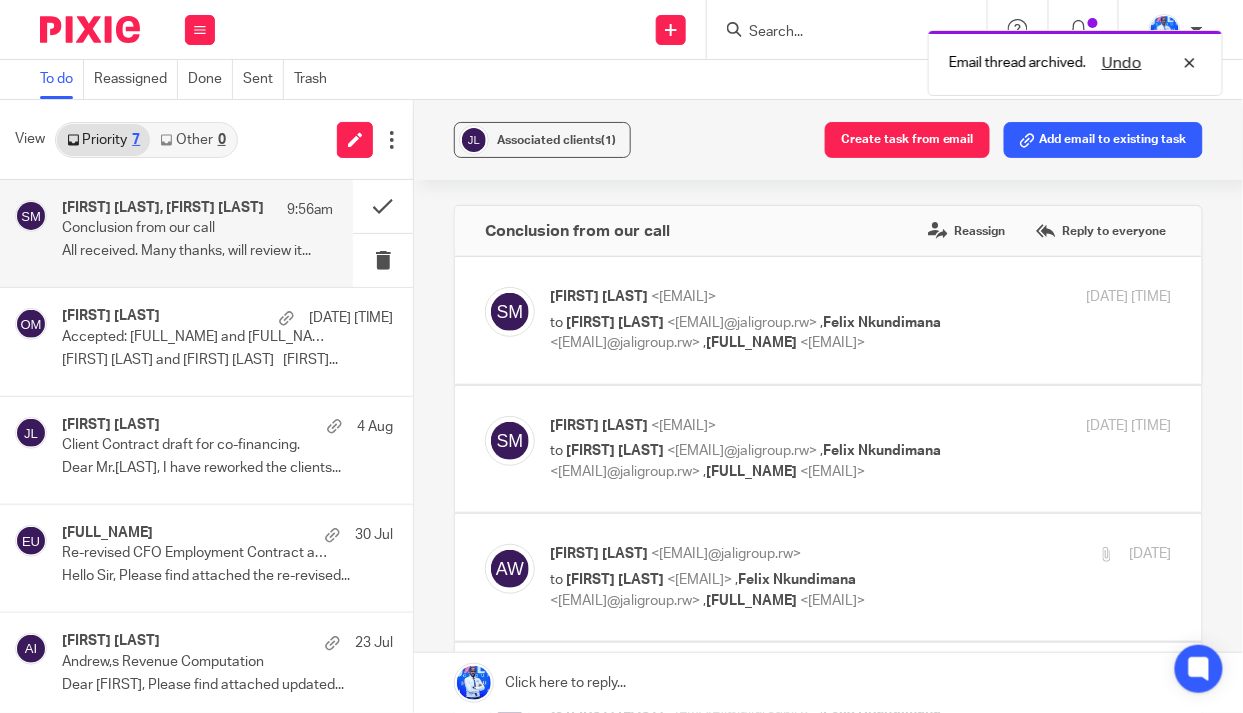 scroll, scrollTop: 0, scrollLeft: 0, axis: both 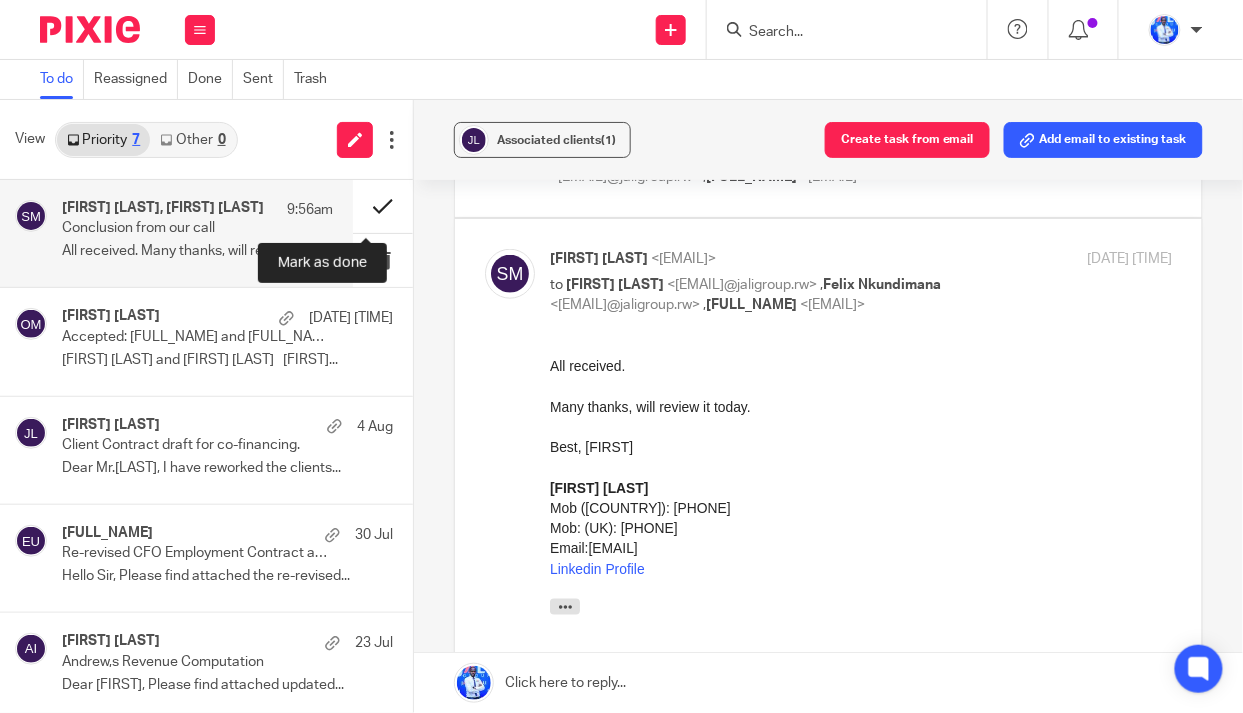 click at bounding box center [383, 206] 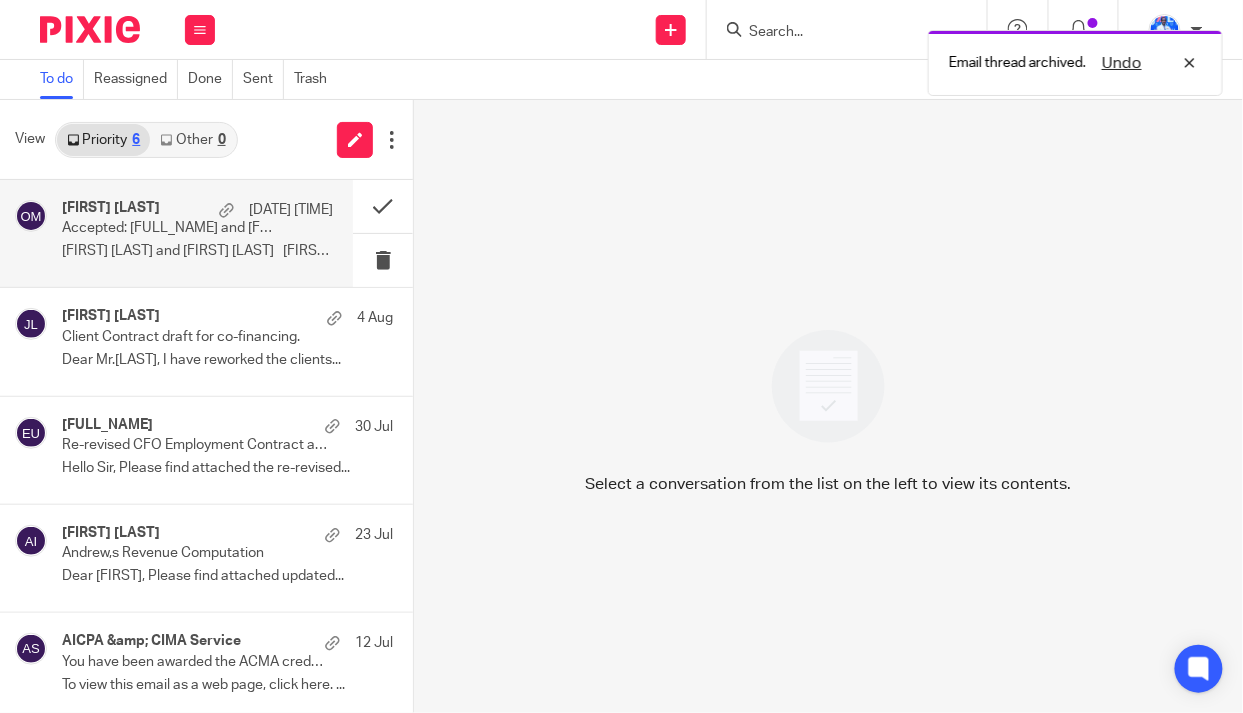 click on "Ola Muhammed and Felix Nkundimana     Ola..." at bounding box center [197, 251] 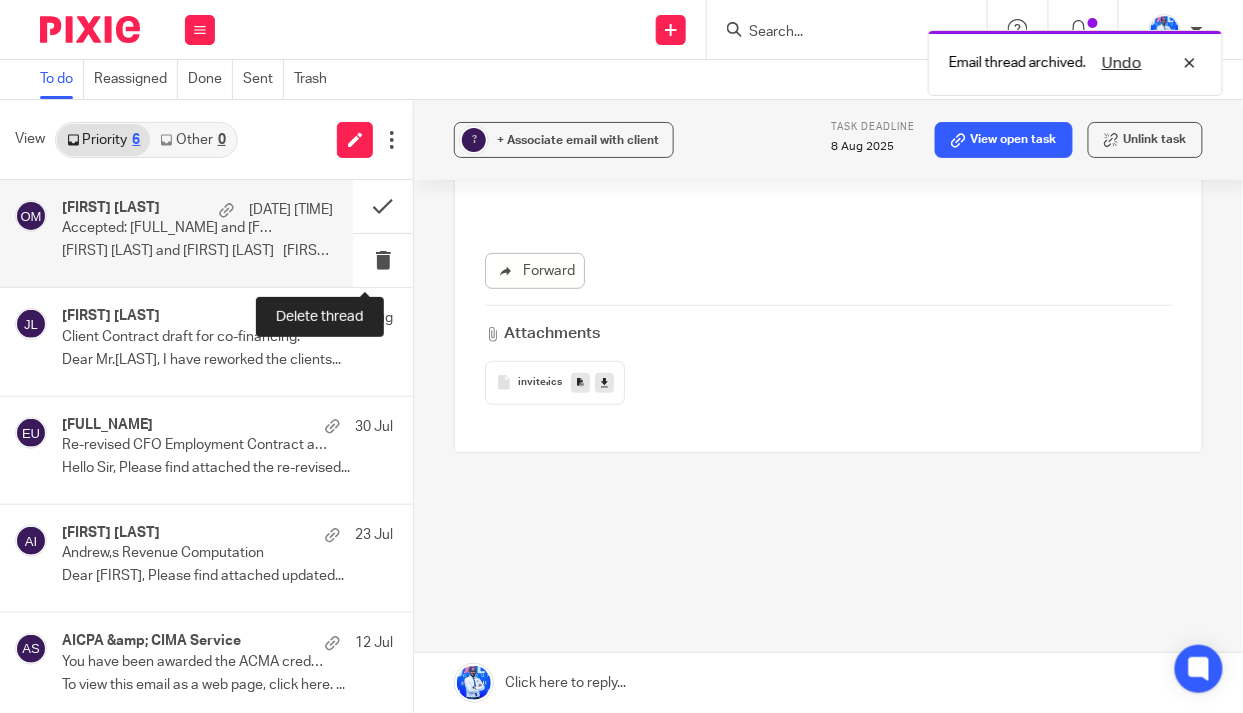 scroll, scrollTop: 0, scrollLeft: 0, axis: both 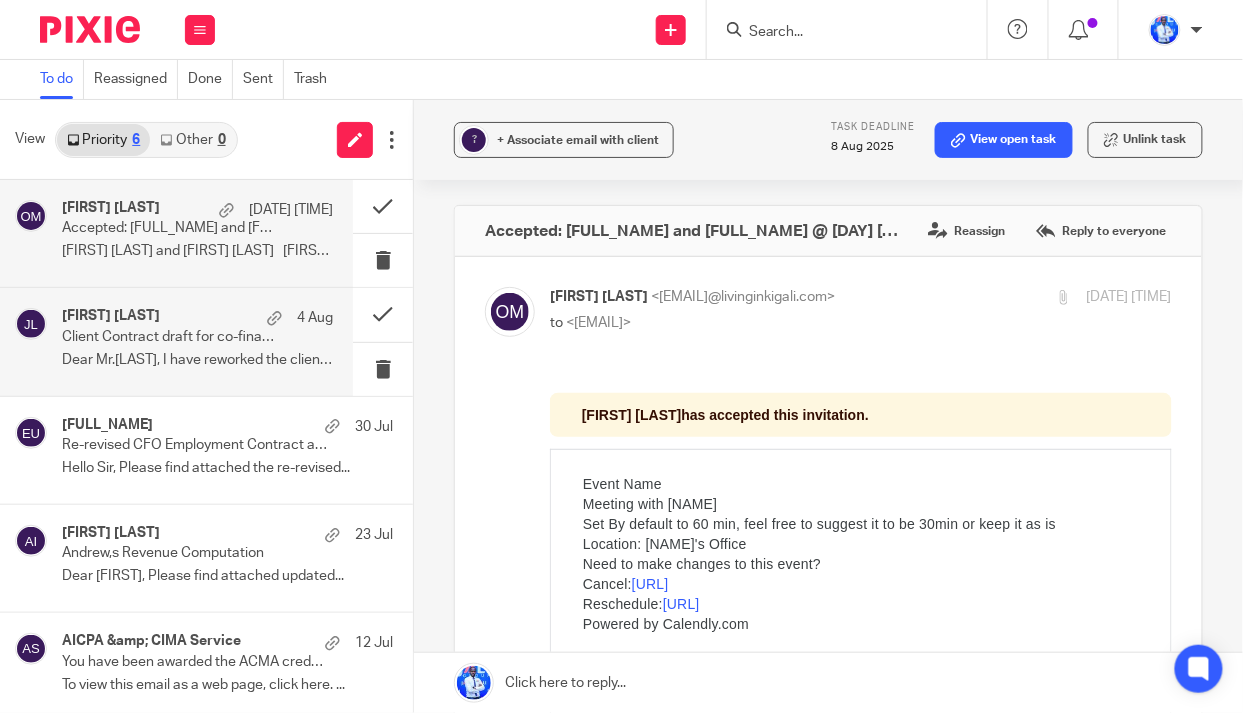 click on "Client Contract draft for co-financing." at bounding box center [170, 337] 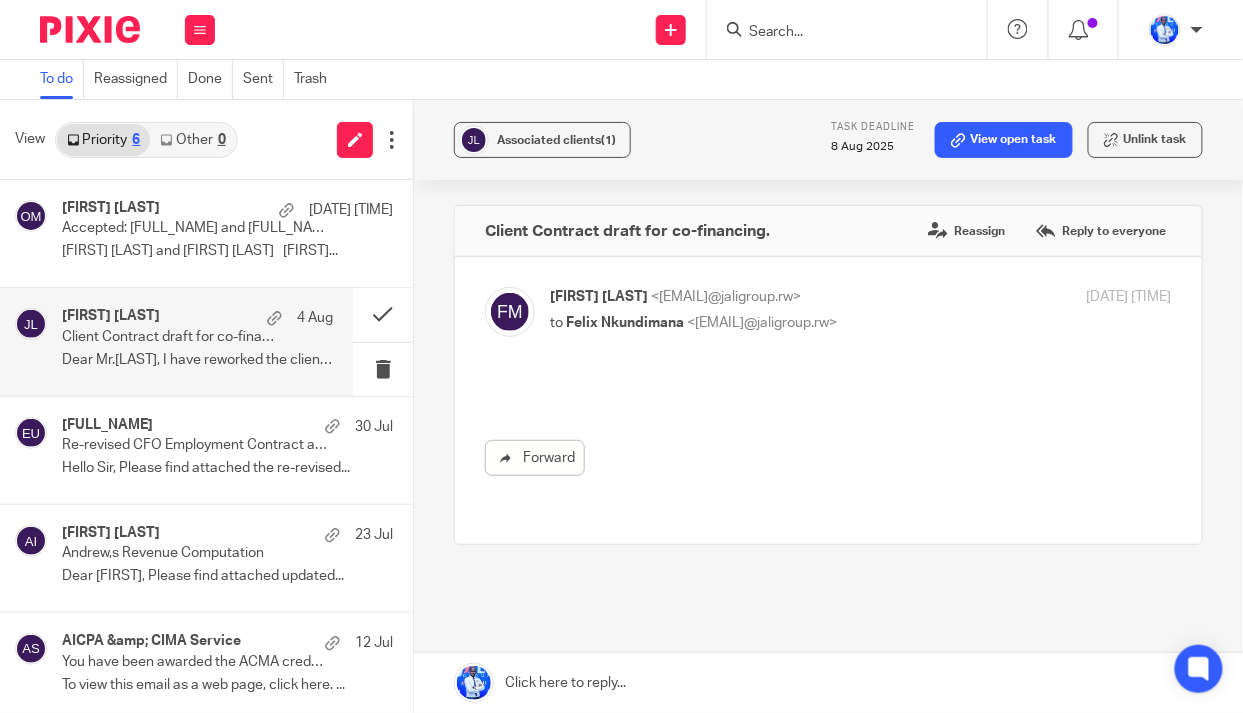 scroll, scrollTop: 0, scrollLeft: 0, axis: both 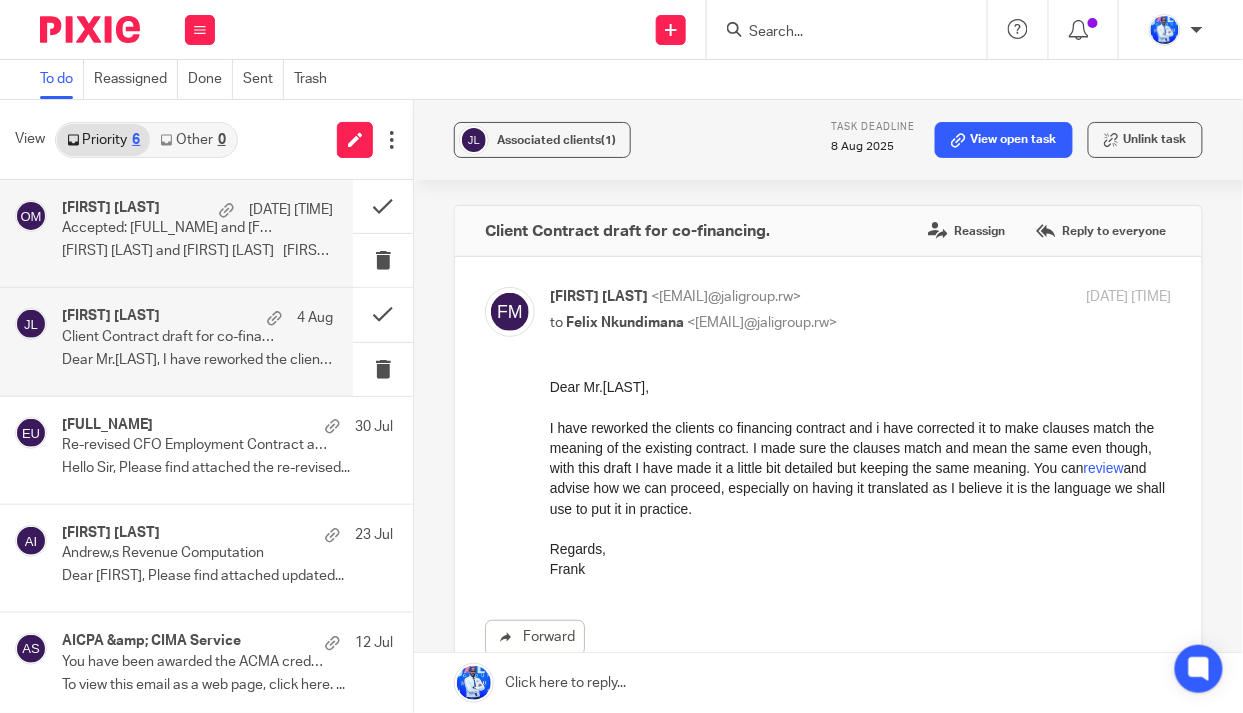 click on "Ola Muhammed
7 Aug 5:31pm   Accepted: Ola Muhammed and Felix Nkundimana @ Wed Aug 13, 2025 11:30am - 12:30pm (CAT) (jalipartners@gmail.com)   Ola Muhammed and Felix Nkundimana     Ola..." at bounding box center (197, 233) 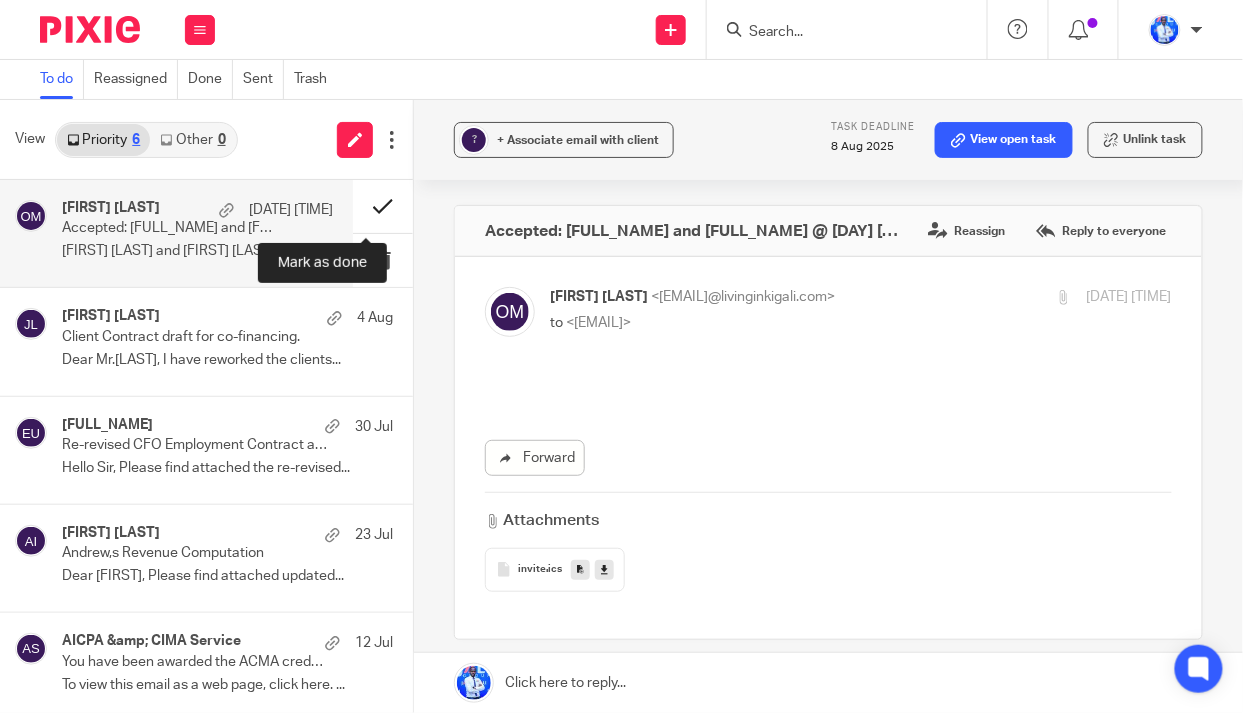 scroll, scrollTop: 0, scrollLeft: 0, axis: both 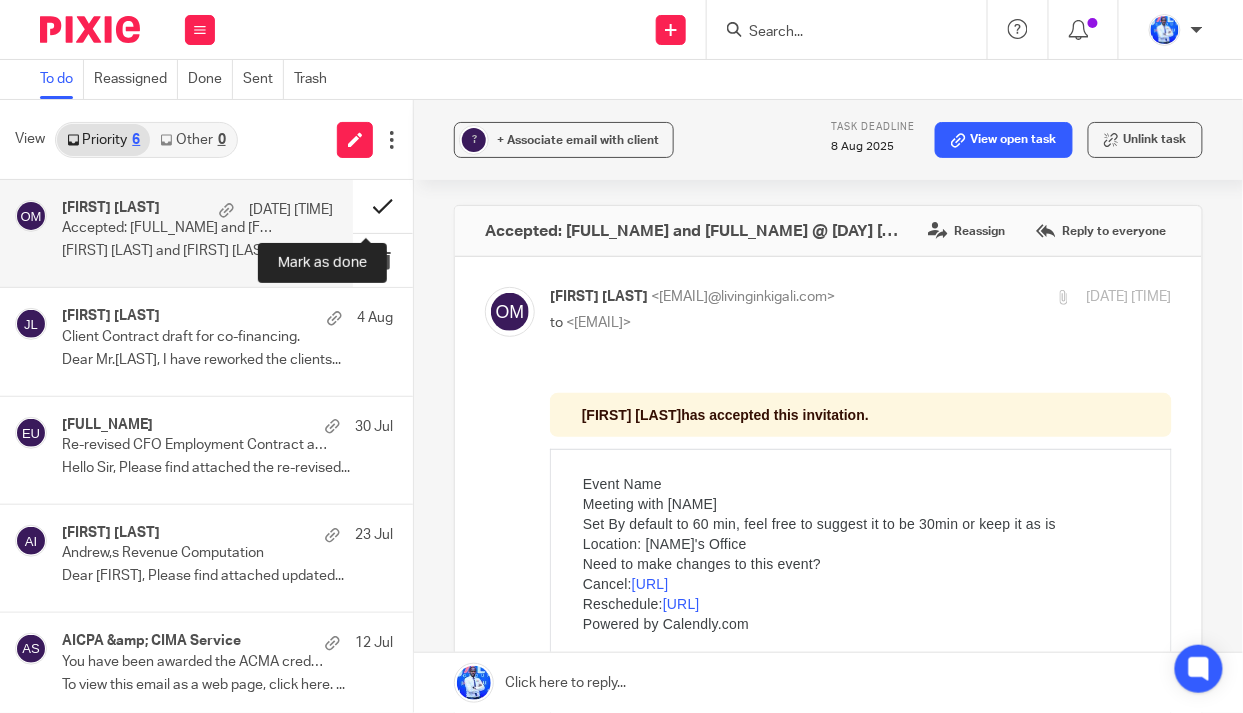 click at bounding box center [383, 206] 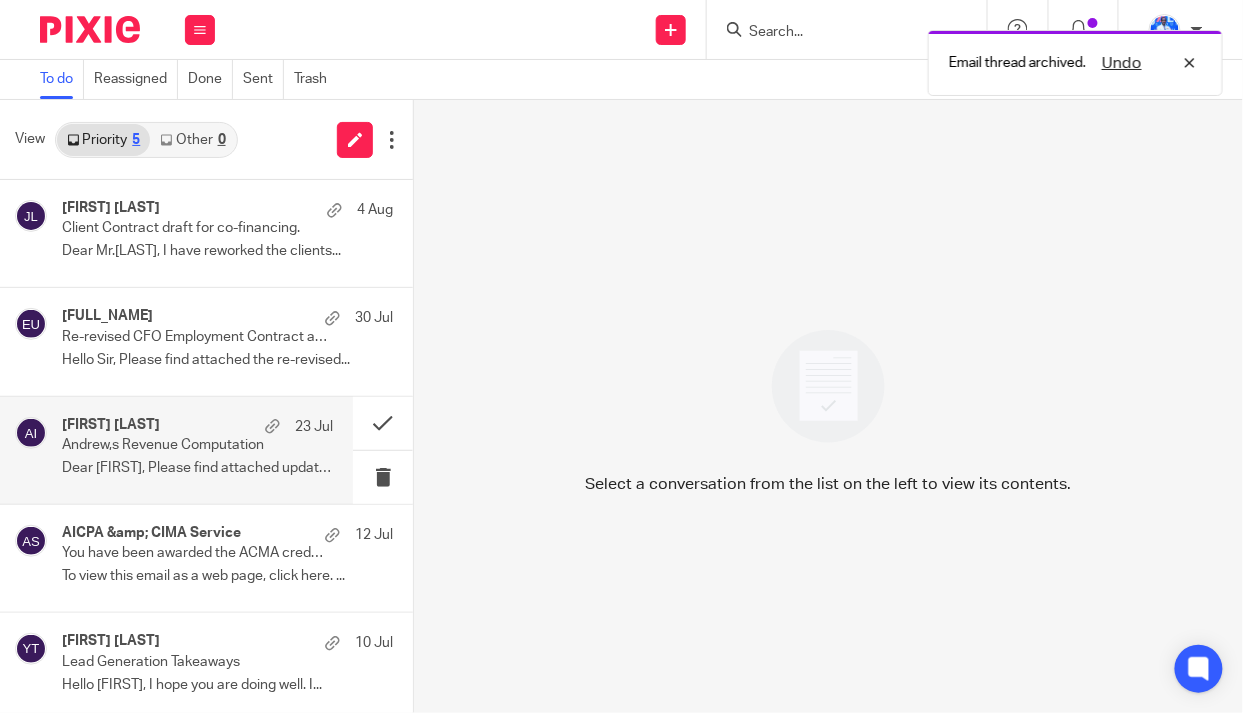 click on "Dear Felix,   Please find attached updated..." at bounding box center (197, 468) 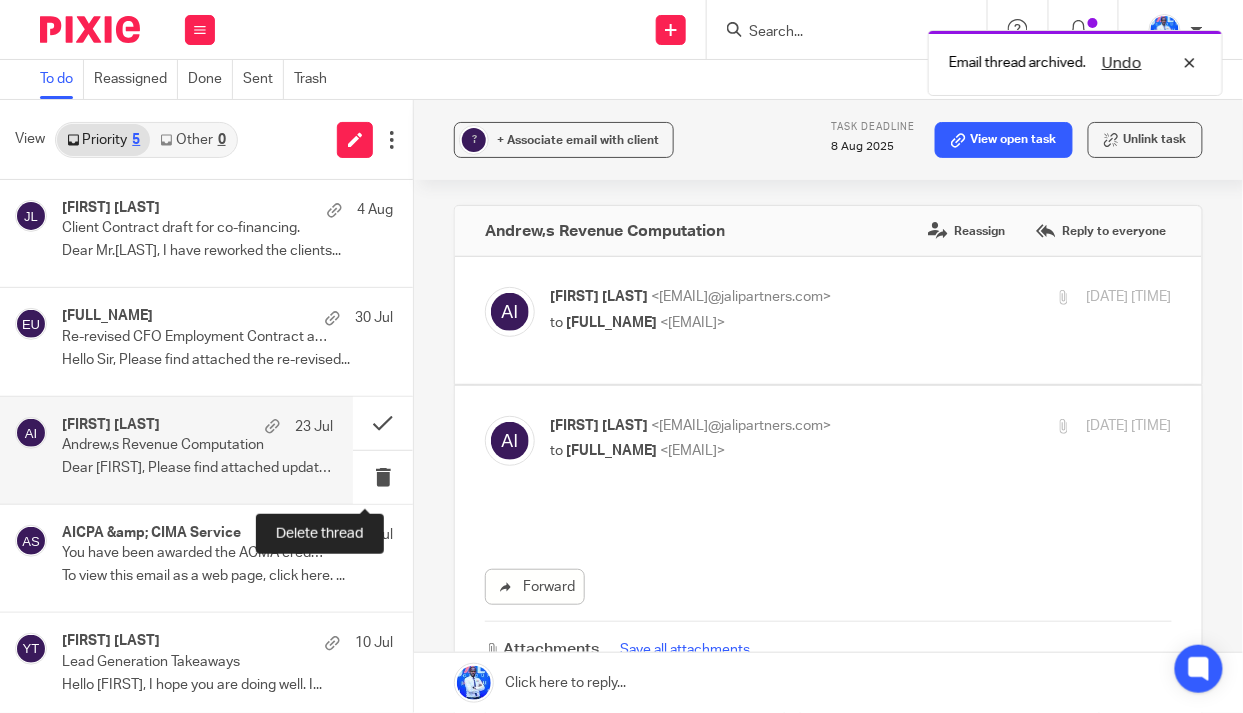 scroll, scrollTop: 0, scrollLeft: 0, axis: both 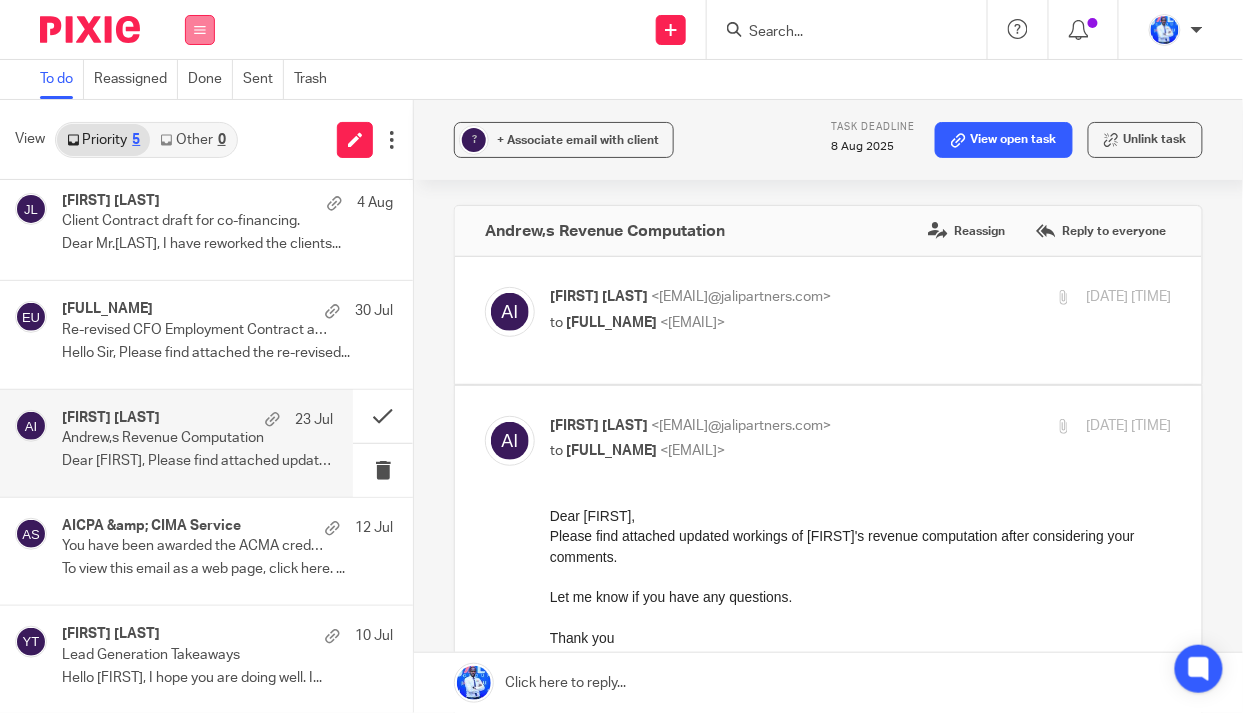 click at bounding box center (200, 30) 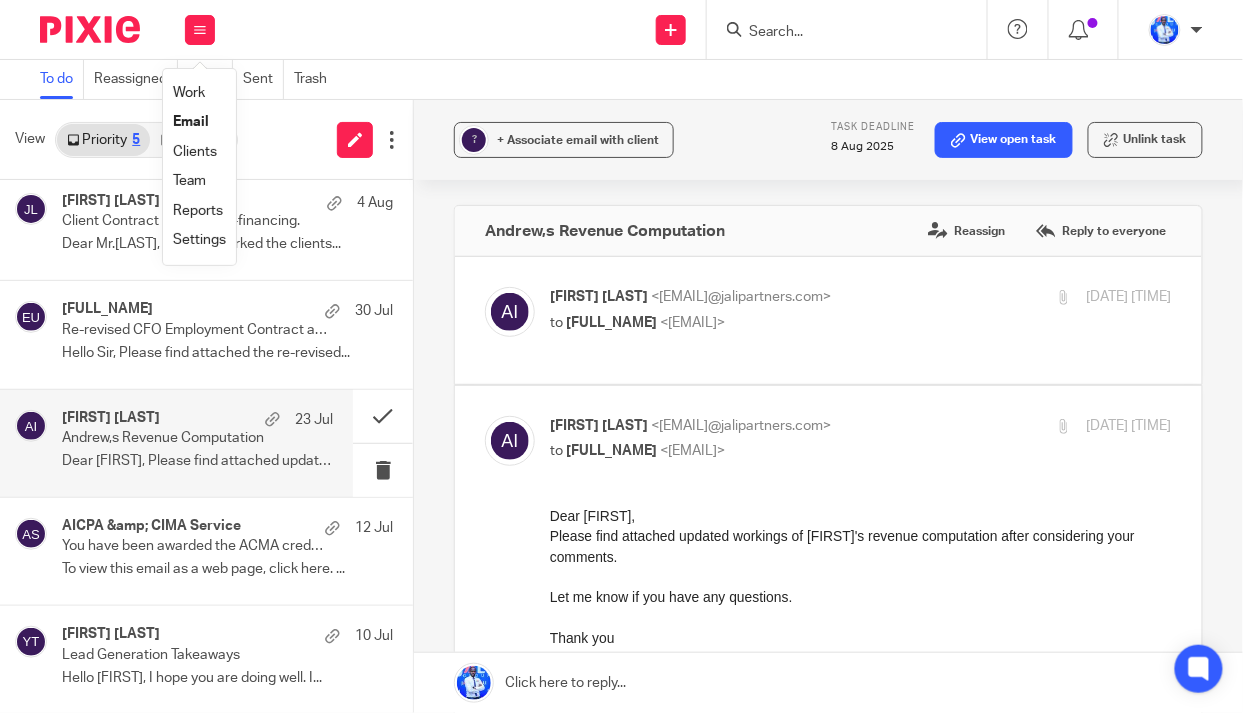 click on "Work" at bounding box center [189, 93] 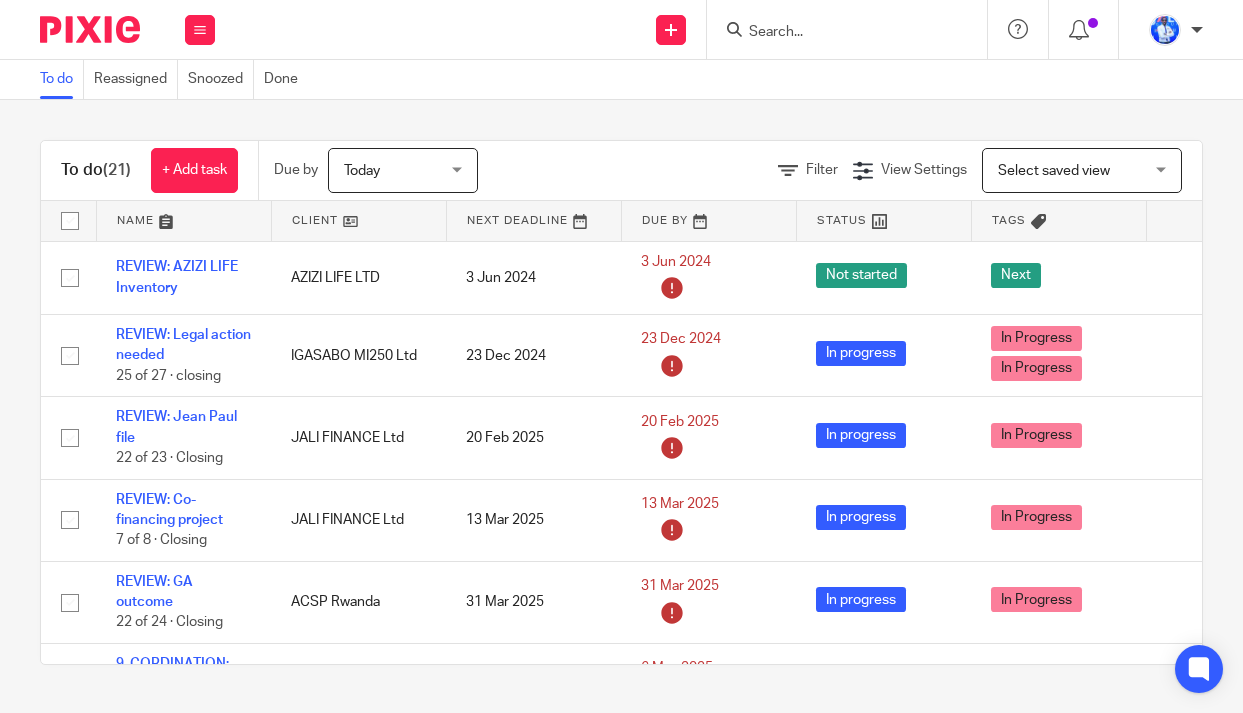 scroll, scrollTop: 0, scrollLeft: 0, axis: both 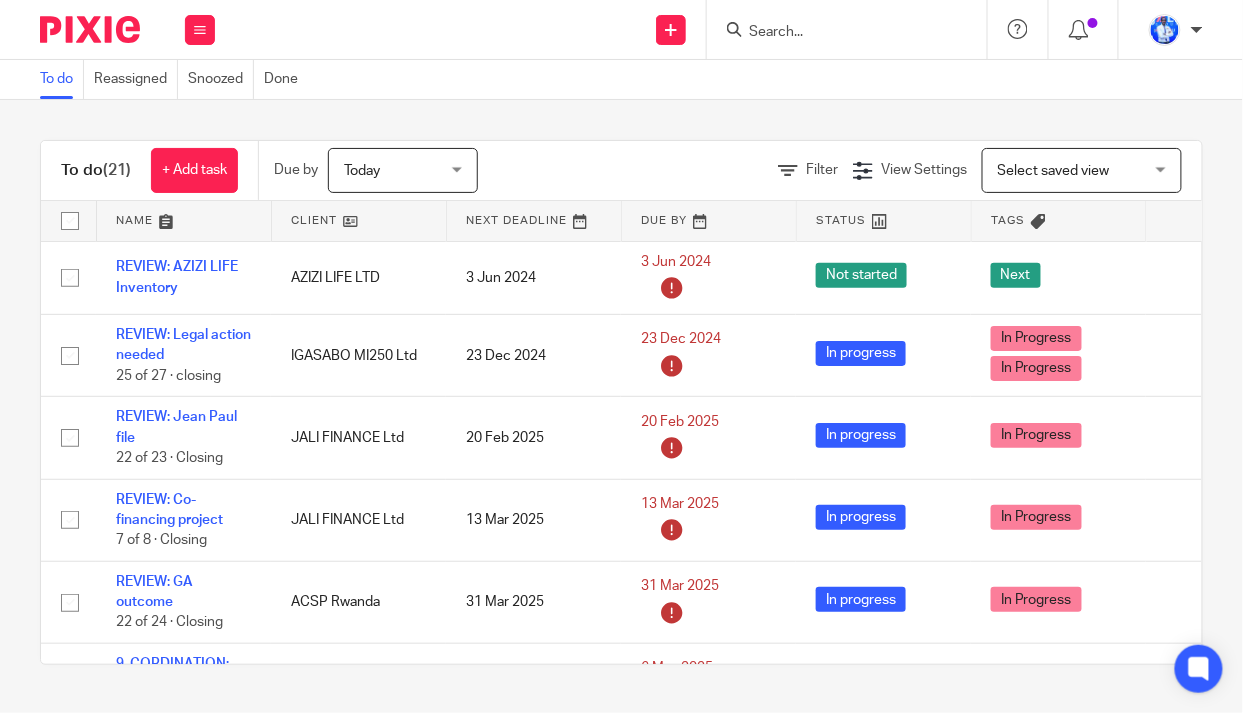 click at bounding box center [184, 221] 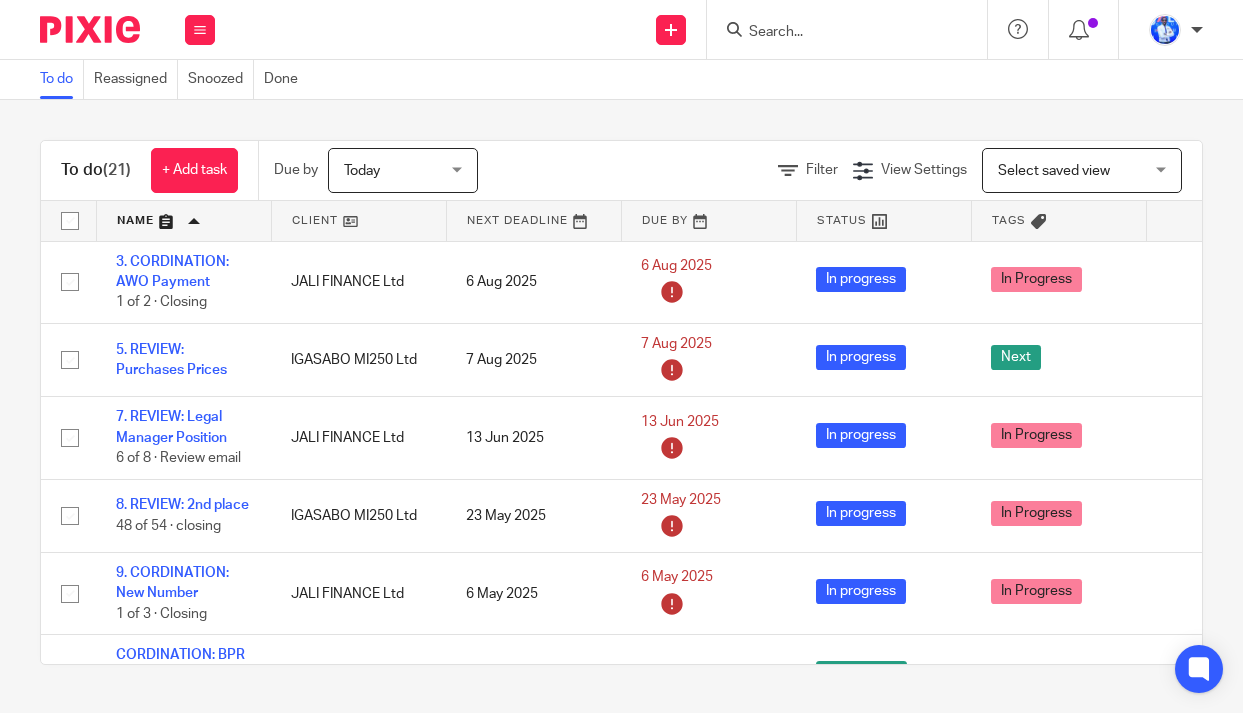 scroll, scrollTop: 0, scrollLeft: 0, axis: both 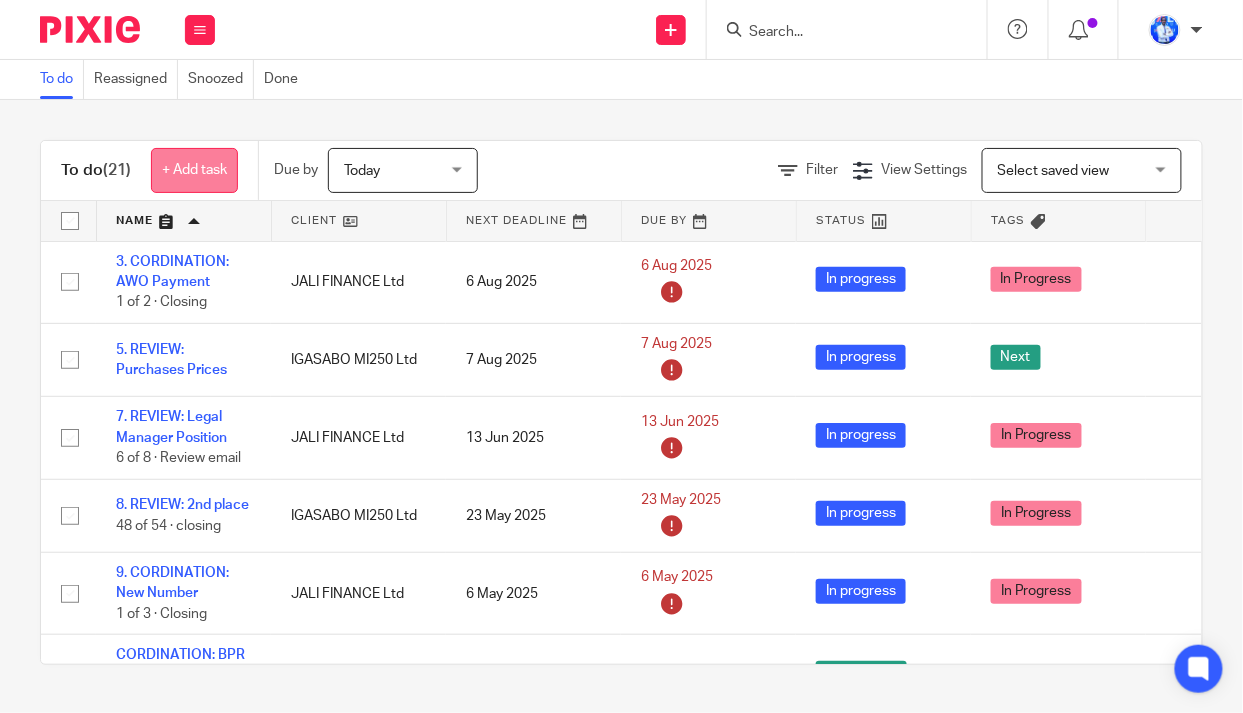 click on "+ Add task" at bounding box center (194, 170) 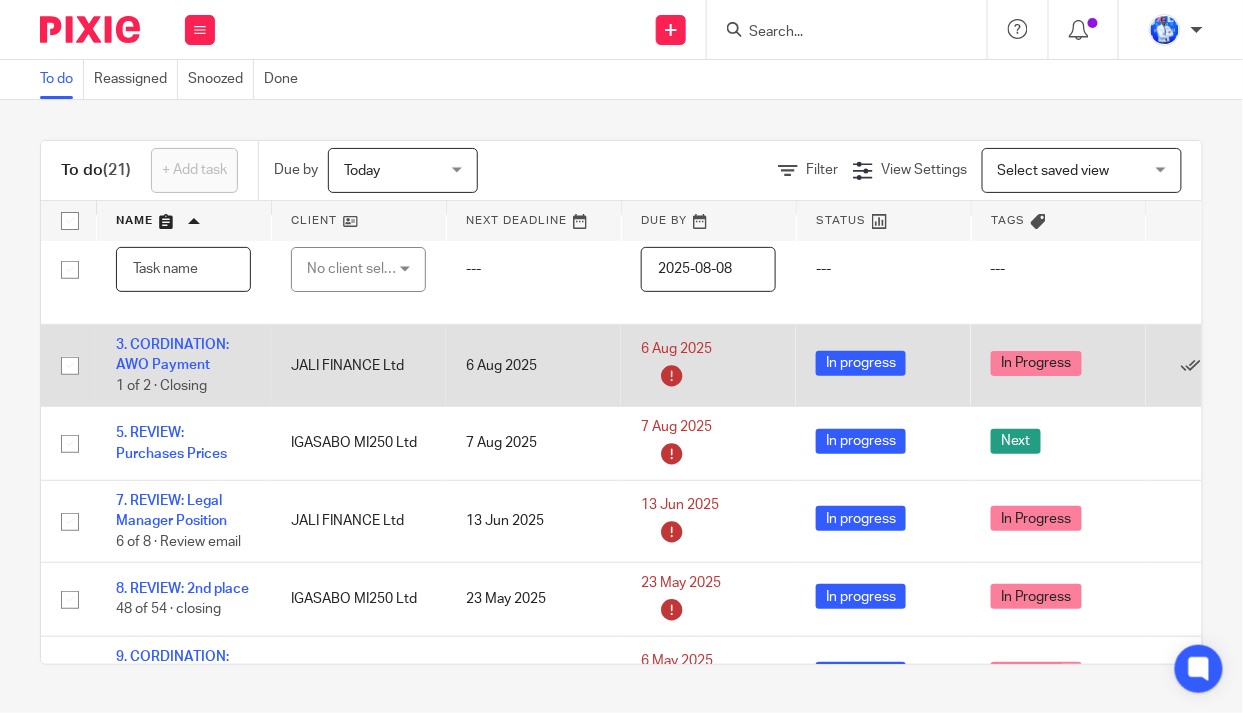 scroll, scrollTop: 0, scrollLeft: 0, axis: both 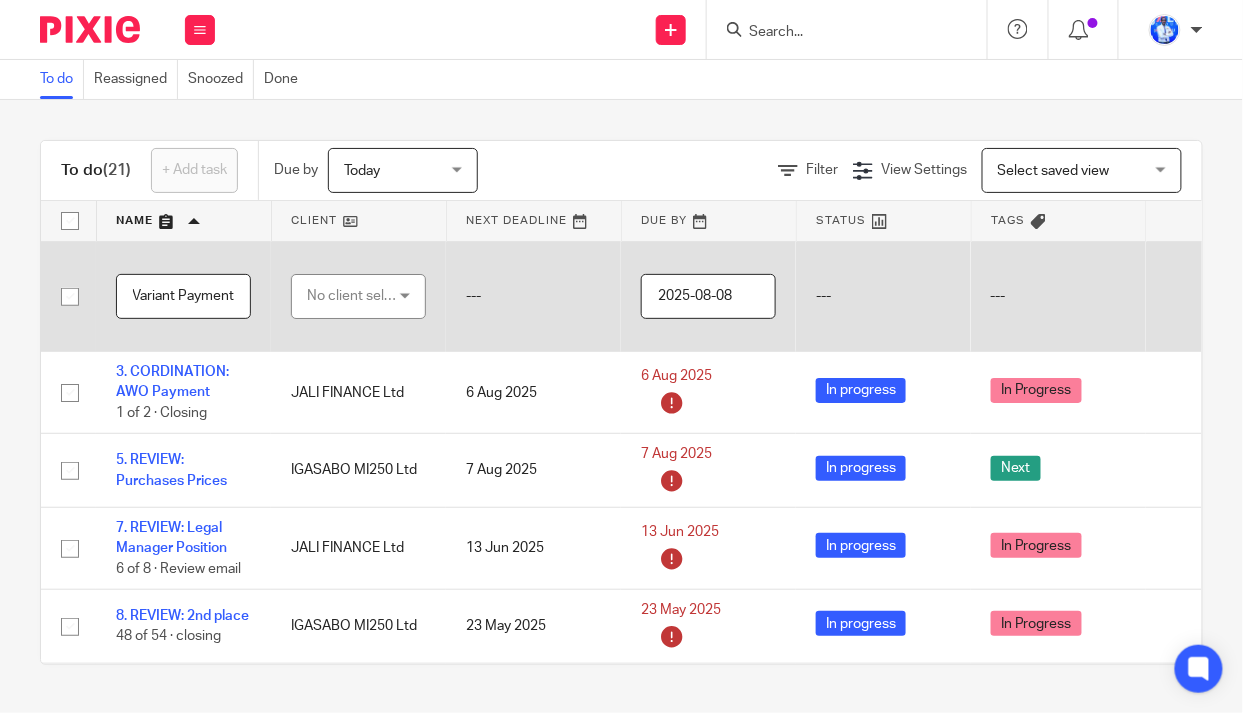 type on "2. COORDINATION: Variant Payment" 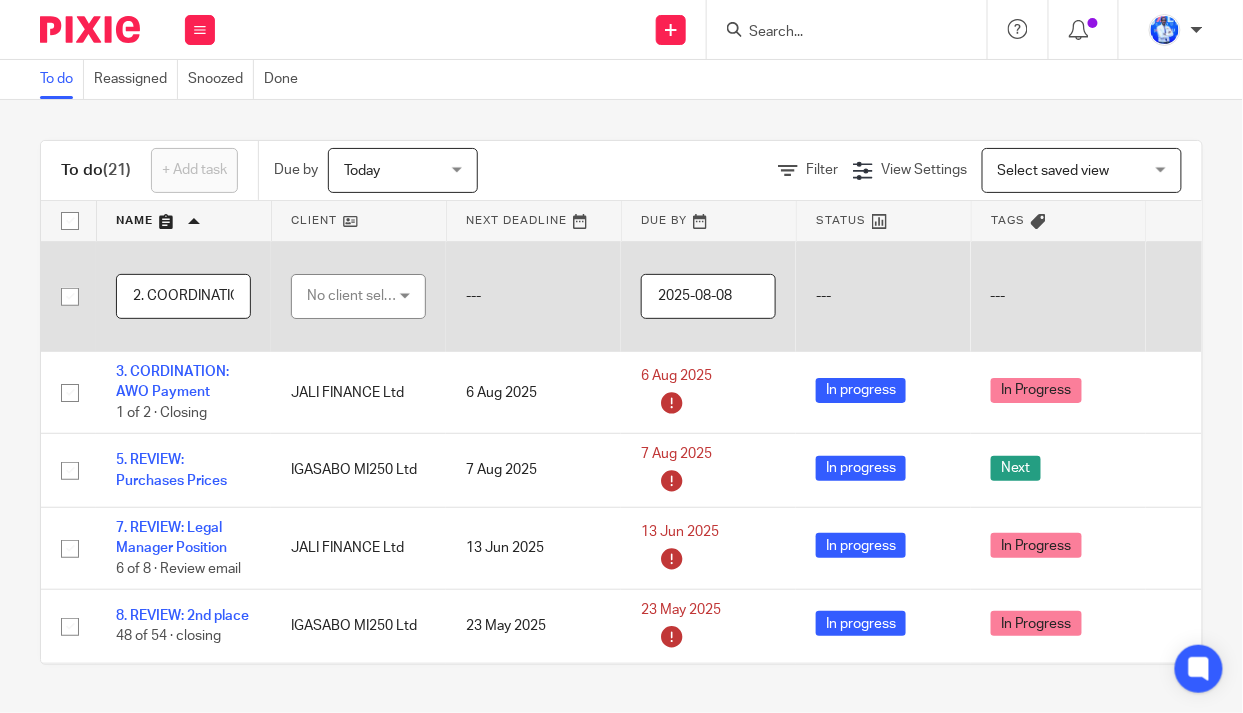 click on "No client selected" at bounding box center (354, 296) 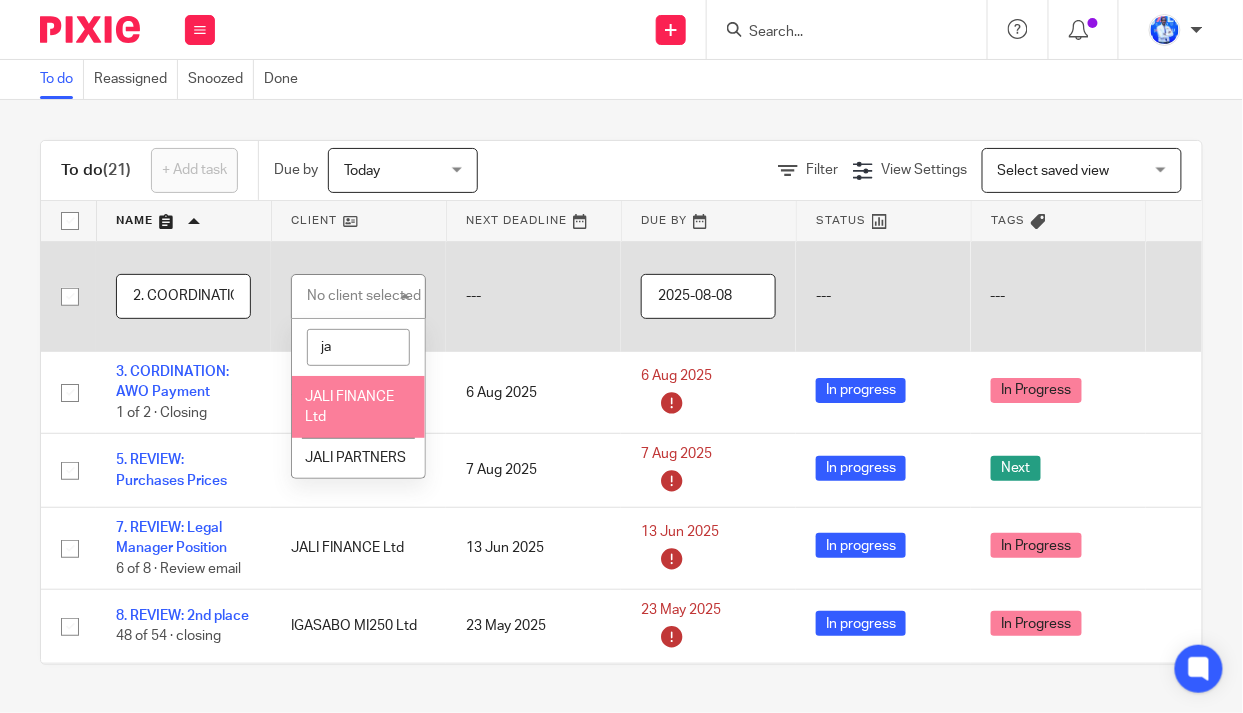 type on "ja" 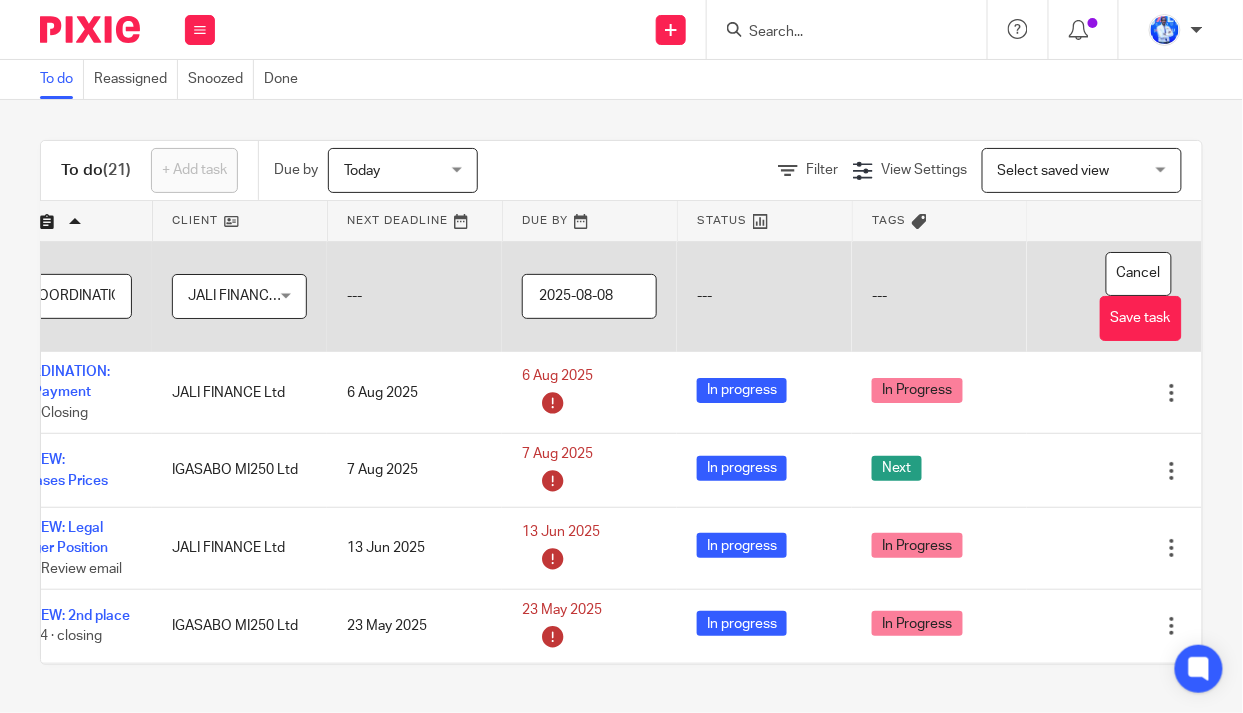 scroll, scrollTop: 0, scrollLeft: 159, axis: horizontal 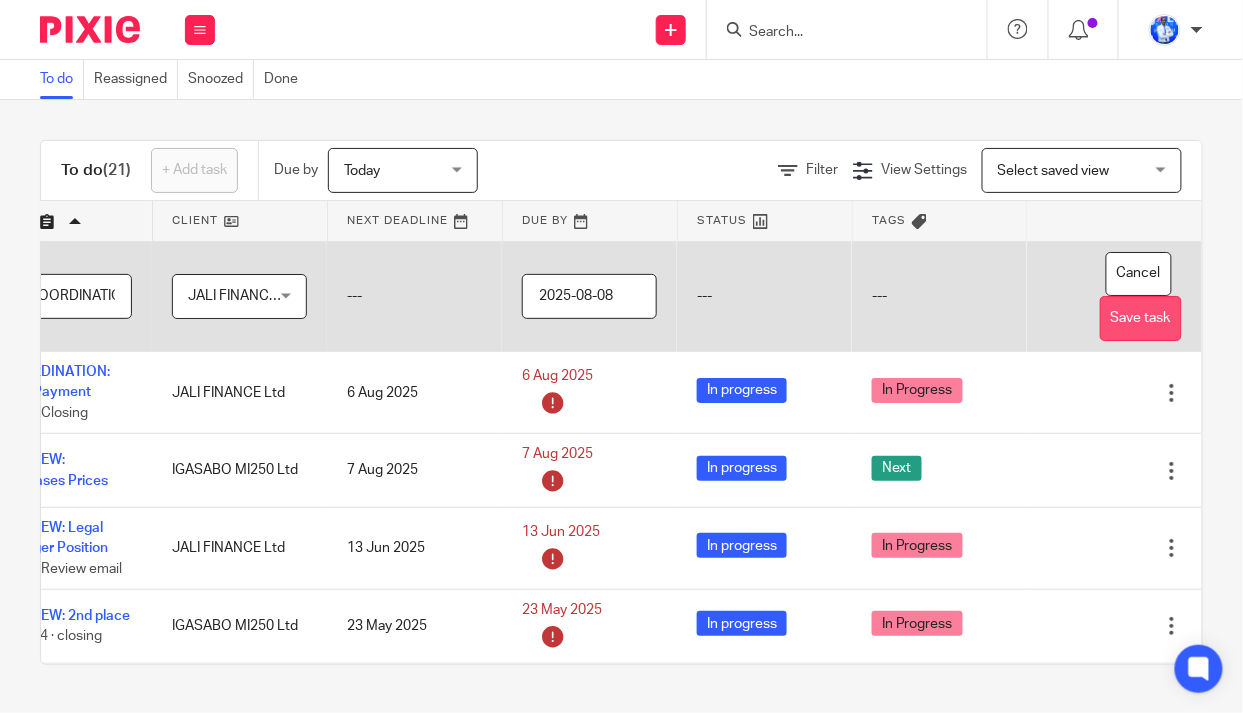 click on "Save task" at bounding box center [1141, 318] 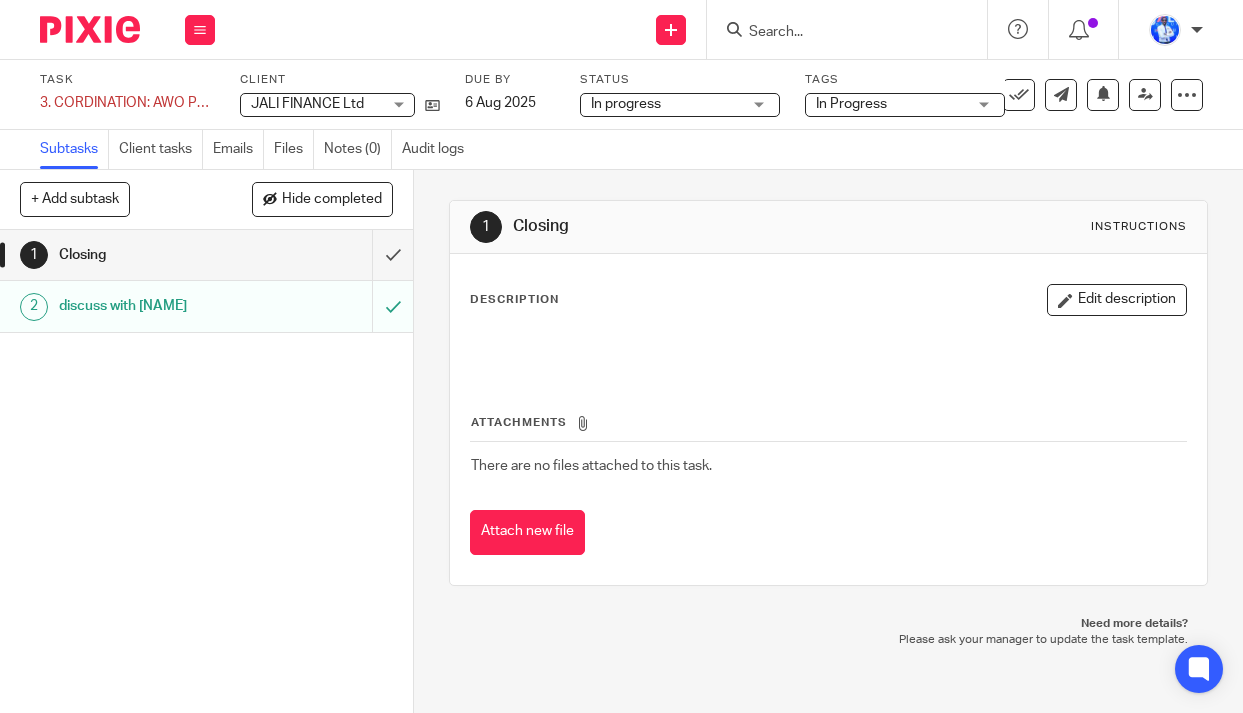 scroll, scrollTop: 0, scrollLeft: 0, axis: both 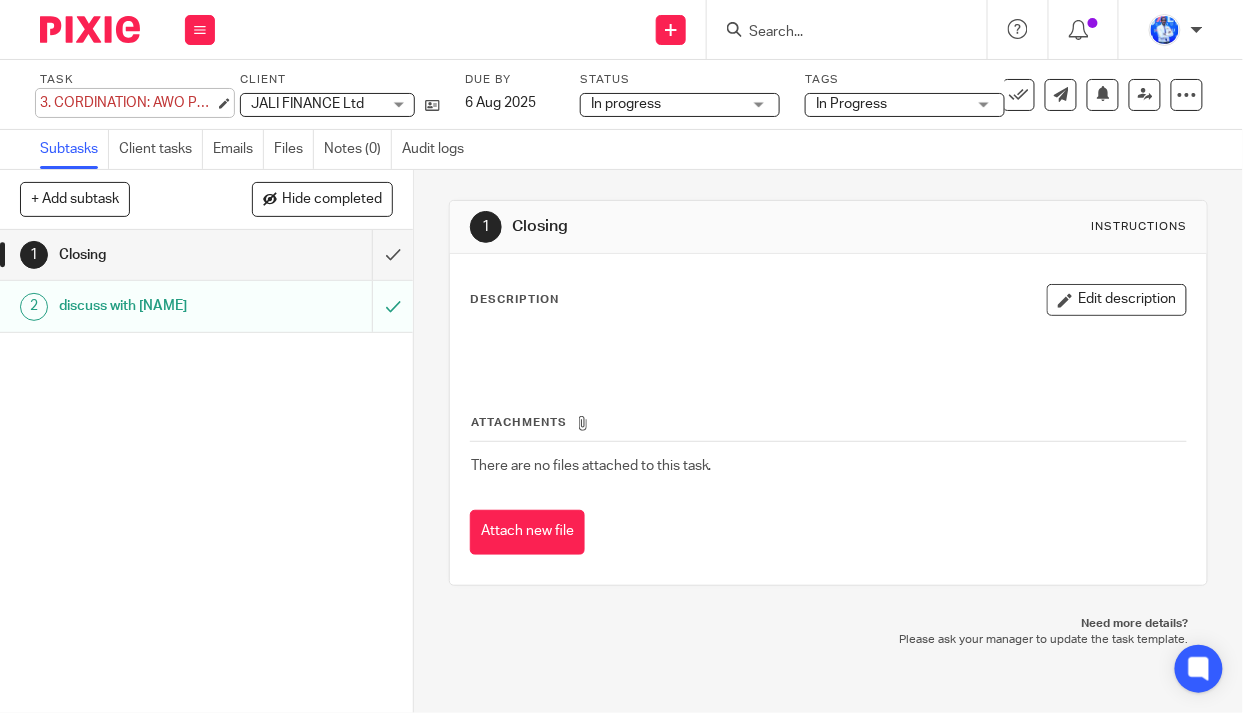 click on "3. CORDINATION: AWO Payment   Save
3. CORDINATION: AWO Payment" at bounding box center (127, 103) 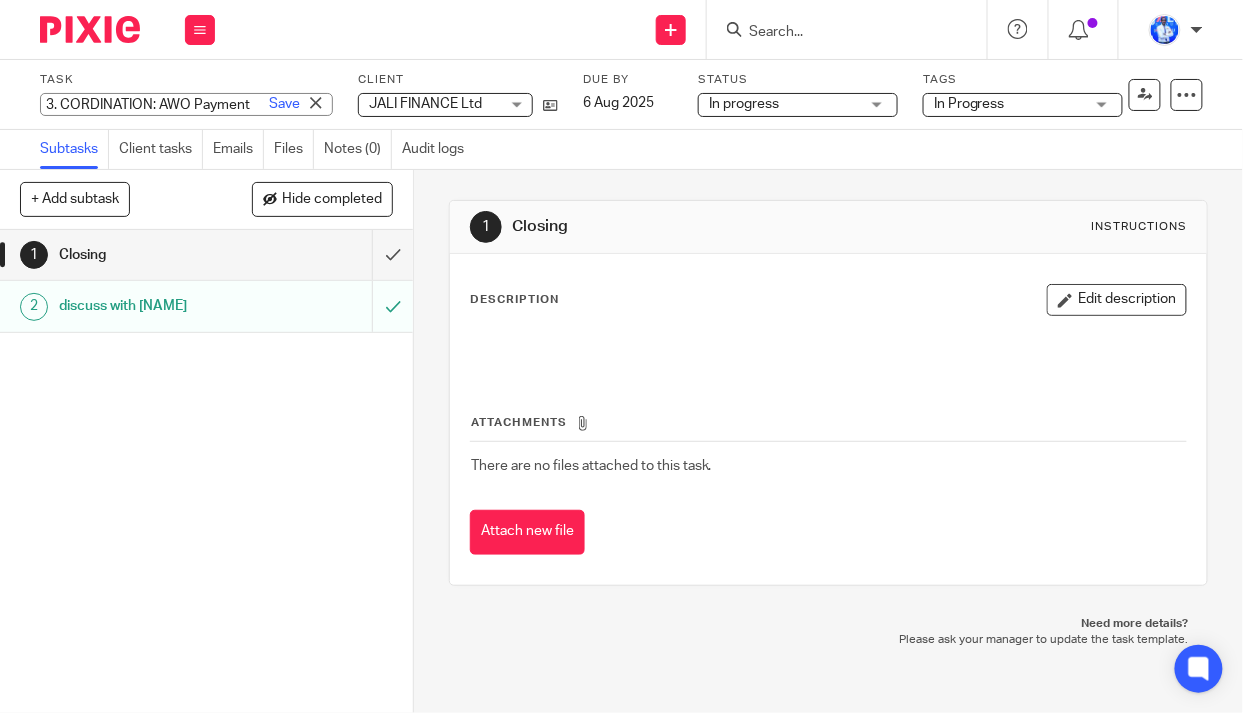 click on "3. CORDINATION: AWO Payment" at bounding box center [186, 104] 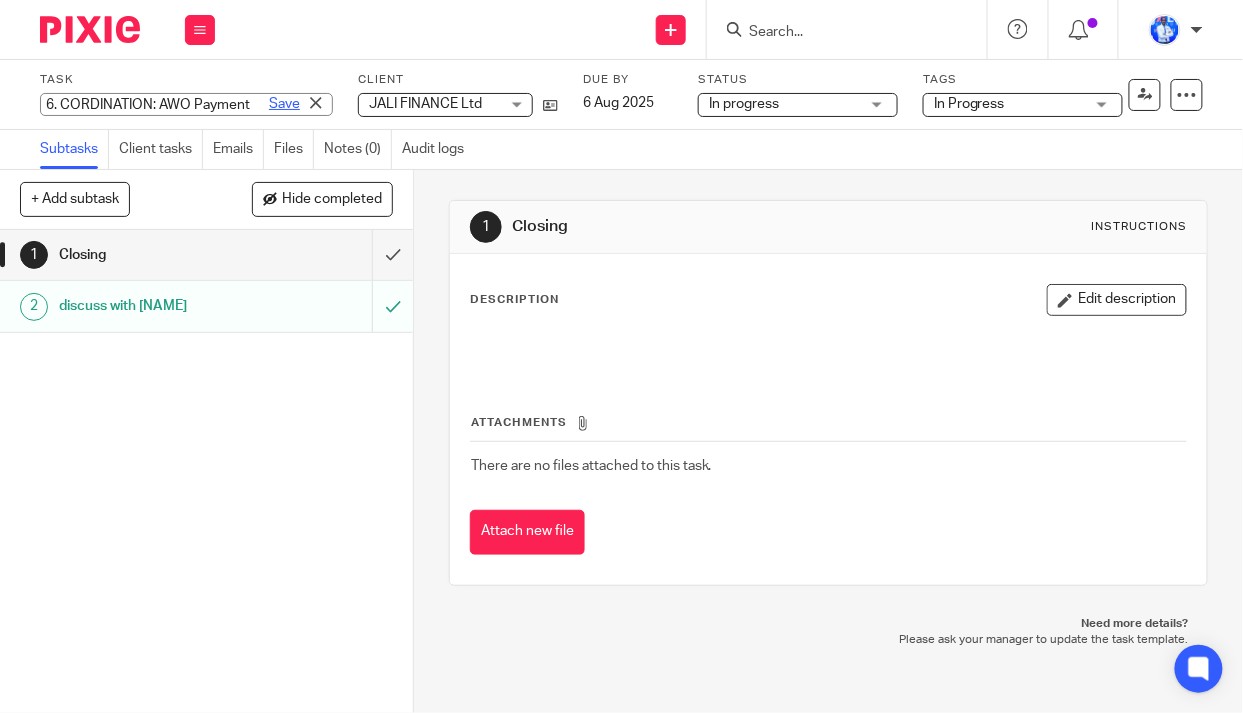 type on "6. CORDINATION: AWO Payment" 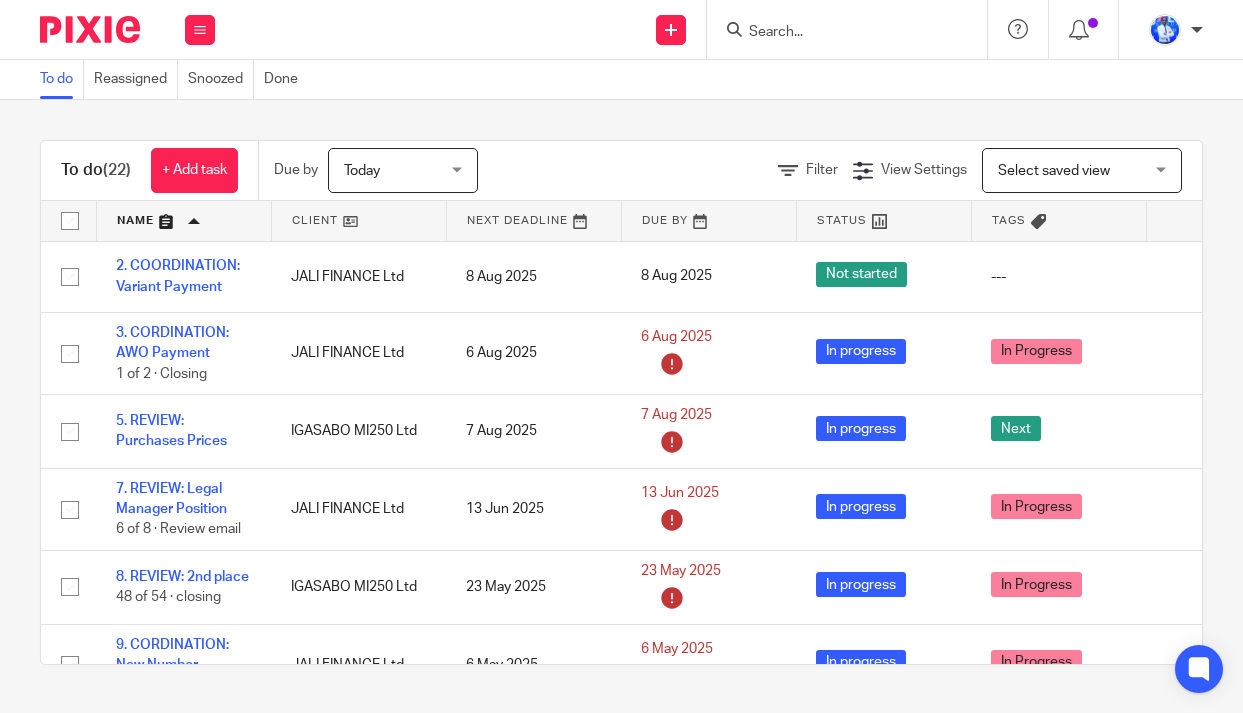 scroll, scrollTop: 0, scrollLeft: 0, axis: both 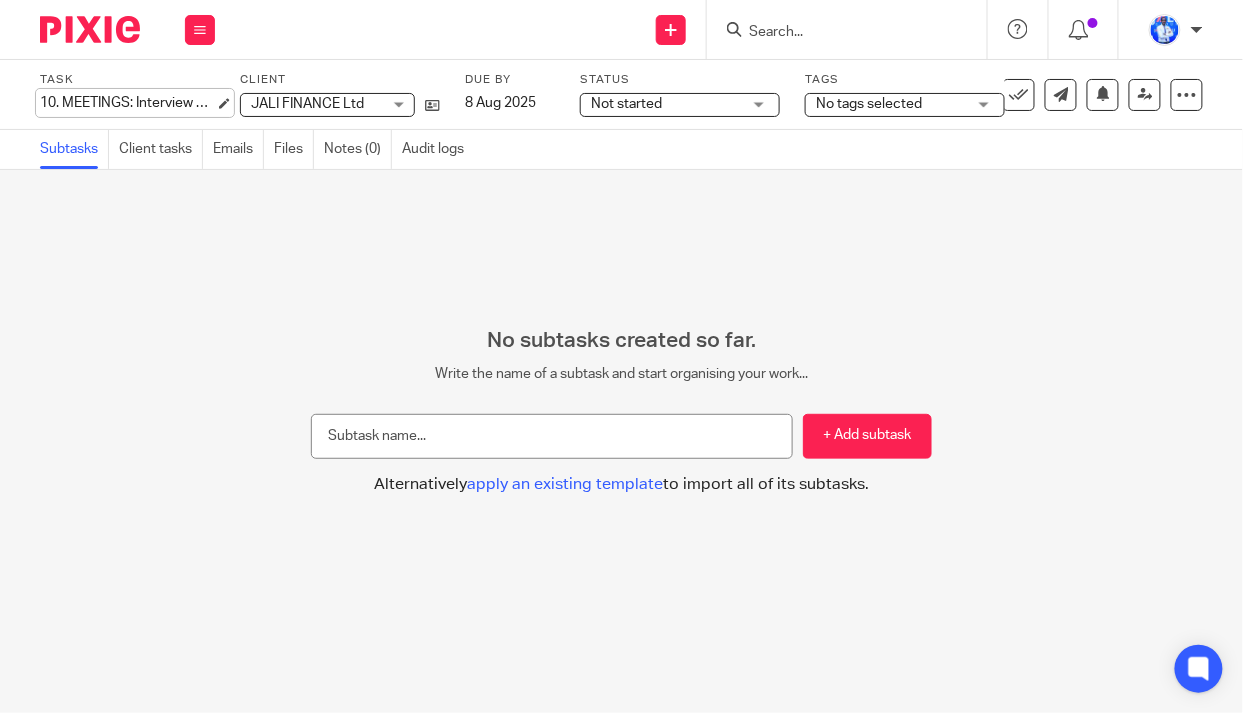 click on "10. MEETINGS: Interview Legal manager [LAST] [LAST]   Save
10. MEETINGS: Interview Legal manager [LAST] [LAST]" at bounding box center (127, 103) 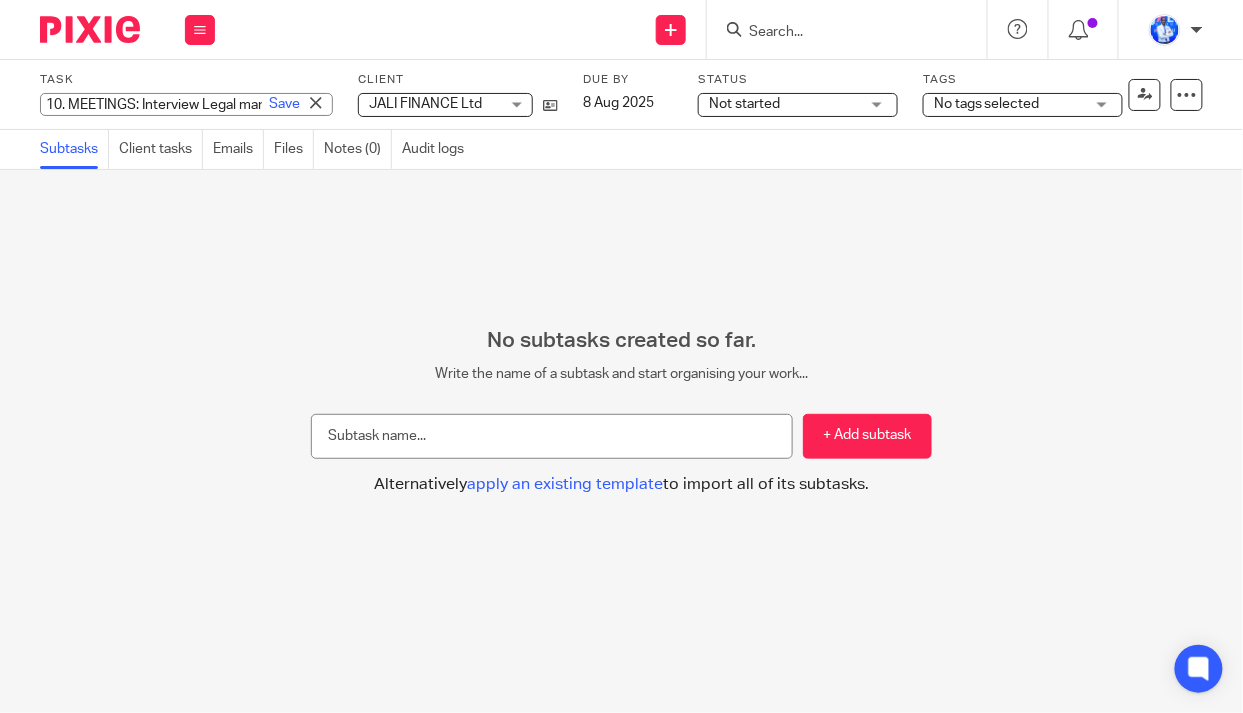 click on "10. MEETINGS: Interview Legal manager Nsanzinshuti Xavier" at bounding box center (186, 104) 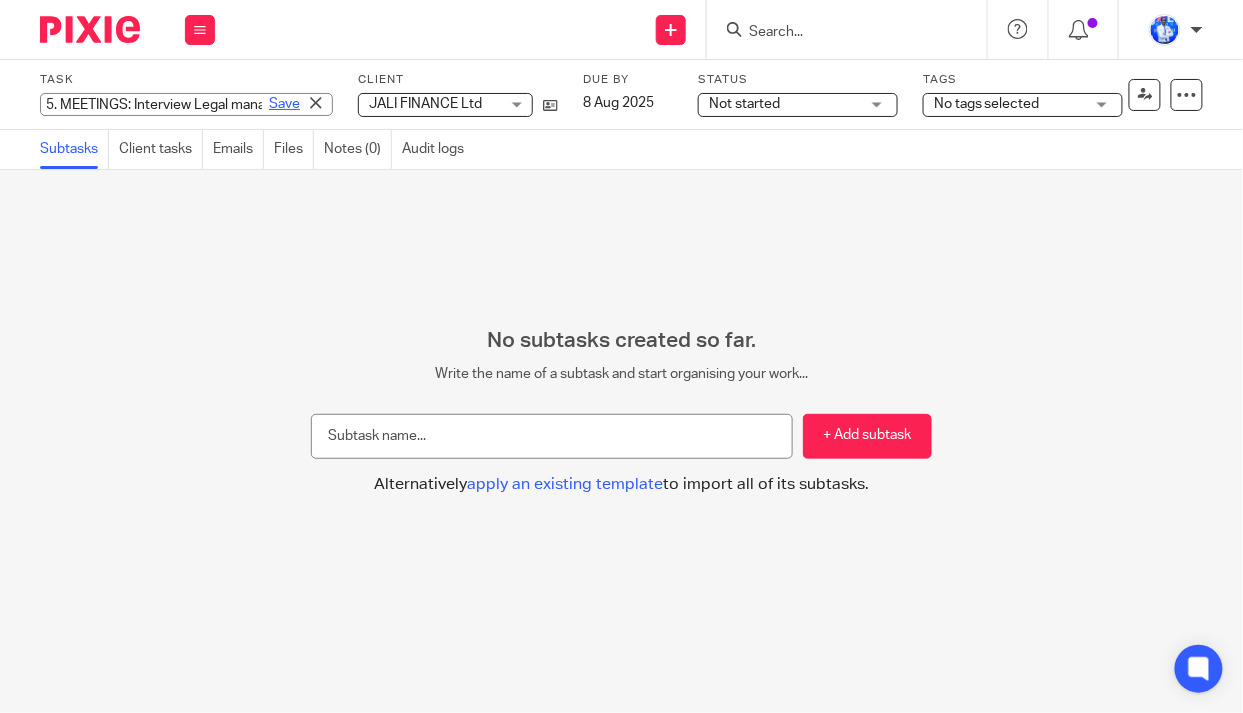 type on "5. MEETINGS: Interview Legal manager Nsanzinshuti Xavier" 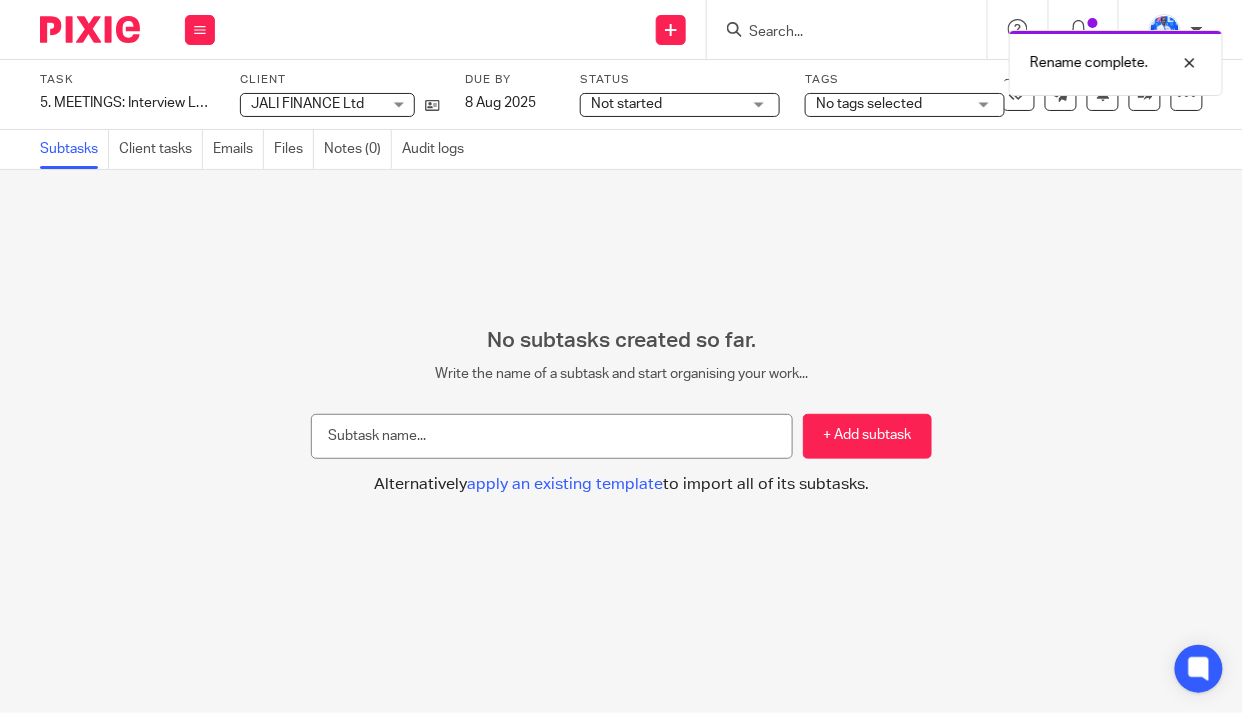 click on "Not started" at bounding box center (666, 104) 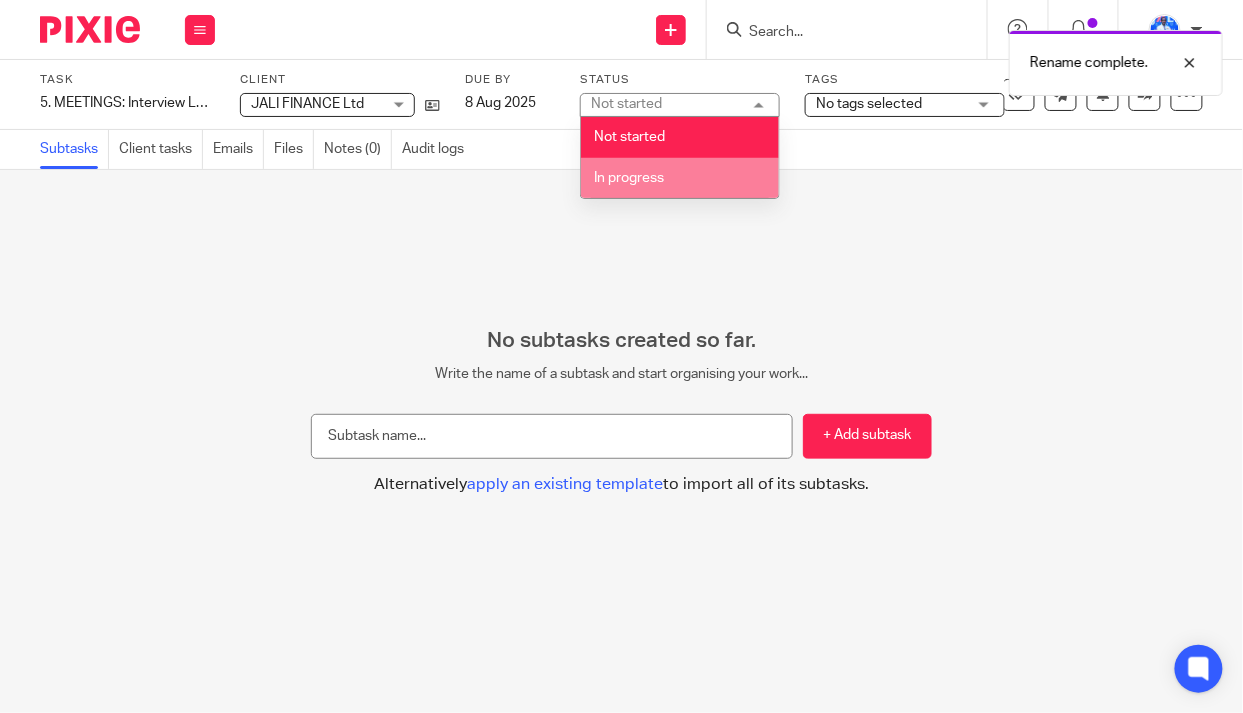click on "In progress" at bounding box center (680, 178) 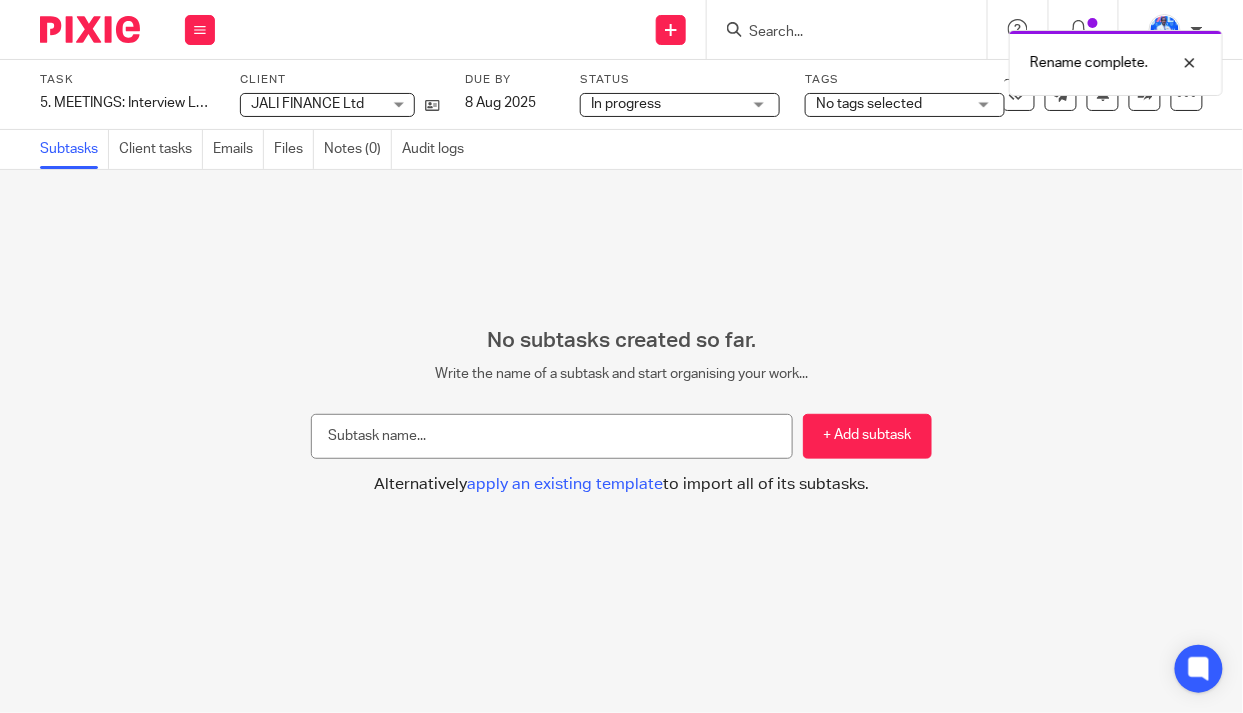 click on "No tags selected" at bounding box center [869, 104] 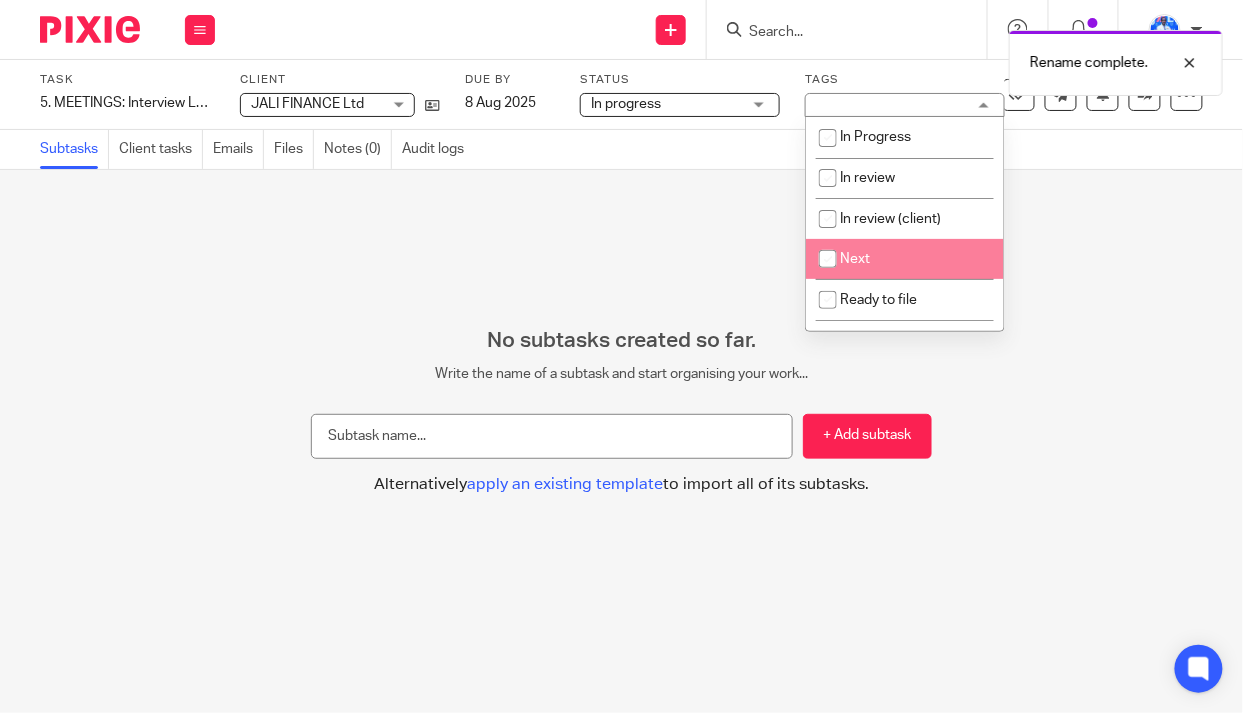 click on "Next" at bounding box center (905, 259) 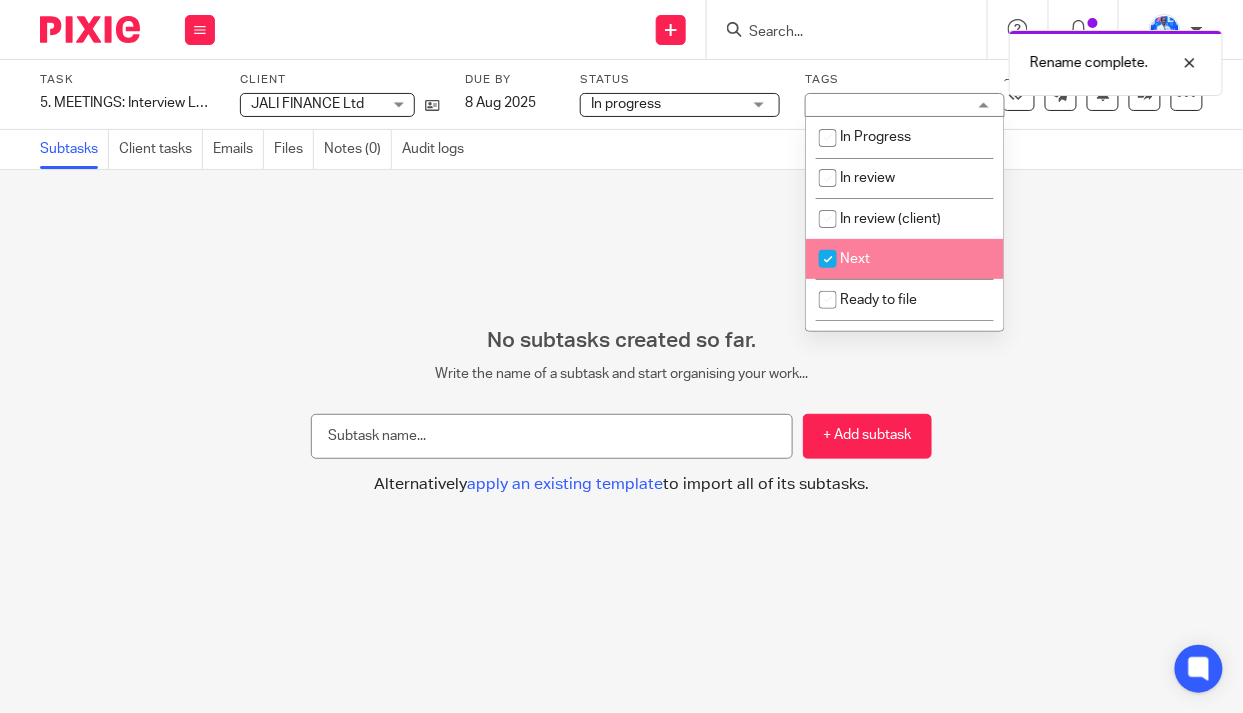 checkbox on "true" 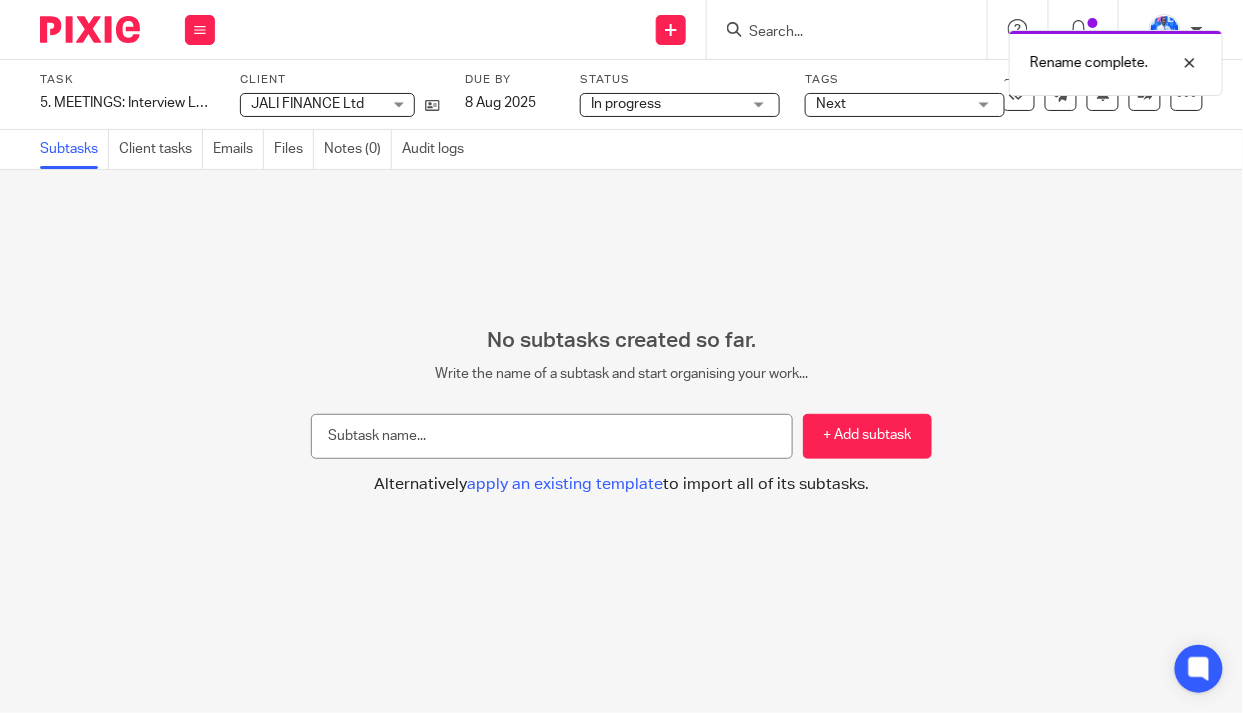 click on "No subtasks created so far.
Write the name of a subtask and start organising your work...
+ Add subtask
Alternatively   apply an existing template  to import all of its subtasks.
Apply template
Select one of the following templates to apply to your task
Task templates
1. Review Task
Days
1. Review Task 2025-07-29
Days
Accounting report
Days
Accounting report 2
Days
Approving Loandisk Payments" at bounding box center [621, 441] 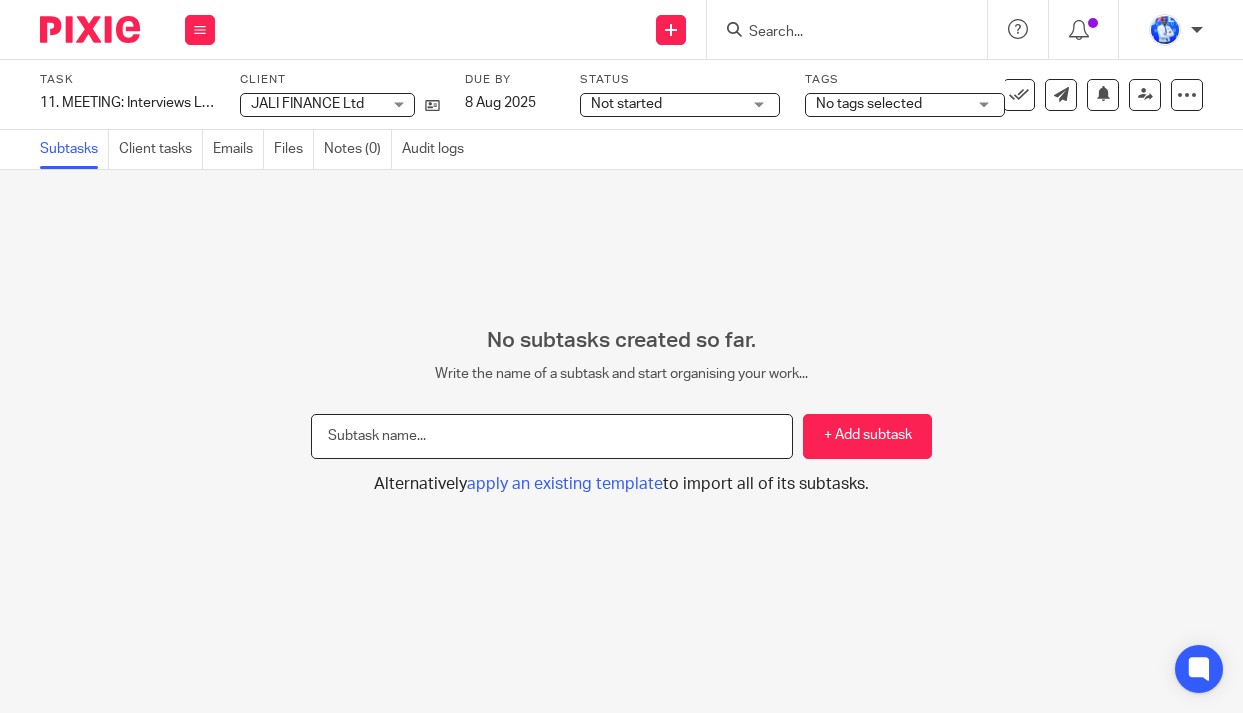 scroll, scrollTop: 0, scrollLeft: 0, axis: both 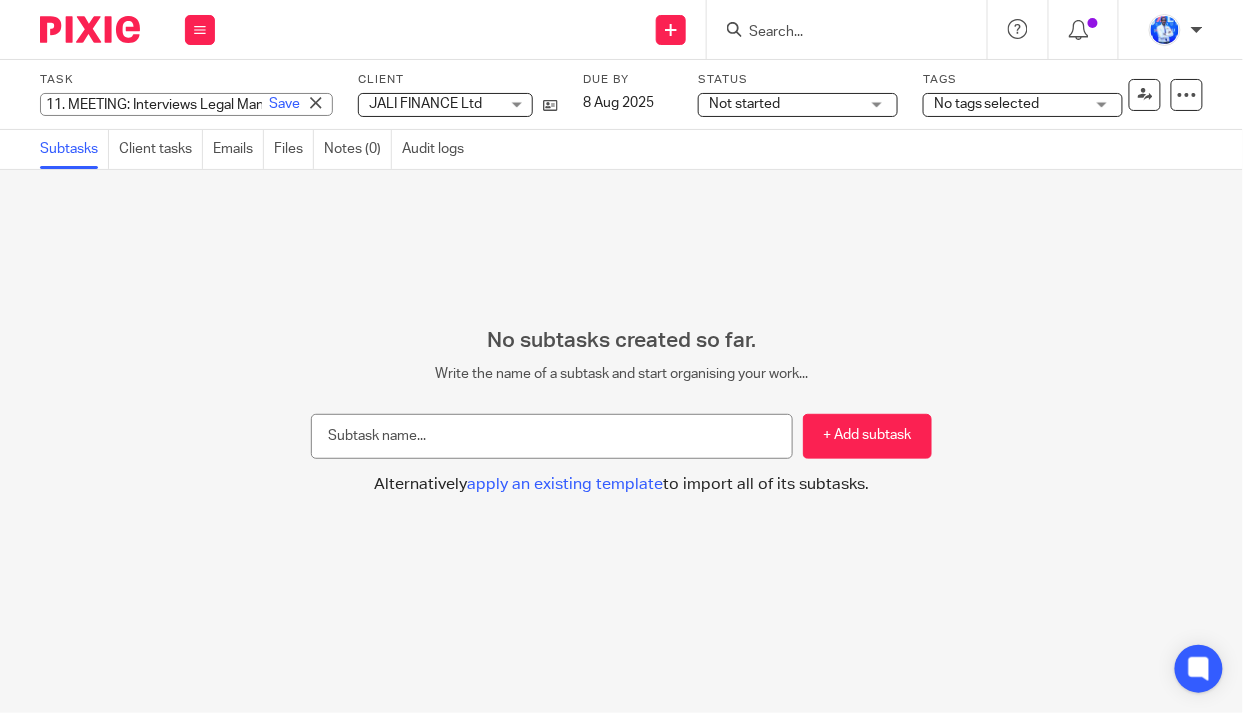 click on "11. MEETING: Interviews Legal Manager [FIRST] [LAST]   Save
11. MEETING: Interviews Legal Manager [FIRST] [LAST]" at bounding box center [186, 104] 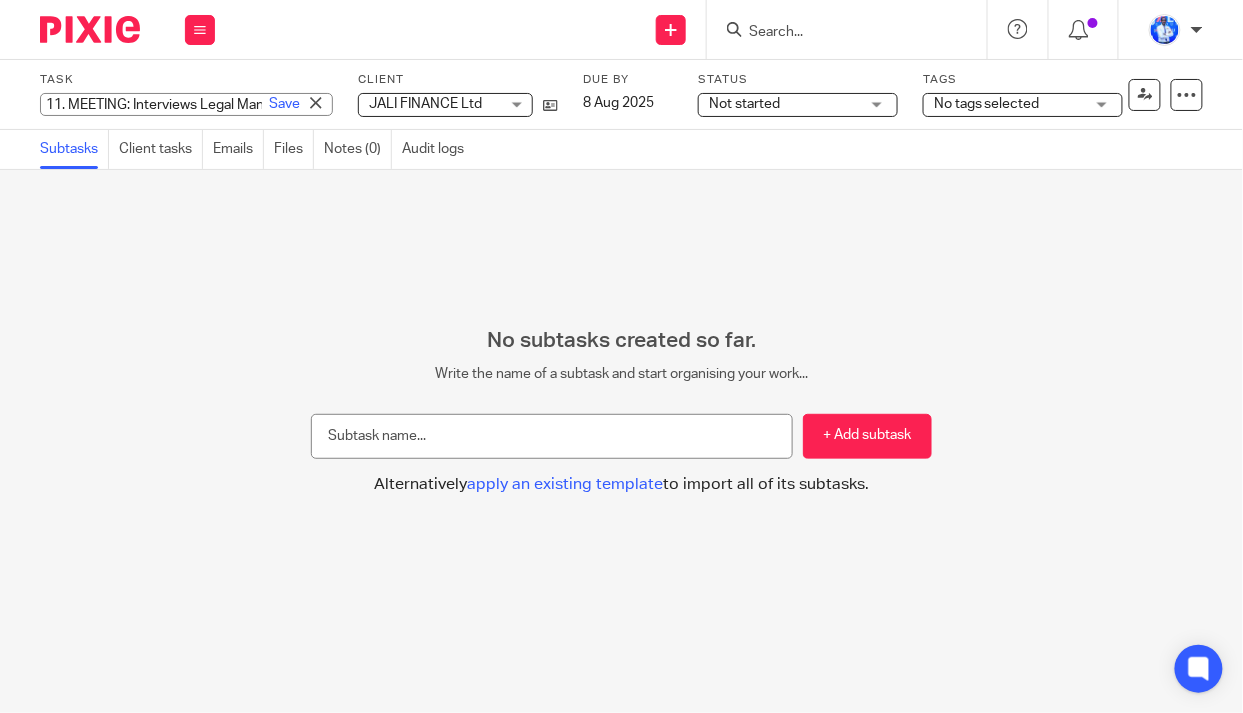 click on "11. MEETING: Interviews Legal Manager [FIRST] [LAST]" at bounding box center [186, 104] 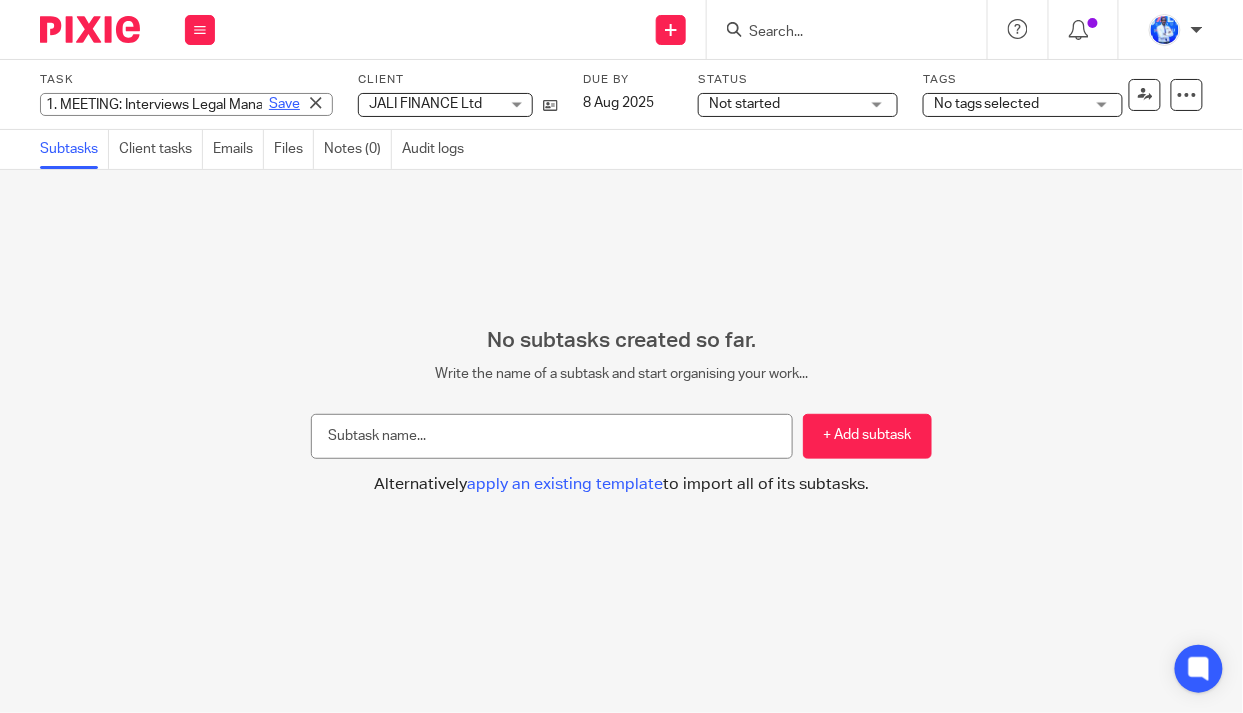 type on "1. MEETING: Interviews Legal Manager Nsanzimana Innocent" 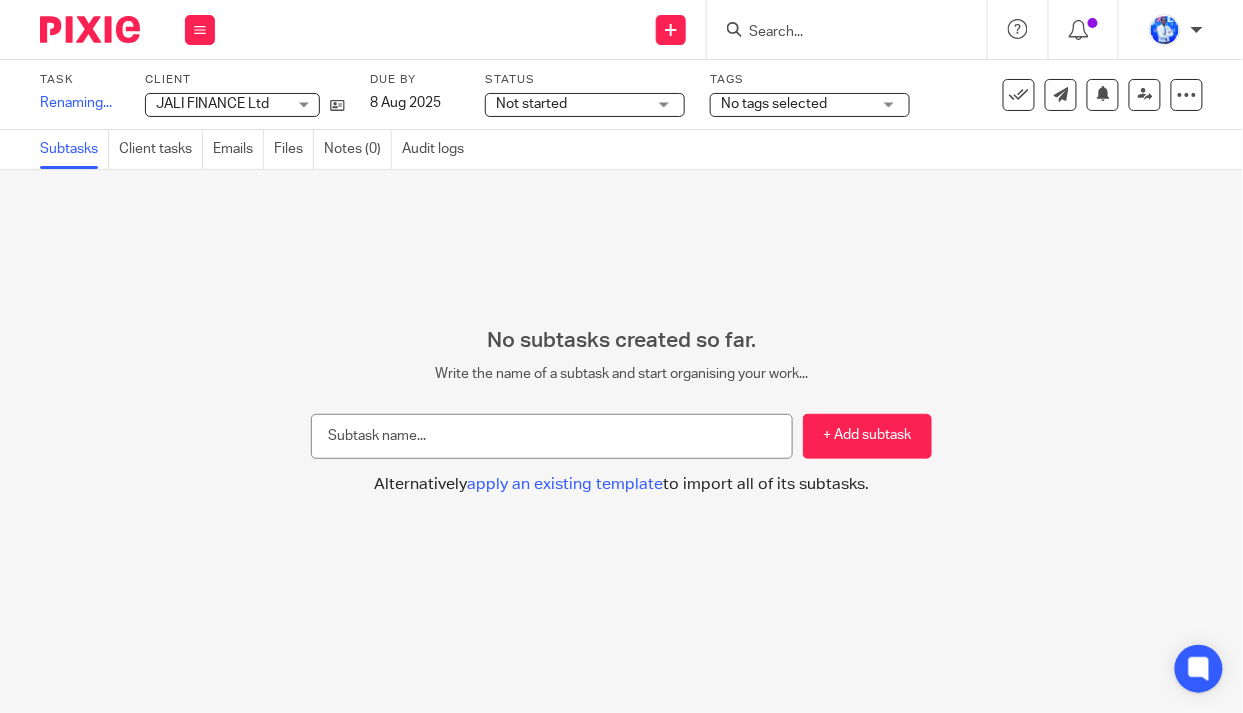 click on "Not started" at bounding box center (571, 104) 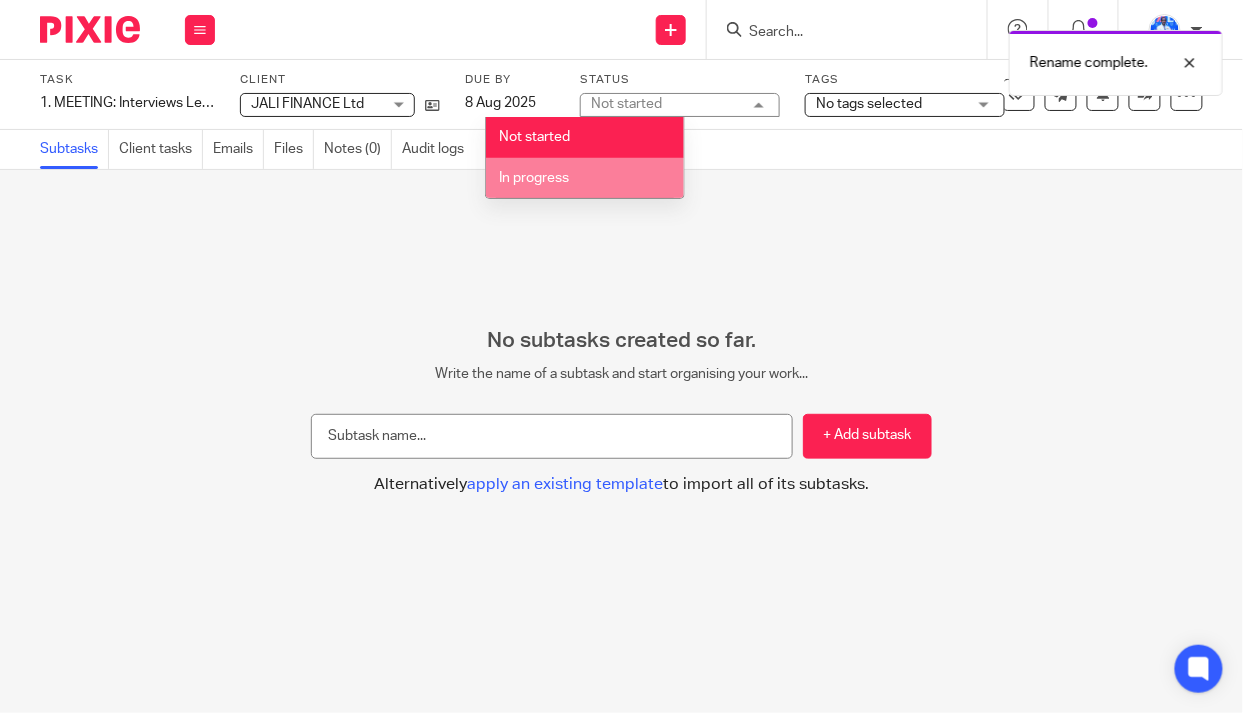 click on "In progress" at bounding box center [585, 178] 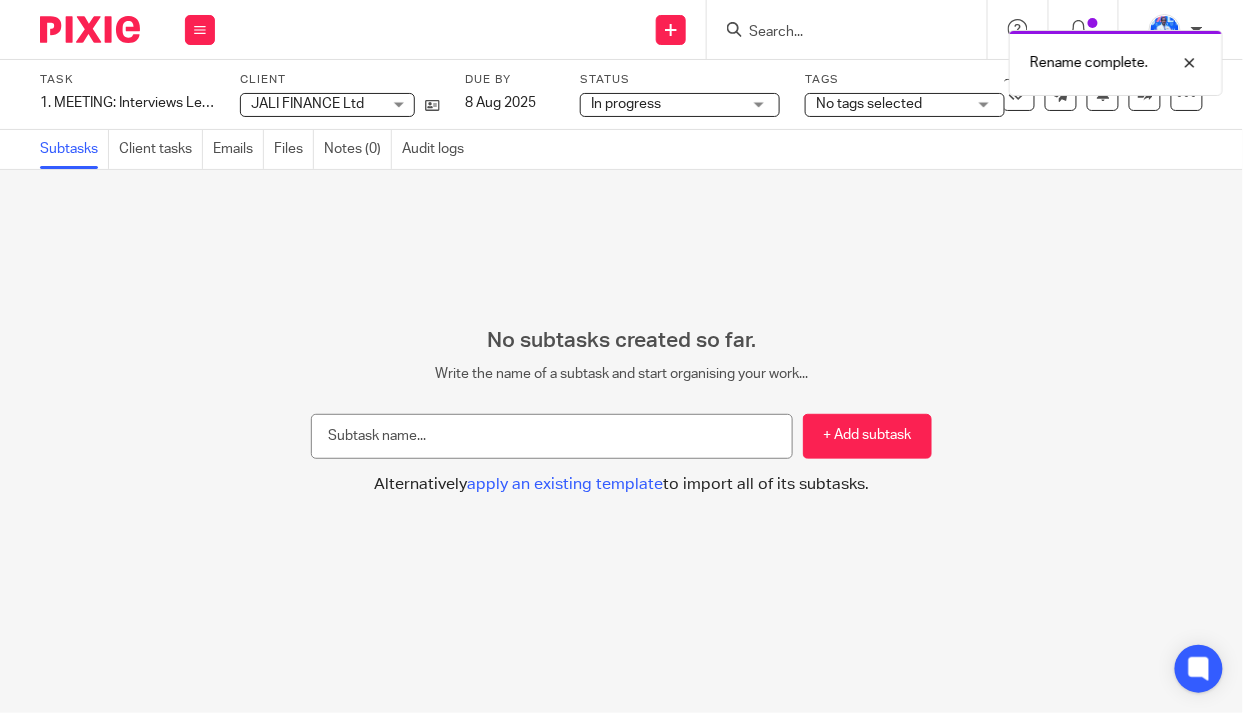 click on "No tags selected" at bounding box center (869, 104) 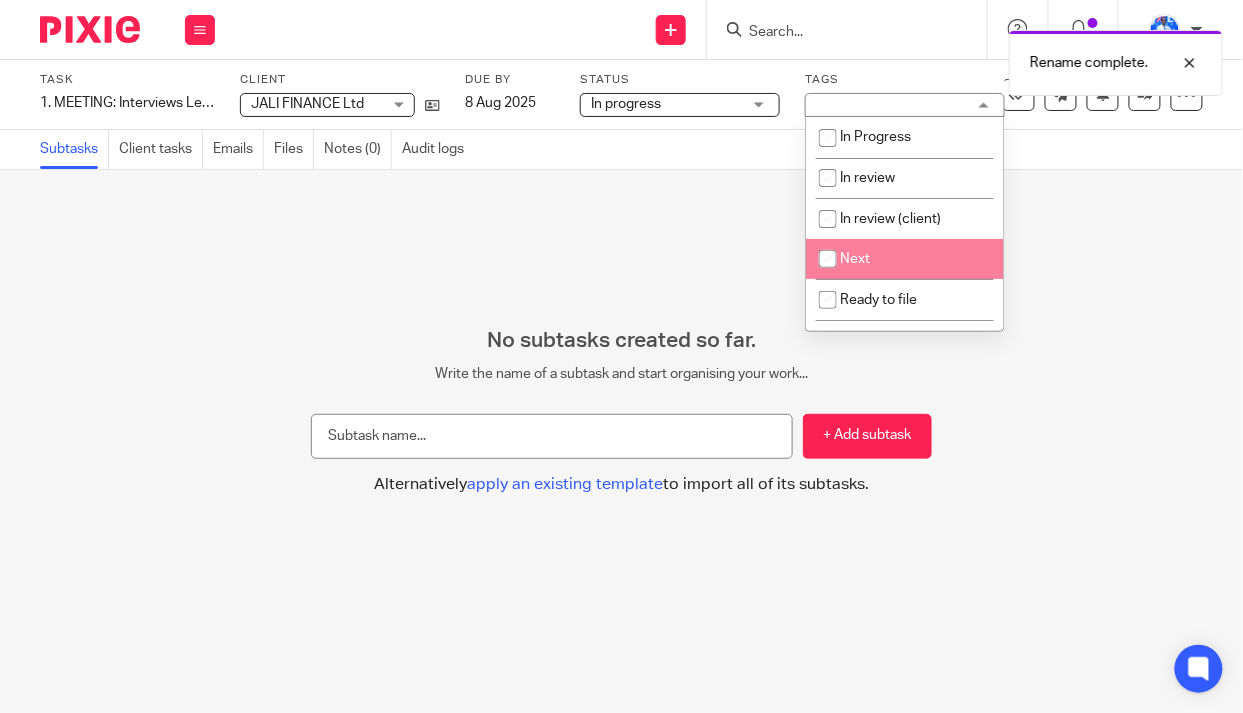 click on "Next" at bounding box center (905, 259) 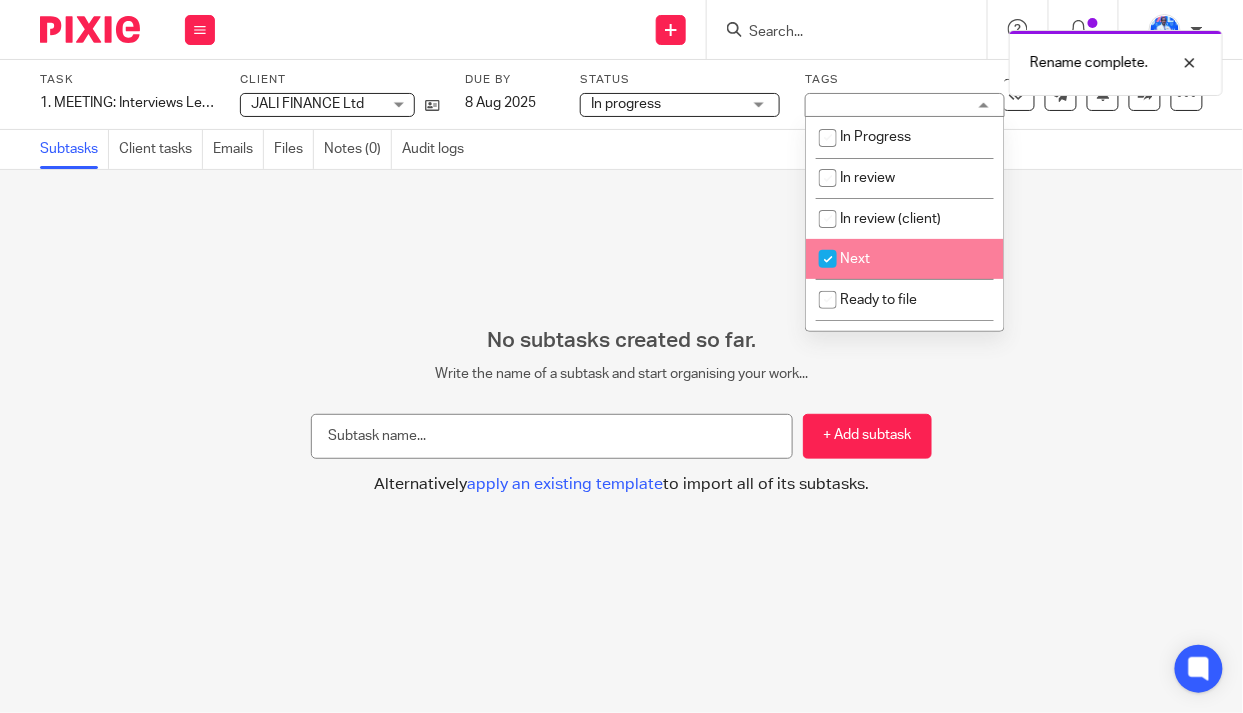 checkbox on "true" 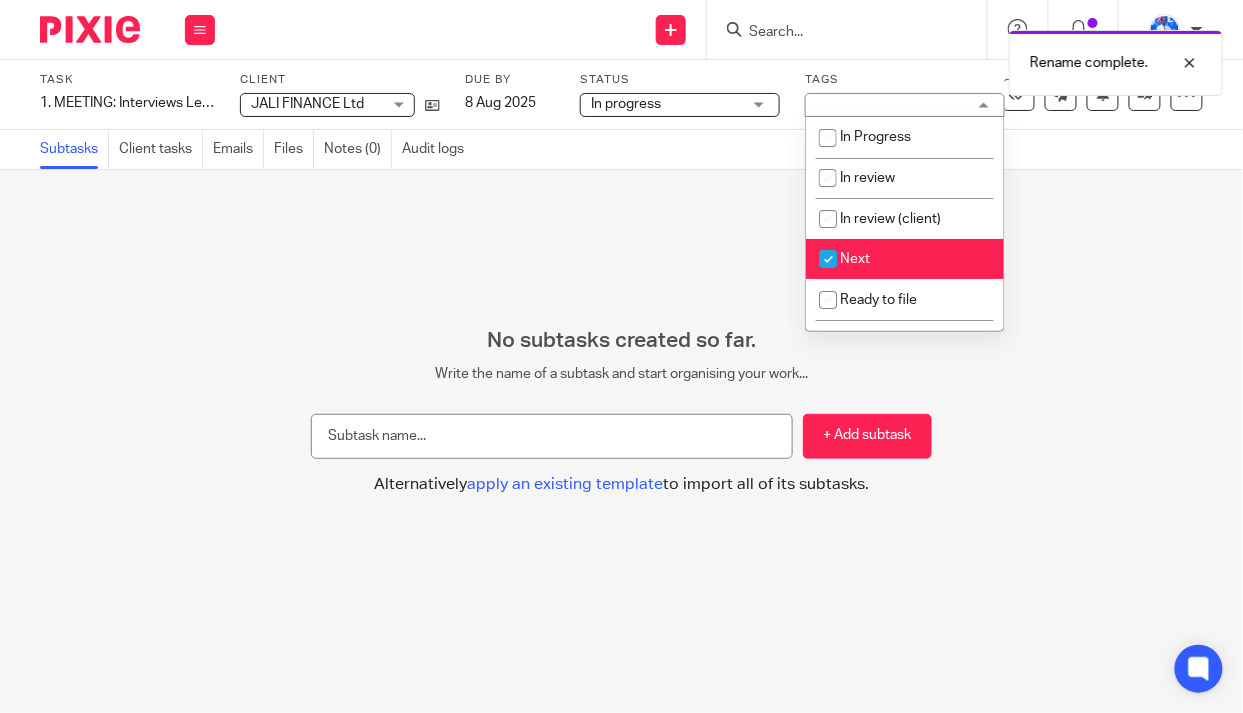 click on "No subtasks created so far.
Write the name of a subtask and start organising your work...
+ Add subtask
Alternatively   apply an existing template  to import all of its subtasks.
Apply template
Select one of the following templates to apply to your task
Task templates
1. Review Task
Days
1. Review Task 2025-07-29
Days
Accounting report
Days
Accounting report 2
Days
Approving Loandisk Payments" at bounding box center [621, 441] 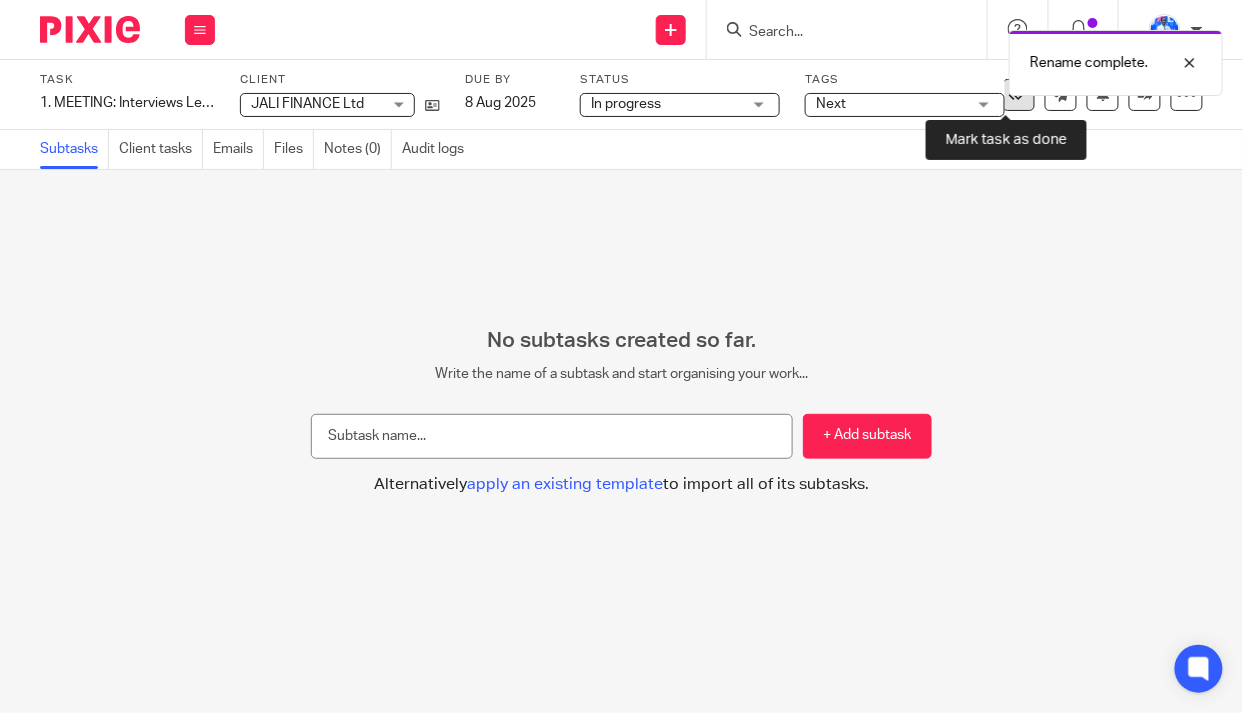 click at bounding box center (1019, 95) 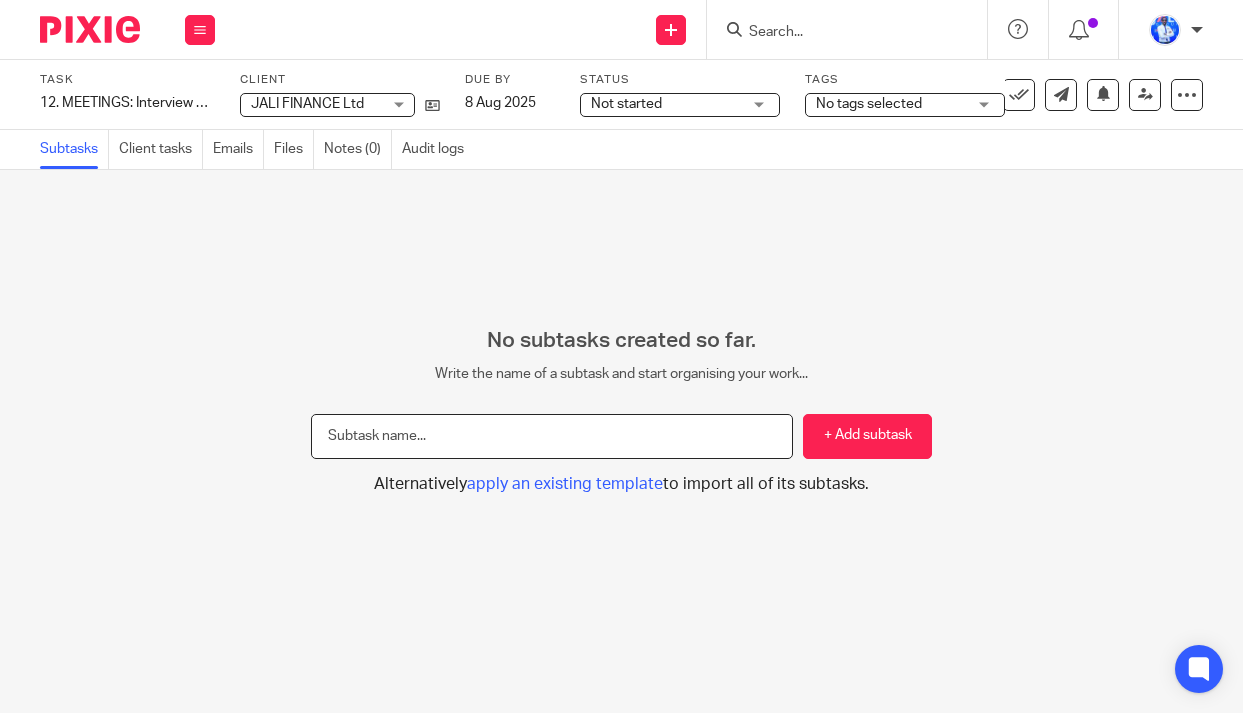 scroll, scrollTop: 0, scrollLeft: 0, axis: both 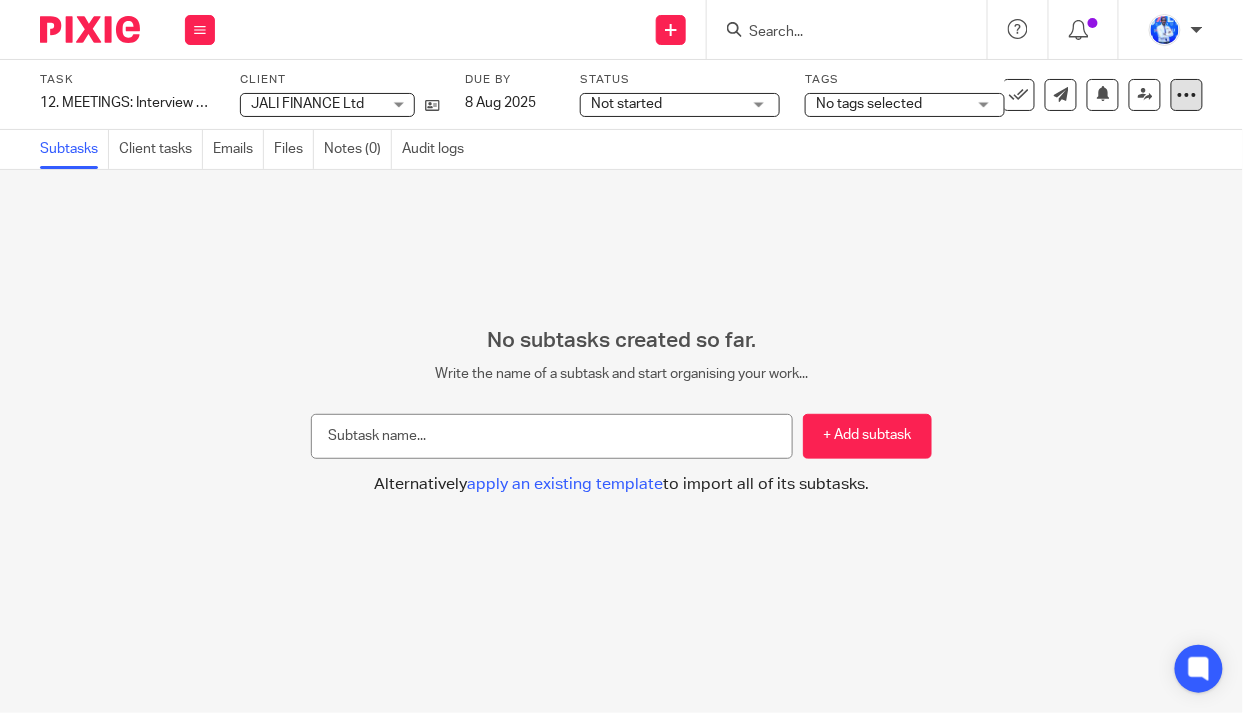 click at bounding box center (1187, 95) 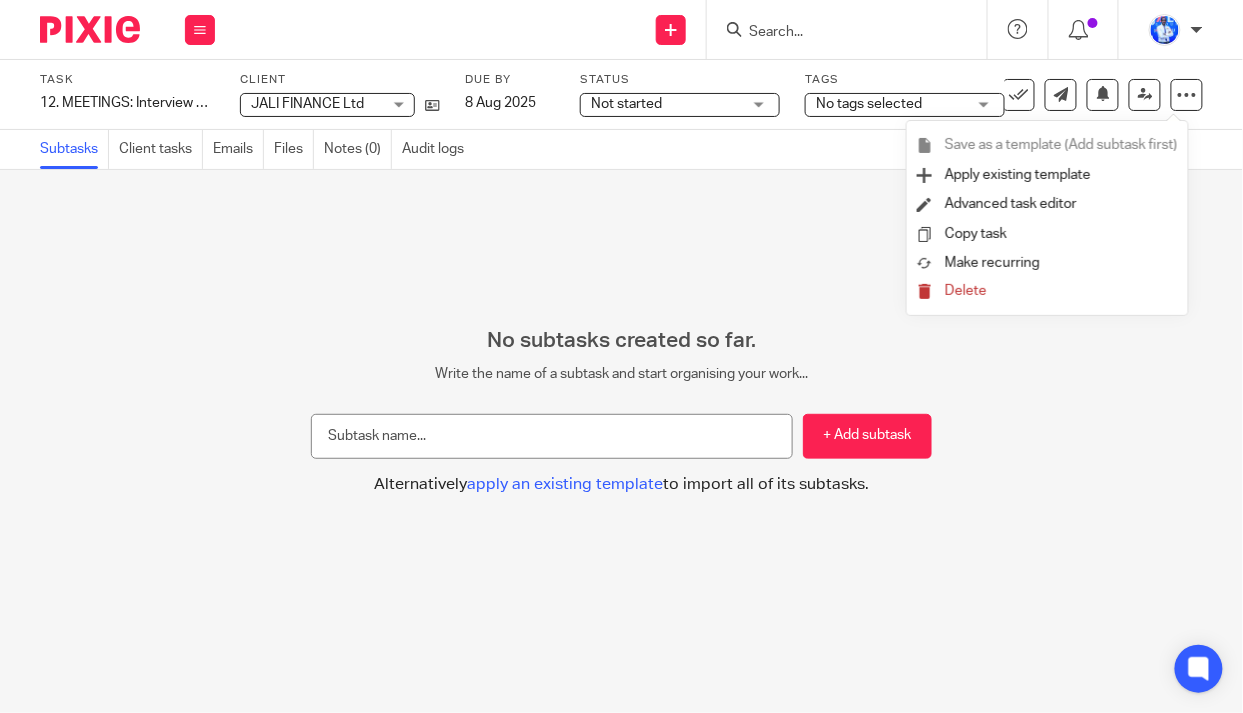 click on "Delete" at bounding box center (966, 291) 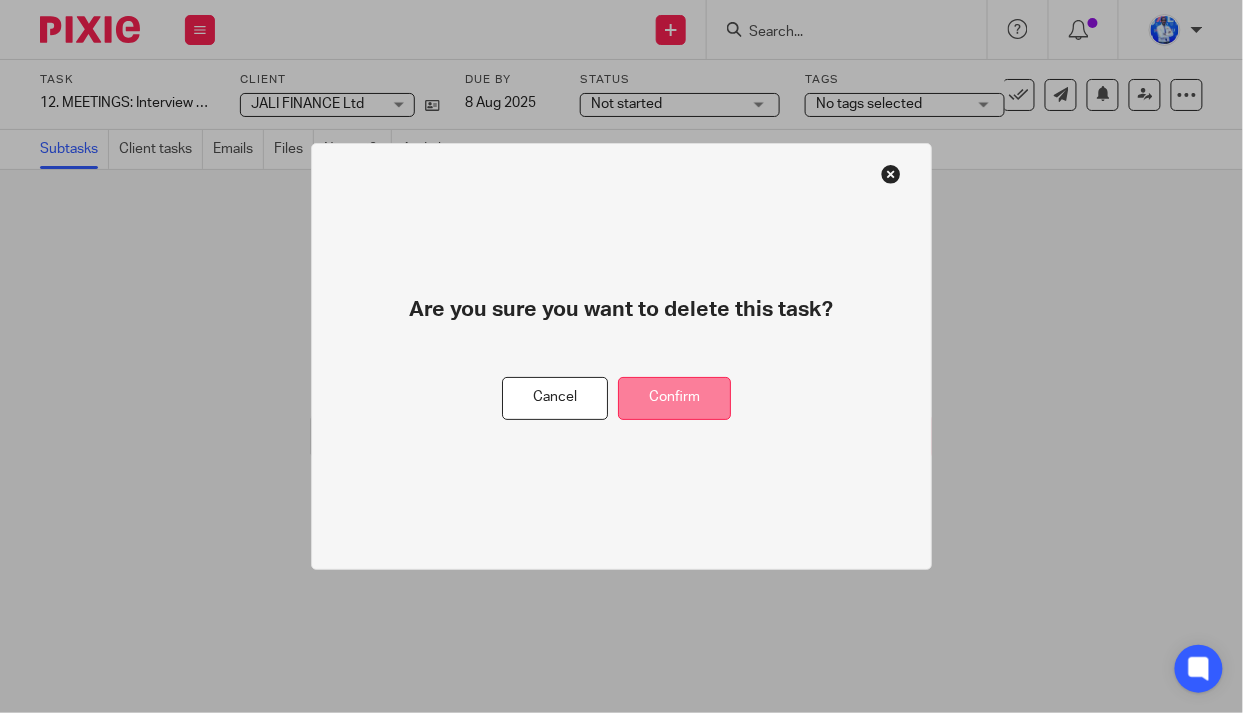click on "Confirm" at bounding box center (674, 398) 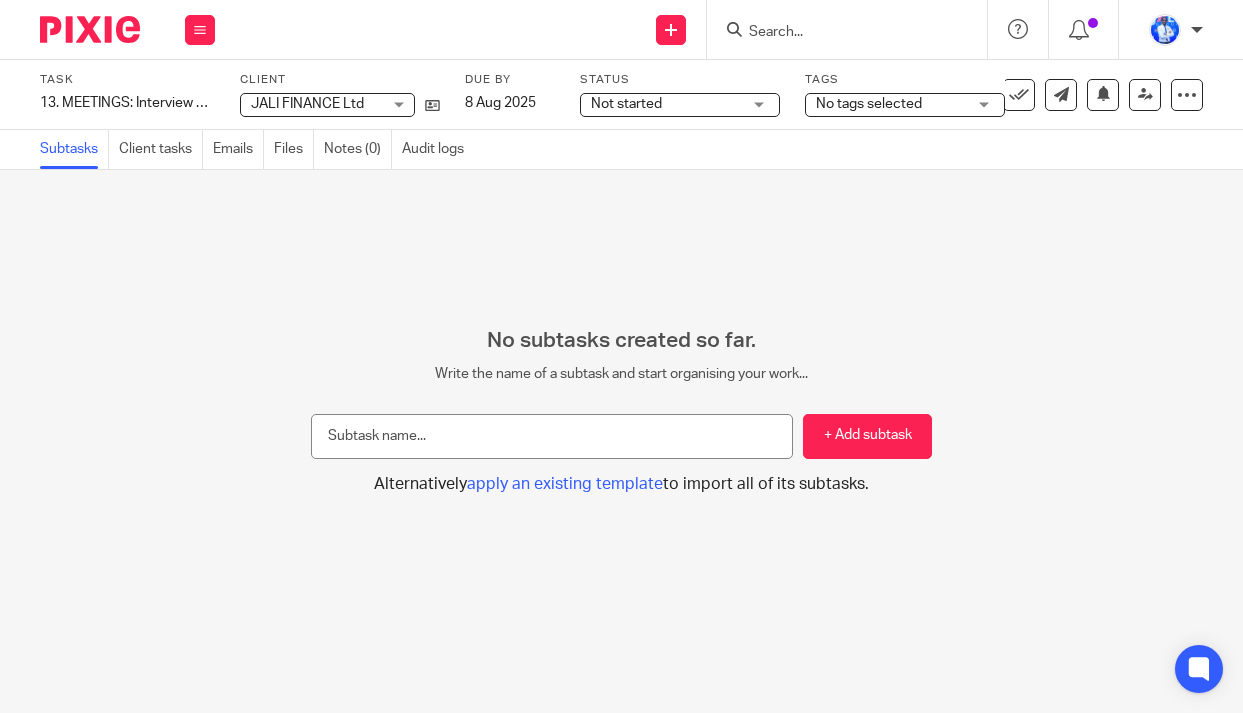 scroll, scrollTop: 0, scrollLeft: 0, axis: both 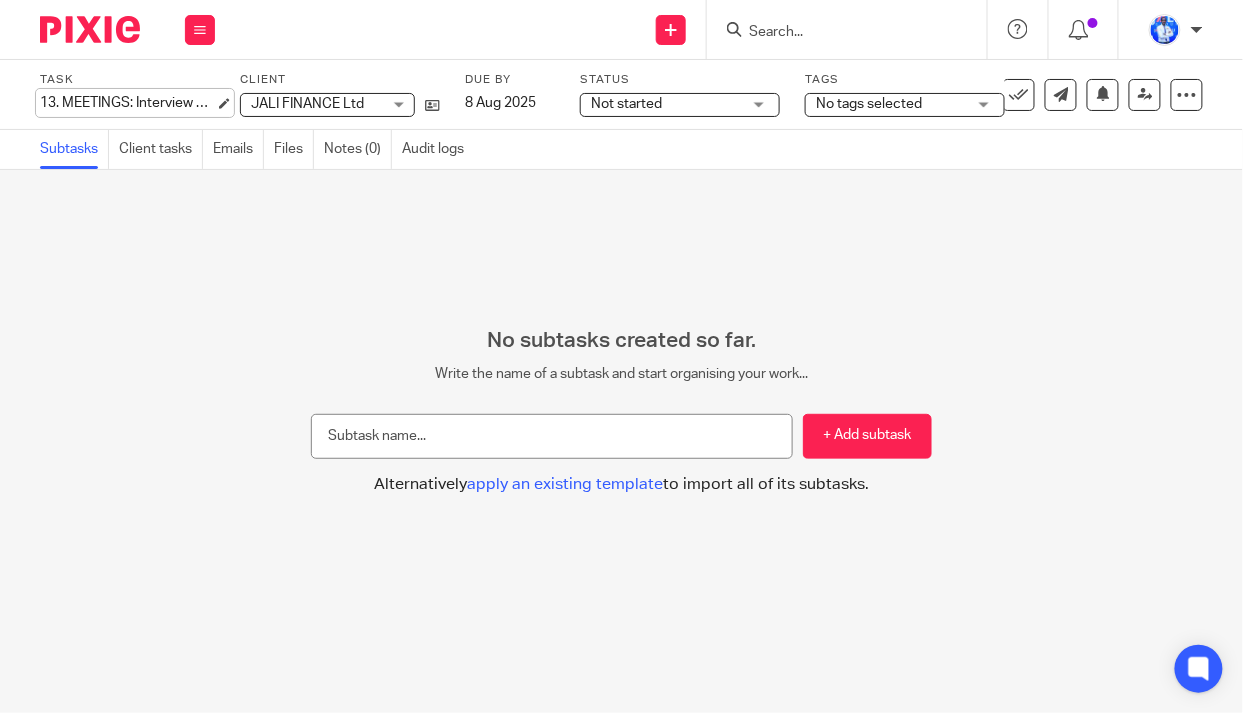 click on "13. MEETINGS: Interview Legal manager [FIRST] [LAST]   Save
13. MEETINGS: Interview Legal manager [FIRST] [LAST]" at bounding box center (127, 103) 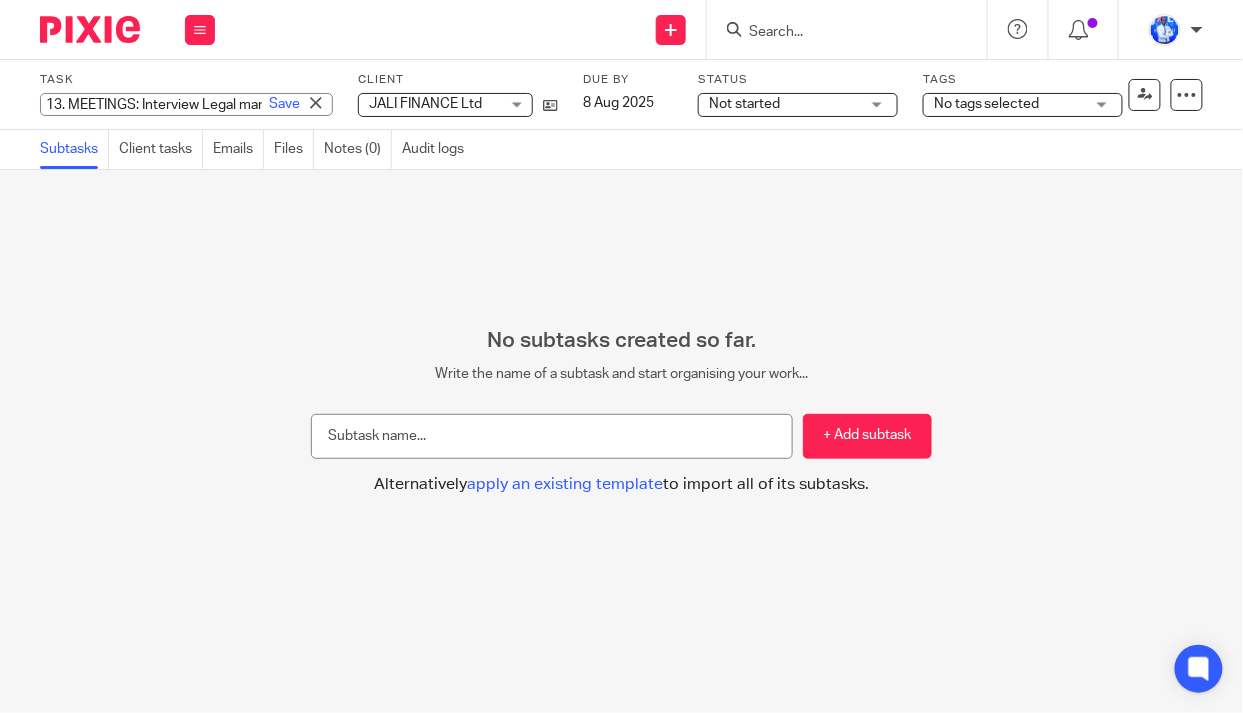 click on "13. MEETINGS: Interview Legal manager [FIRST] [LAST]" at bounding box center (186, 104) 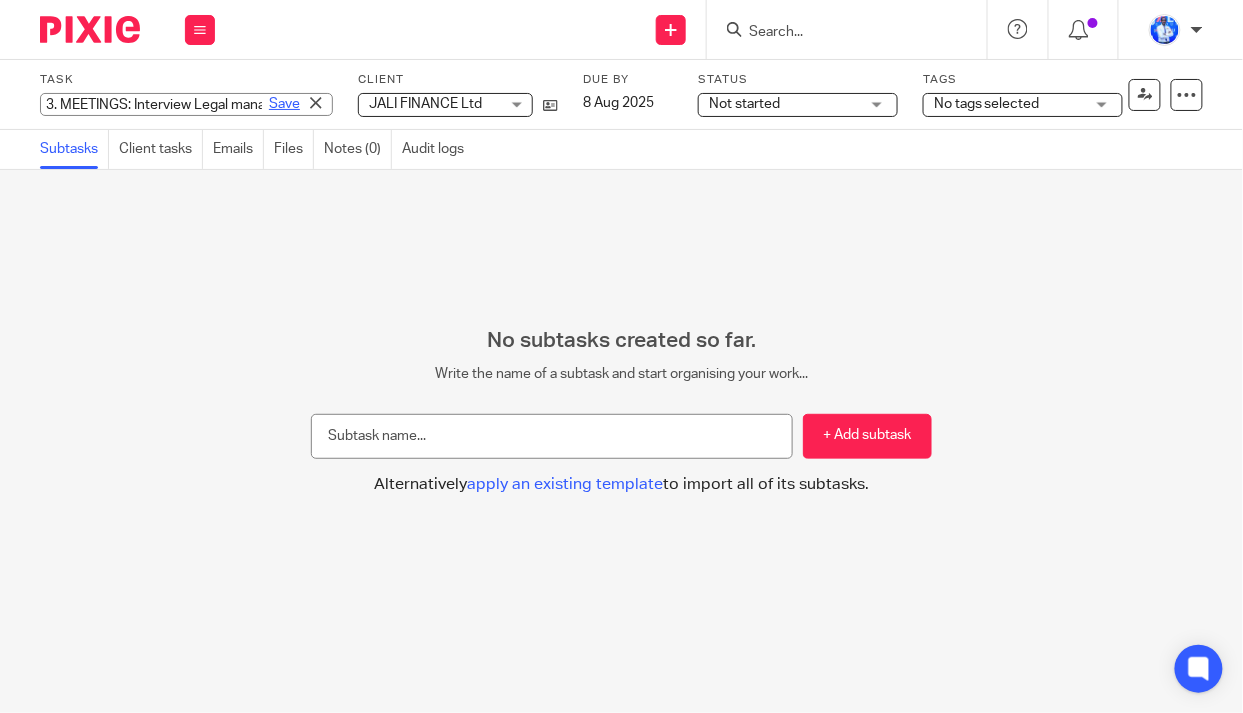 type on "3. MEETINGS: Interview Legal manager [FIRST] [LAST]" 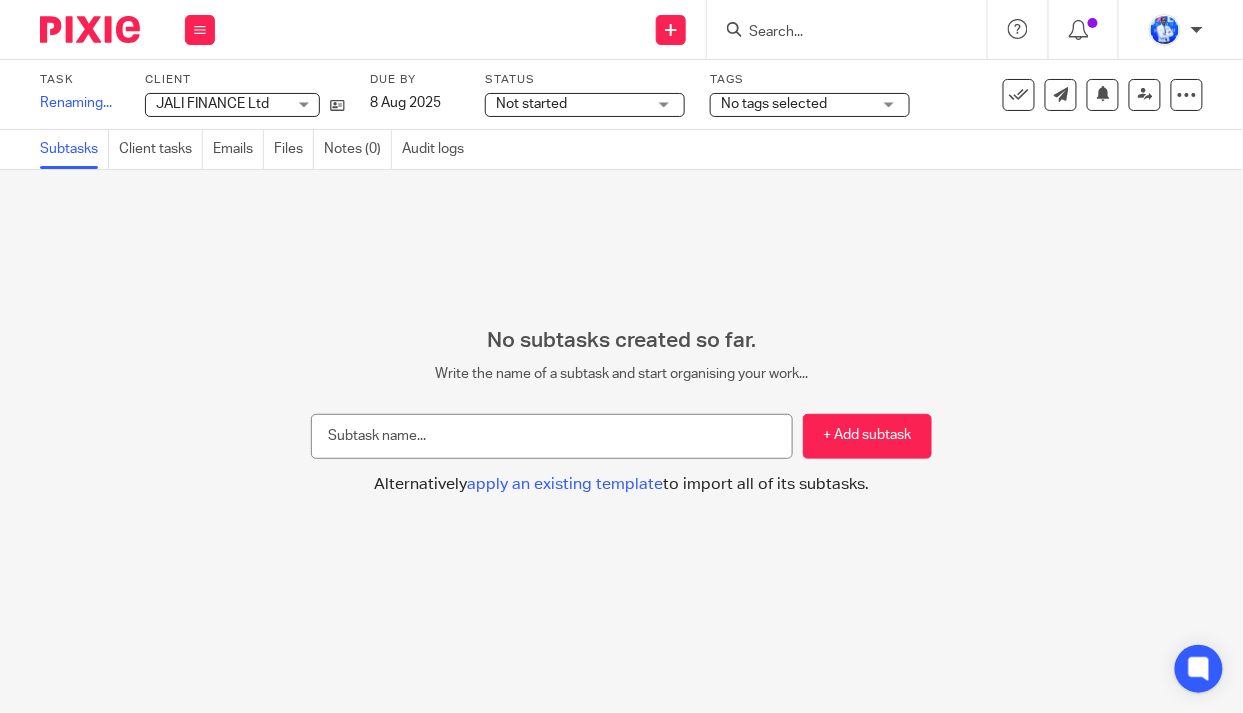 click on "Not started" at bounding box center (571, 104) 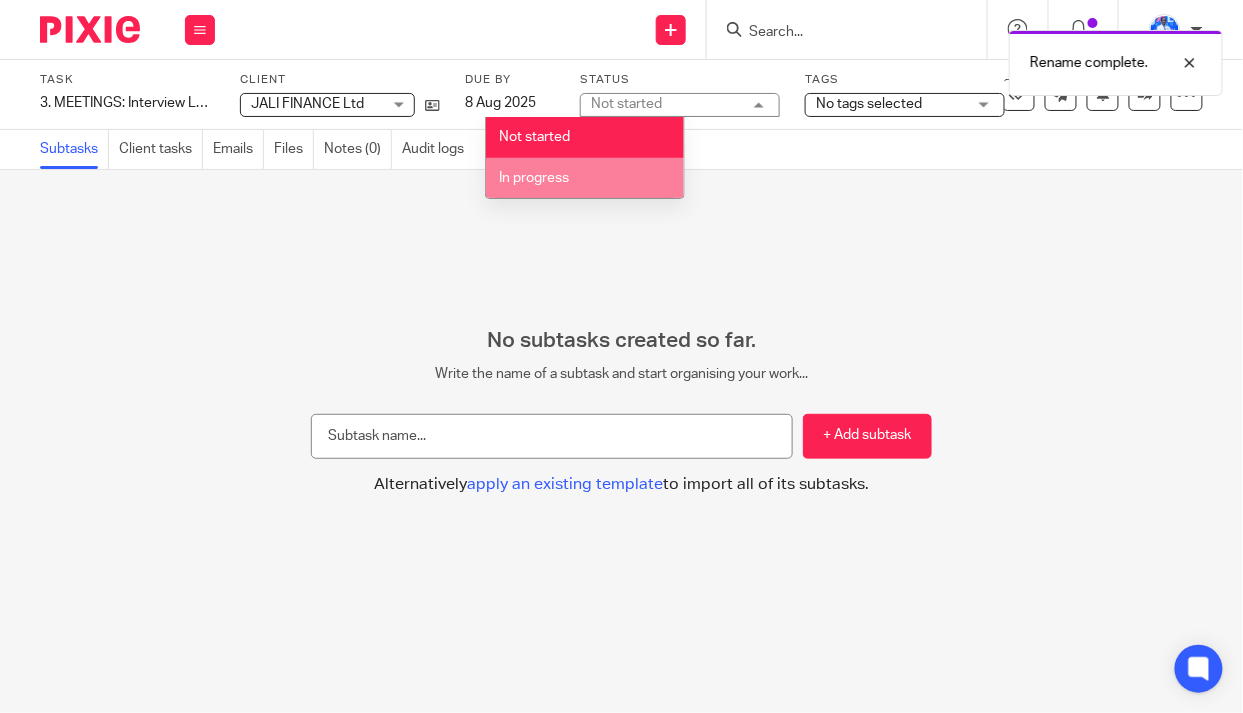 click on "In progress" at bounding box center (585, 178) 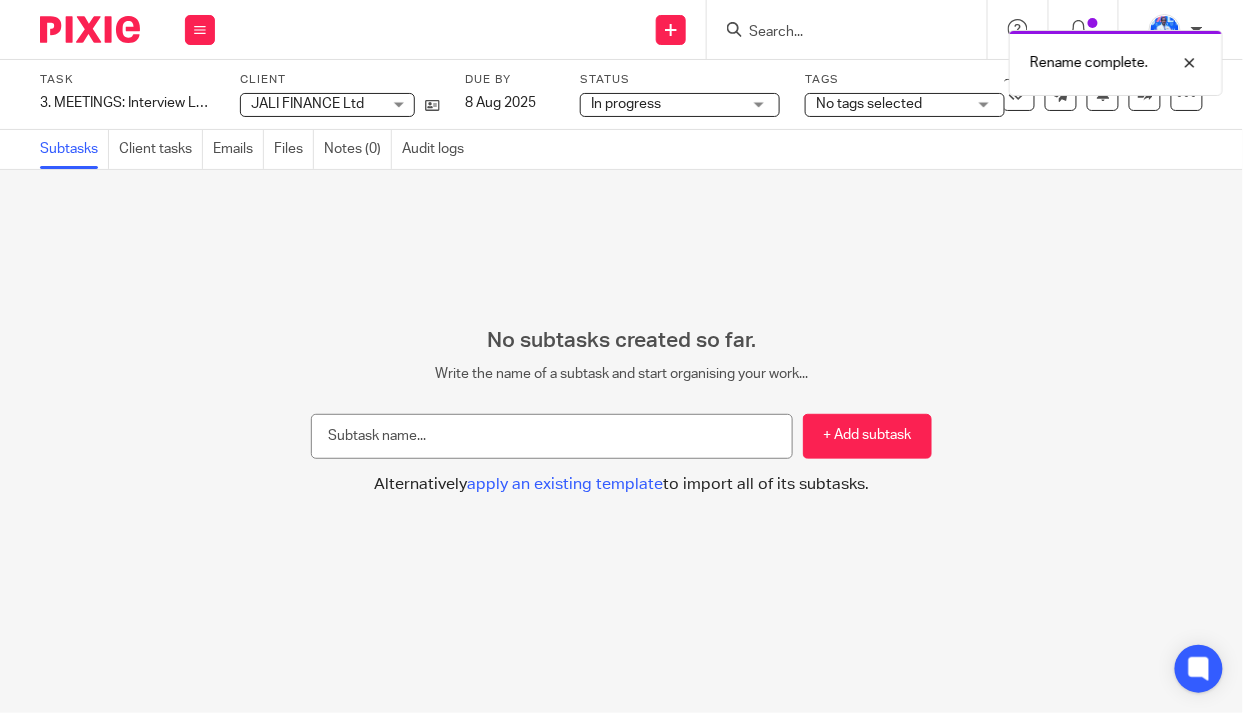 click on "No tags selected" at bounding box center [869, 104] 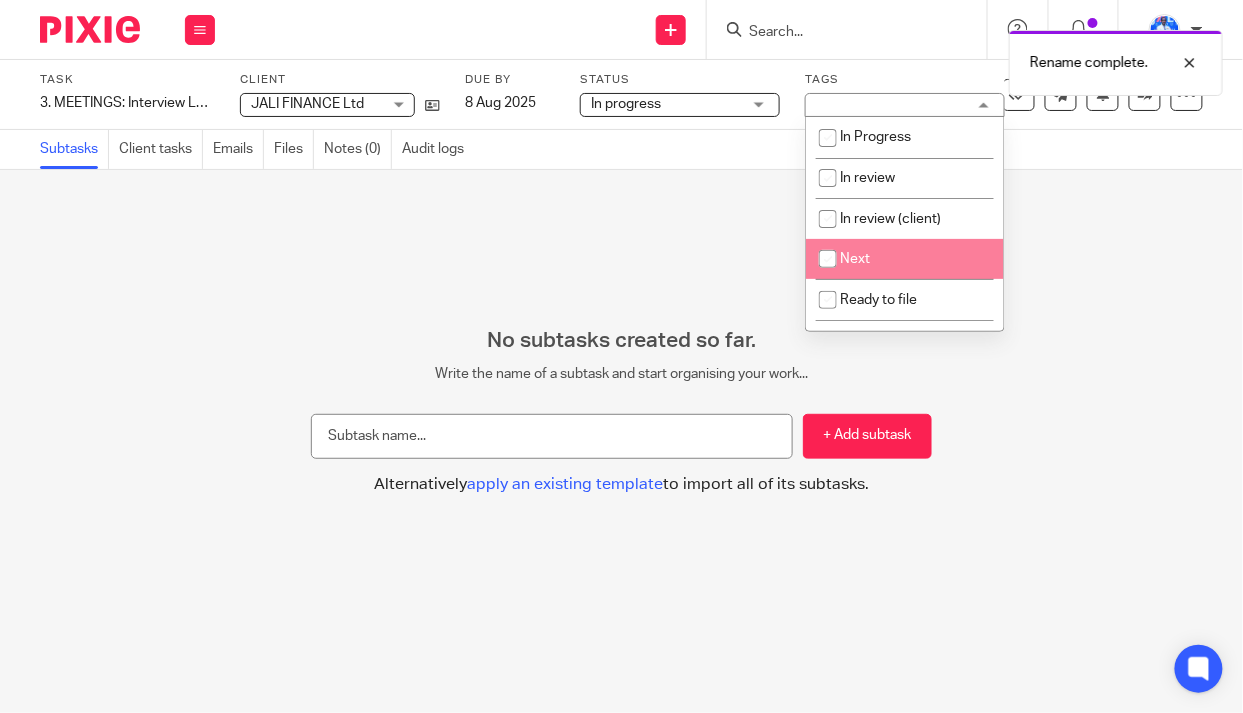 click on "Next" at bounding box center (855, 259) 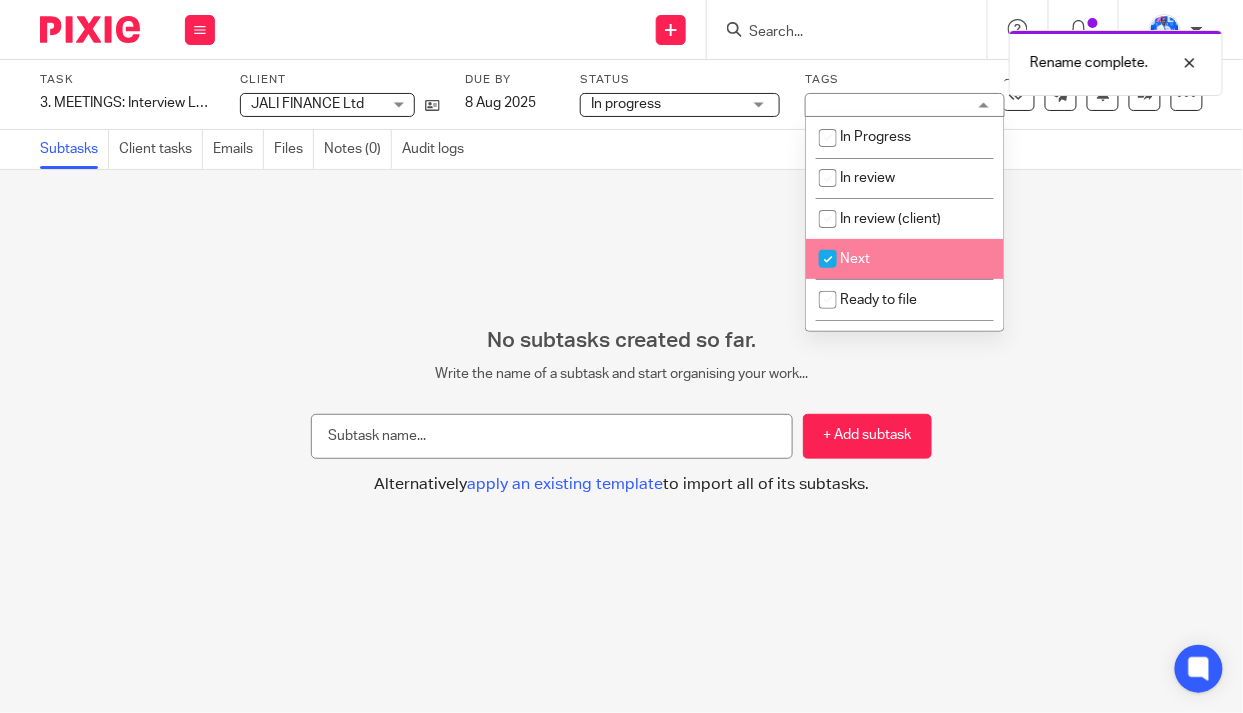 checkbox on "true" 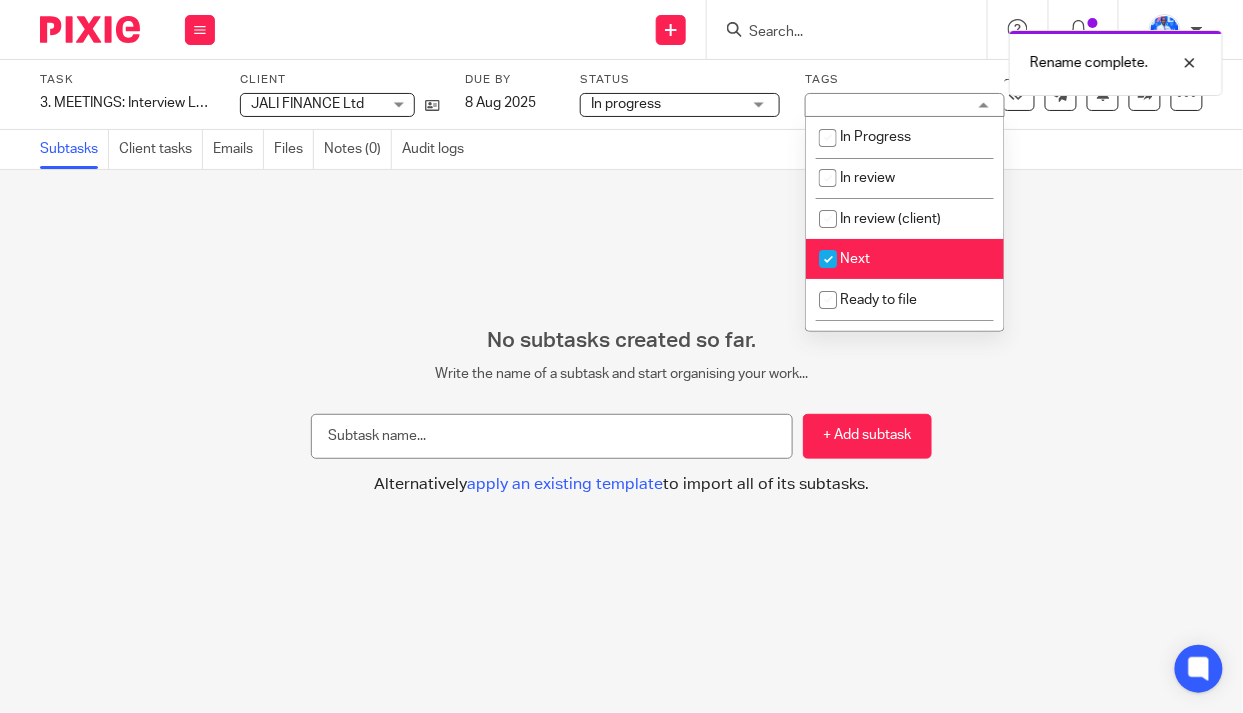 click on "No subtasks created so far.
Write the name of a subtask and start organising your work...
+ Add subtask
Alternatively   apply an existing template  to import all of its subtasks.
Apply template
Select one of the following templates to apply to your task
Task templates
1. Review Task
Days
1. Review Task 2025-07-29
Days
Accounting report
Days
Accounting report 2
Days
Approving Loandisk Payments" at bounding box center [621, 441] 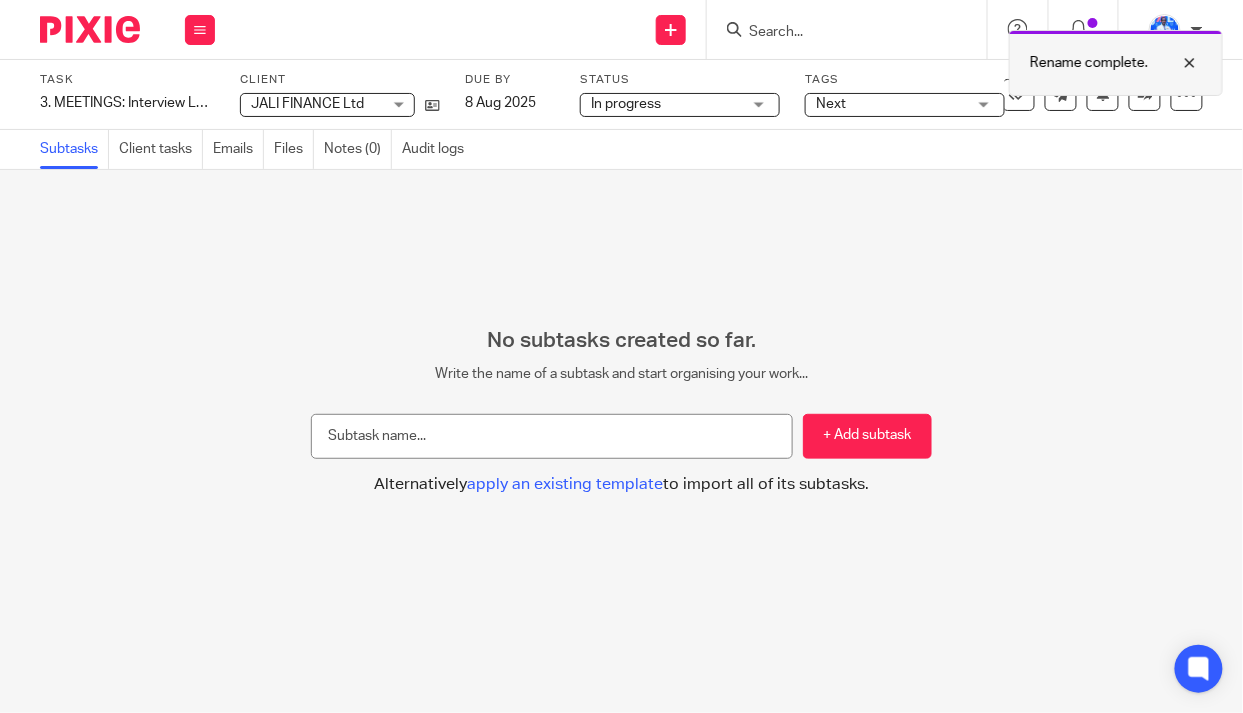 click on "Rename complete." at bounding box center (1116, 63) 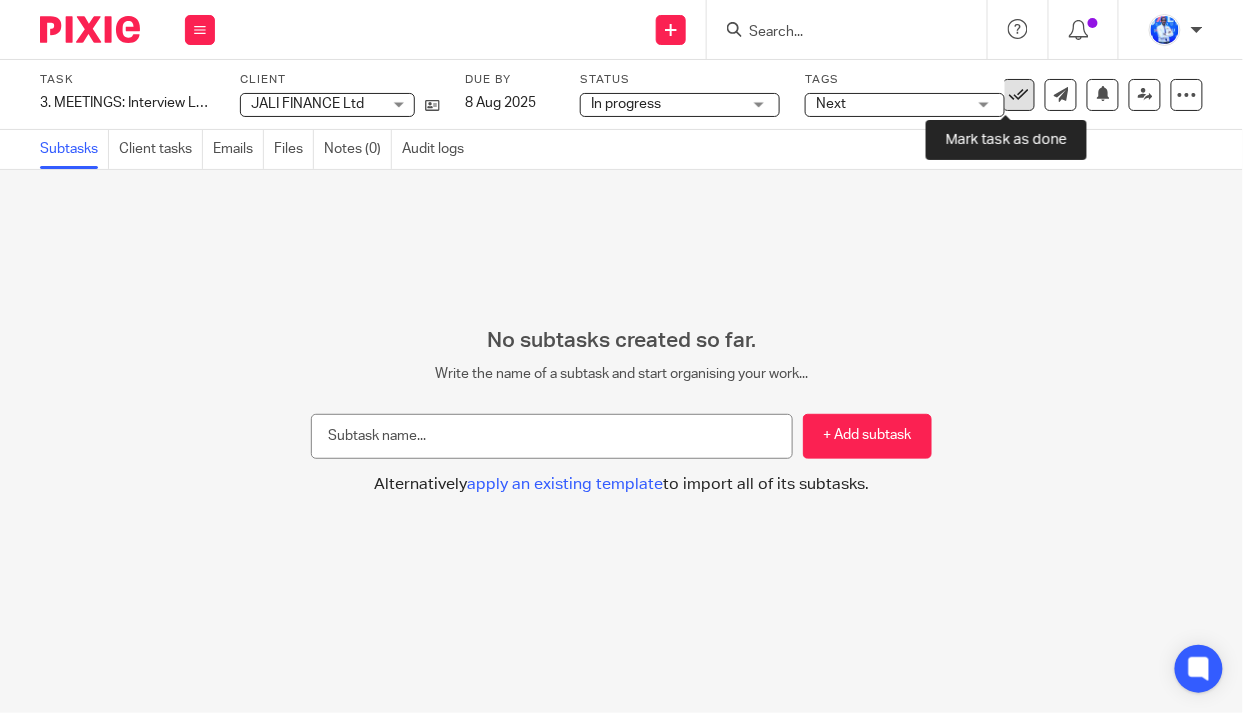 click at bounding box center [1019, 95] 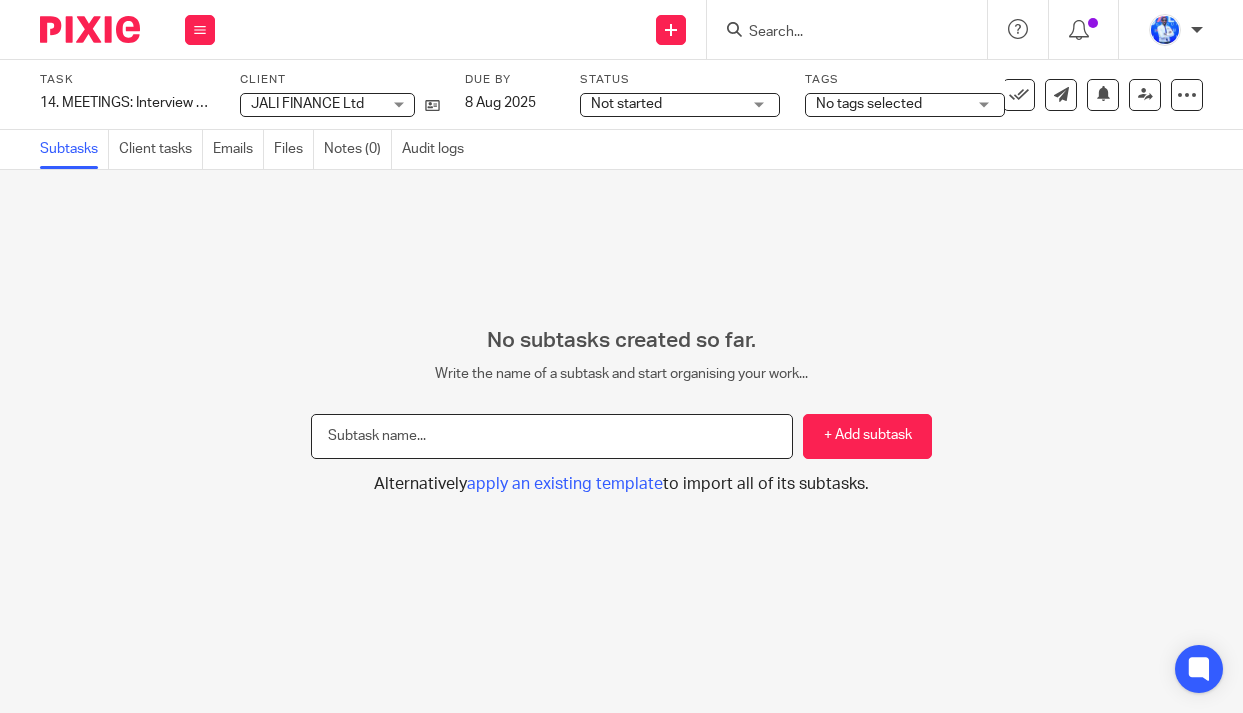 scroll, scrollTop: 0, scrollLeft: 0, axis: both 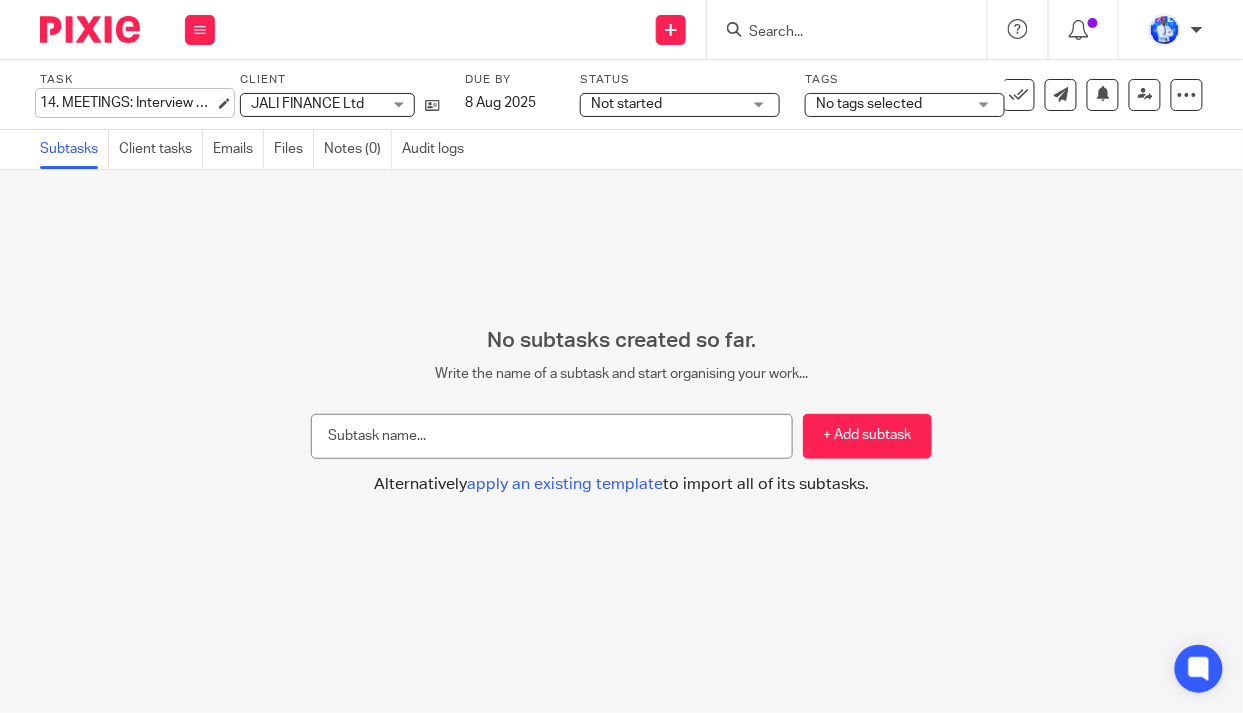 click on "14. MEETINGS: Interview Legal manager [LAST] [FIRST]   Save
14. MEETINGS: Interview Legal manager [LAST] [FIRST]" at bounding box center (127, 103) 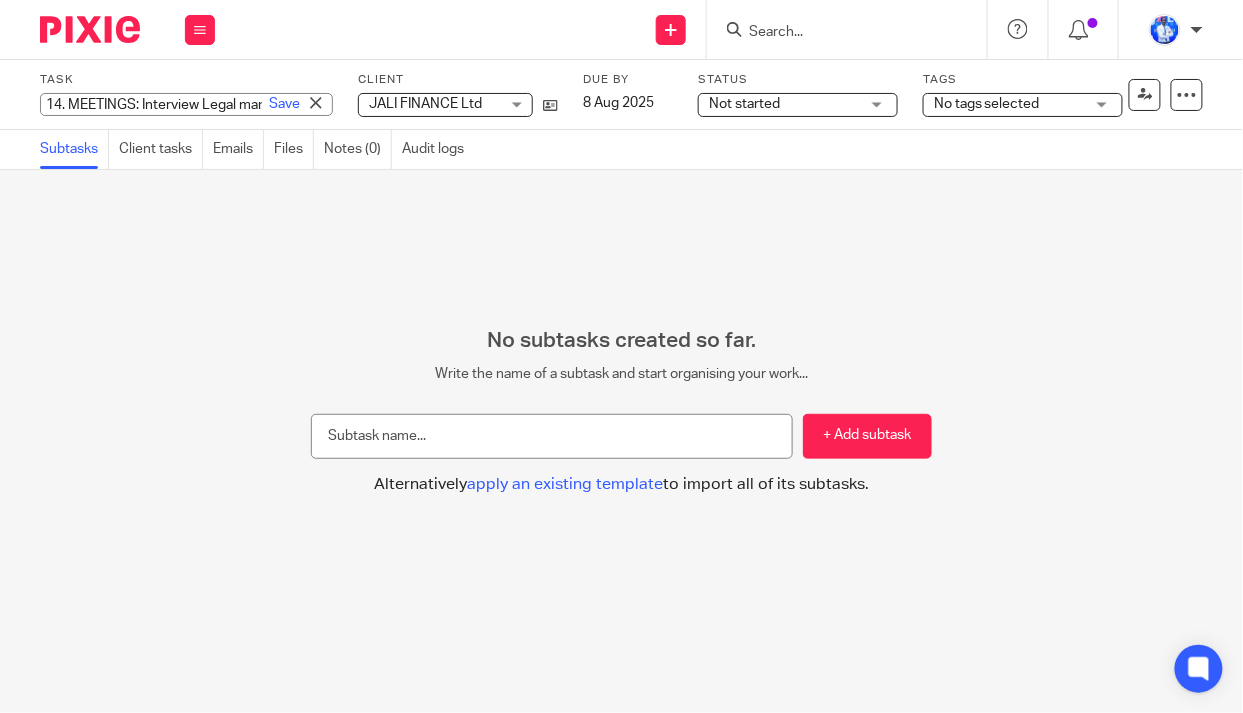 click on "14. MEETINGS: Interview Legal manager [LAST] [FIRST]" at bounding box center (186, 104) 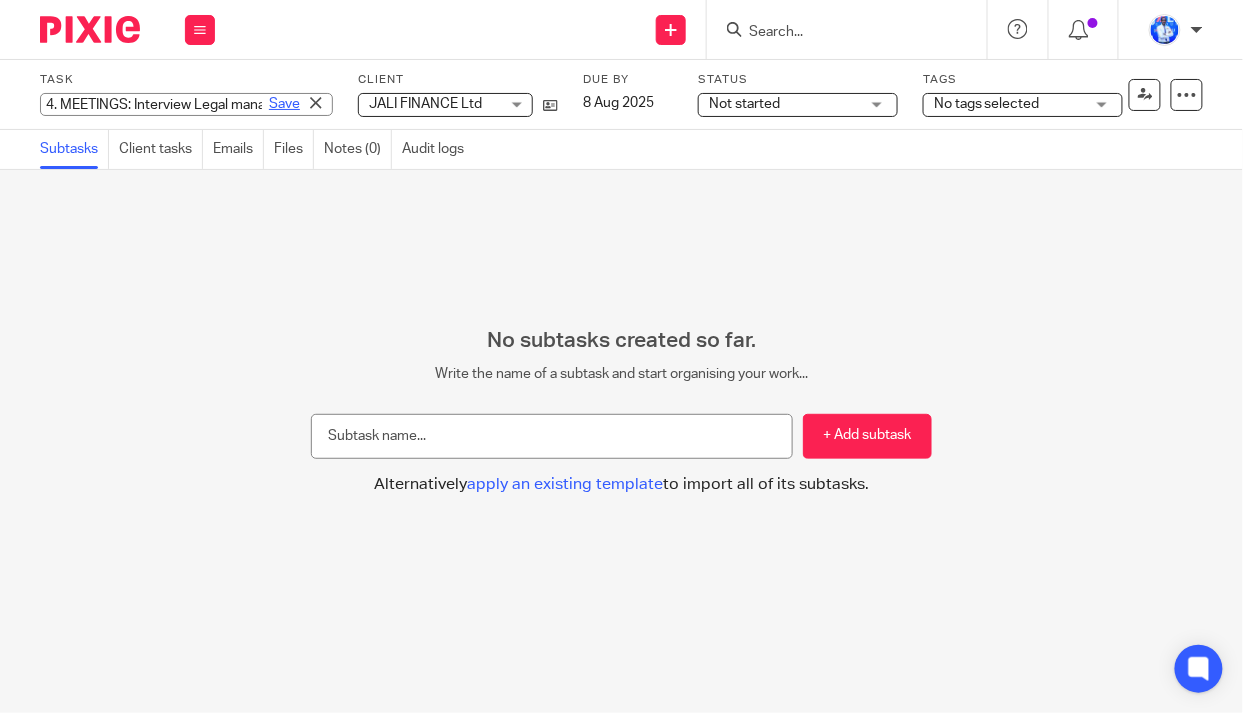 type on "4. MEETINGS: Interview Legal manager [LAST] [FIRST]" 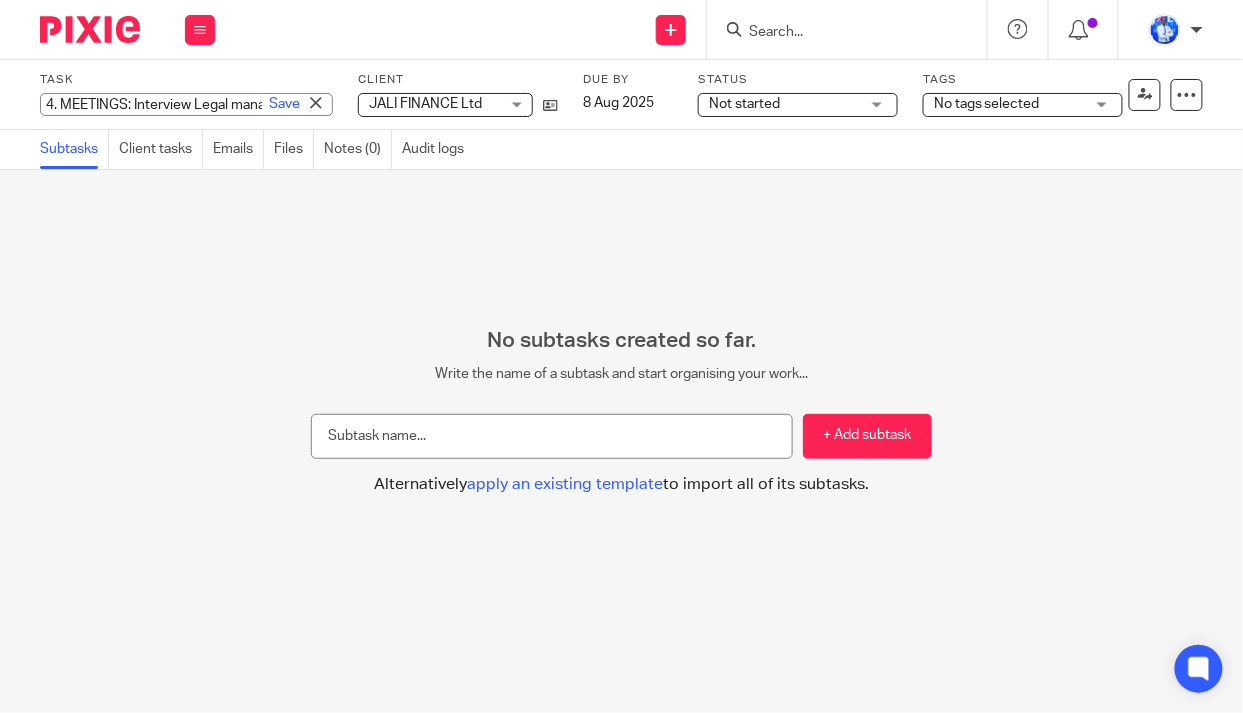 click on "Save" at bounding box center [284, 104] 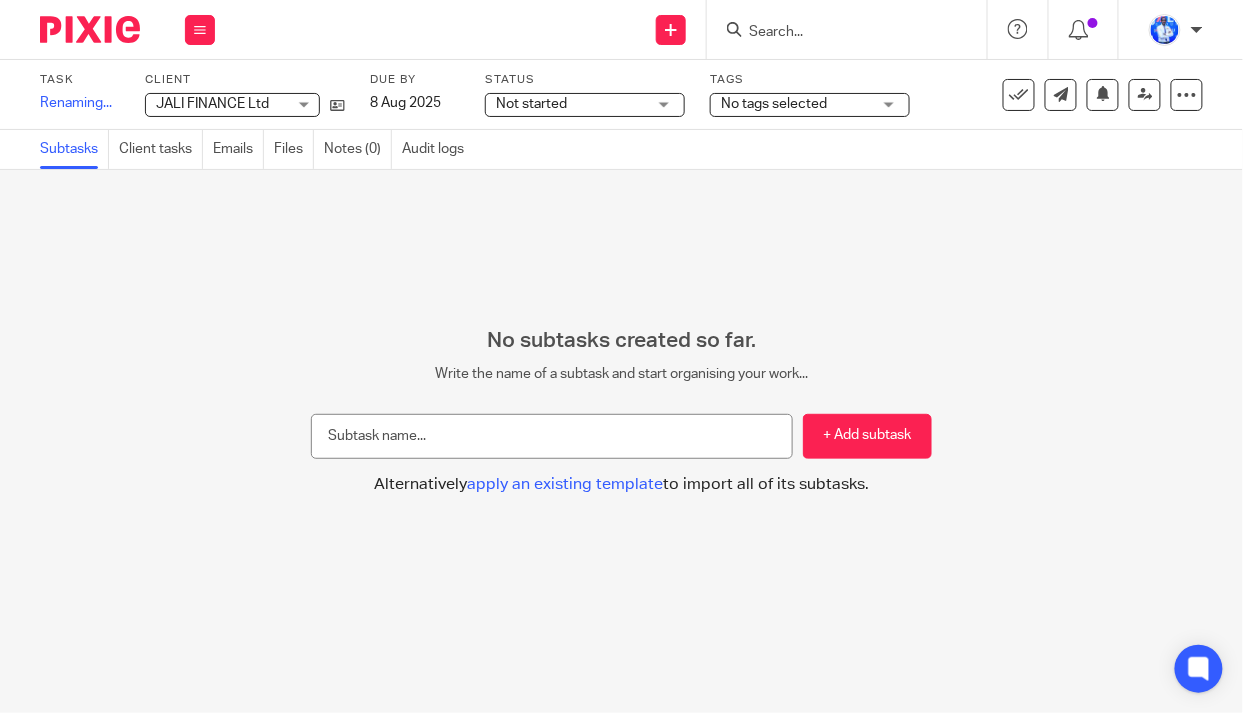click on "Task
4. MEETINGS: Interview Legal manager [LAST] [FIRST]   Save     Renaming...                         0 /0
Client
JALI FINANCE Ltd
JALI FINANCE Ltd
No client selected
10X AFRICA Ltd
AANISH TRADING LTD
ABATERANINKUNGA BA SHOLI
ABC RWANDA LTD
ACSP Rwanda
ADVENTURE ROOMS RWANDA LTD
AIR MARC LTD
AIVEN PHARMACY LTD
AMAZING TOOLS COMPANY
AMUGES NEW HARDWARE LTD
AWO PARTNERS LTD
AZIZI LIFE EXPERIENCES LTD
AZIZI LIFE LTD
BC Limited
BC TRADE LTD
BEE LIGHT LTD
BELAY RWANDA LTD" at bounding box center [476, 94] 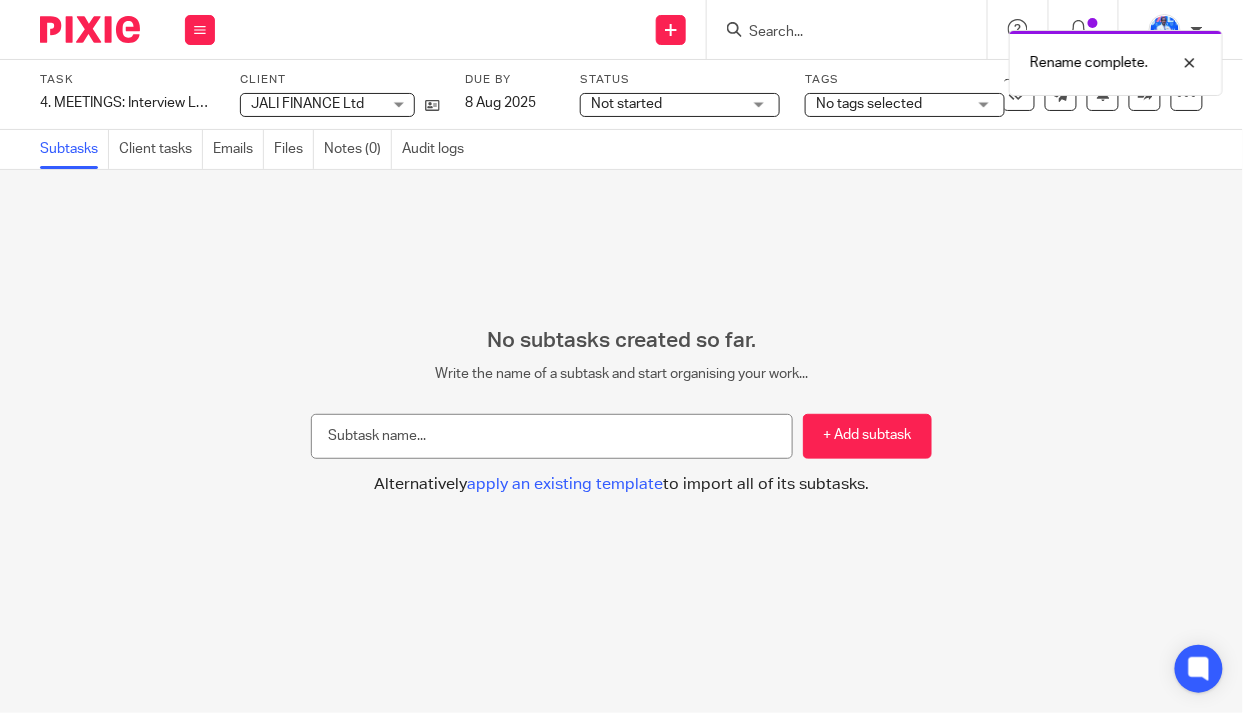 click on "Not started" at bounding box center [666, 104] 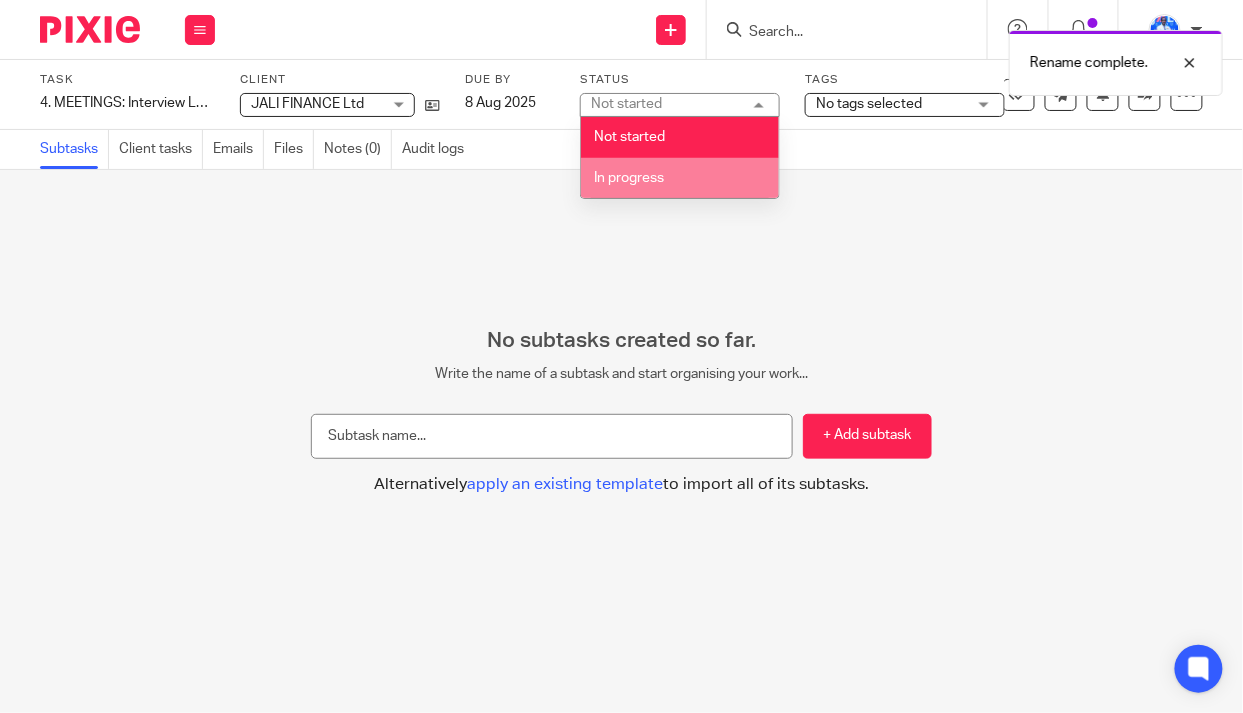 click on "In progress" at bounding box center (680, 178) 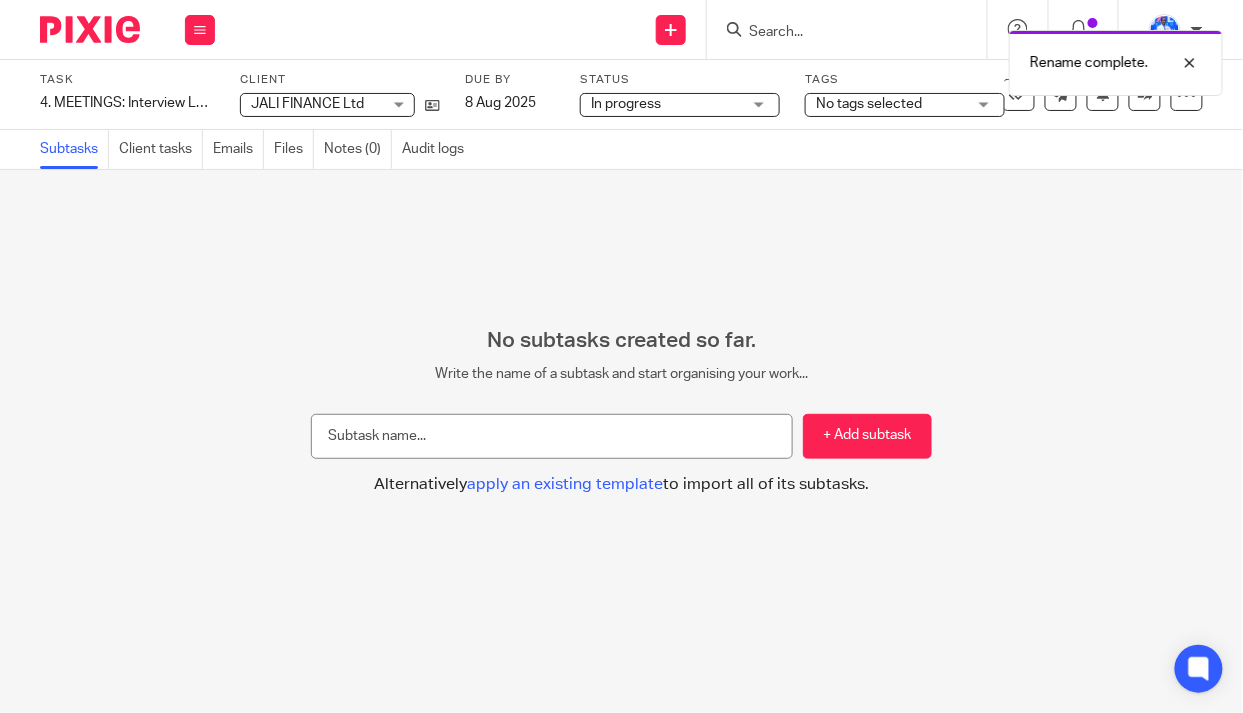 click on "No tags selected" at bounding box center (869, 104) 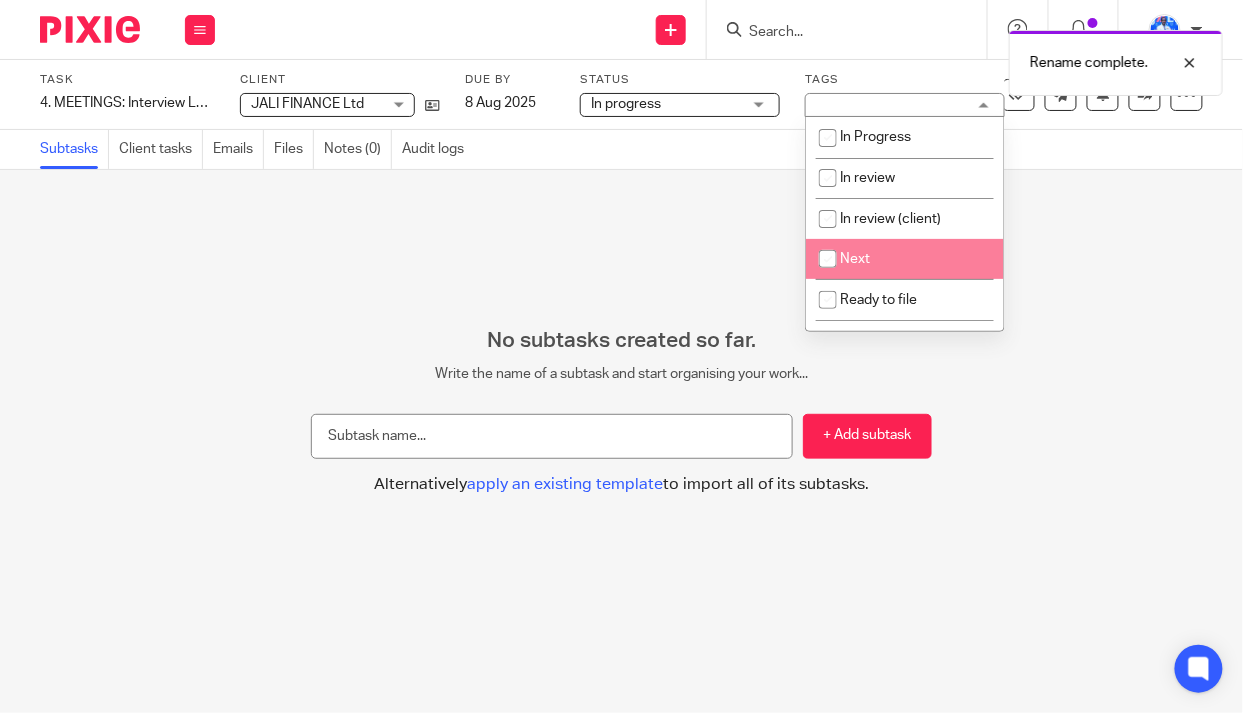 click on "Next" at bounding box center [905, 259] 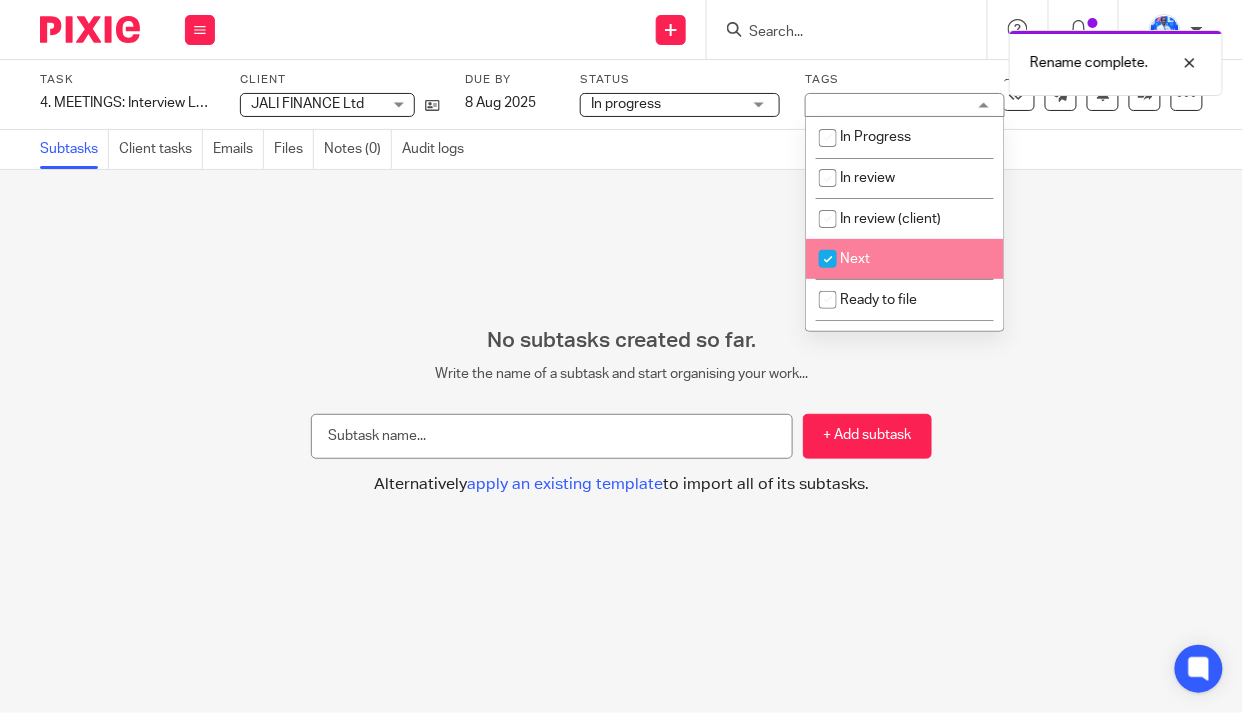 checkbox on "true" 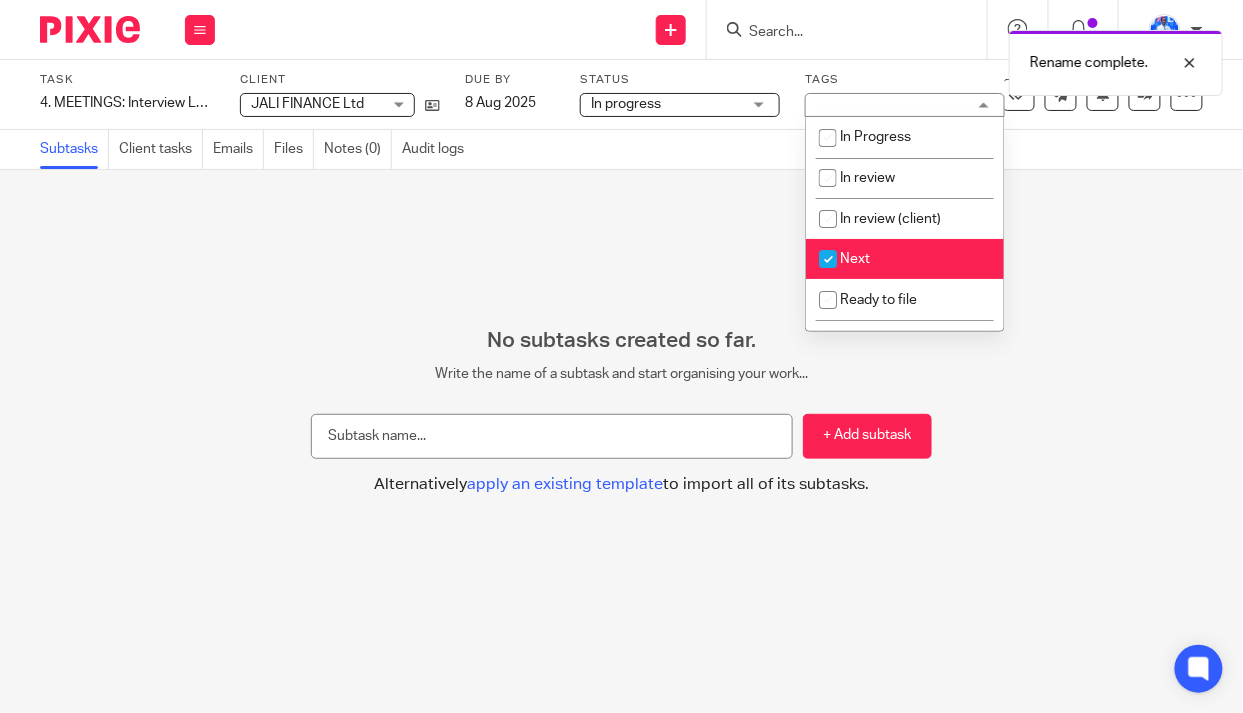 click on "No subtasks created so far.
Write the name of a subtask and start organising your work...
+ Add subtask
Alternatively   apply an existing template  to import all of its subtasks.
Apply template
Select one of the following templates to apply to your task
Task templates
1. Review Task
Days
1. Review Task 2025-07-29
Days
Accounting report
Days
Accounting report 2
Days
Approving Loandisk Payments" at bounding box center (621, 441) 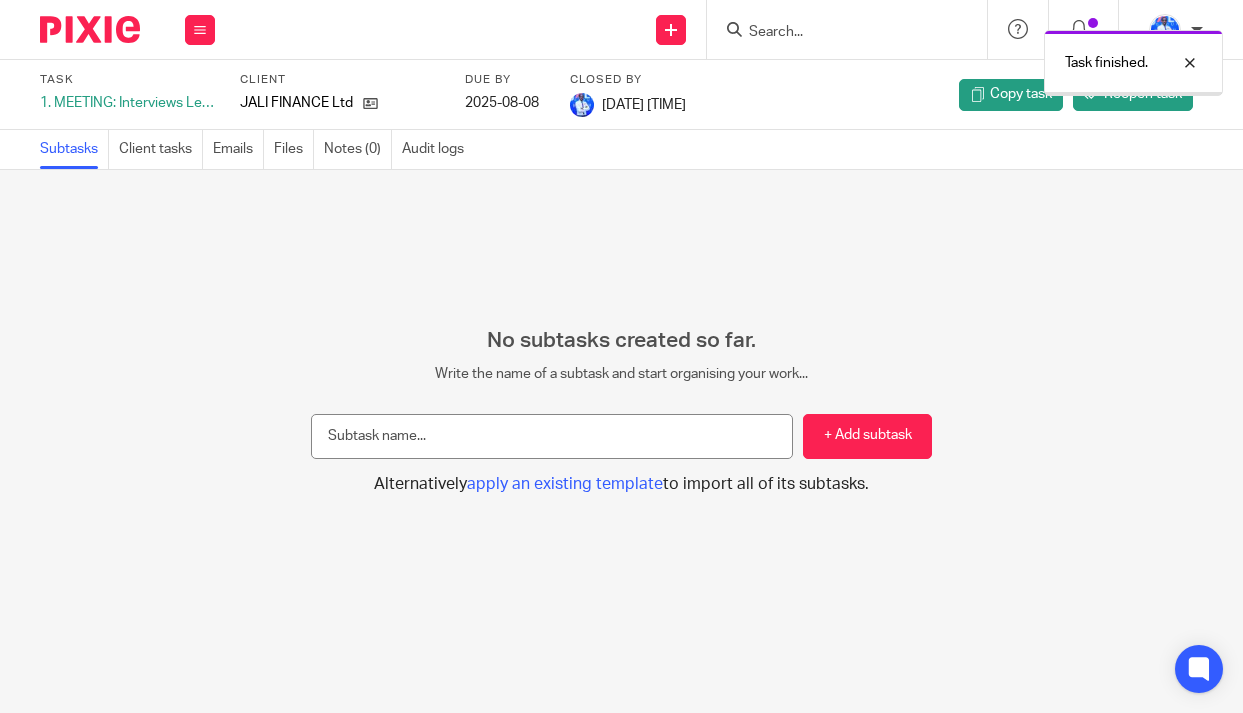 scroll, scrollTop: 0, scrollLeft: 0, axis: both 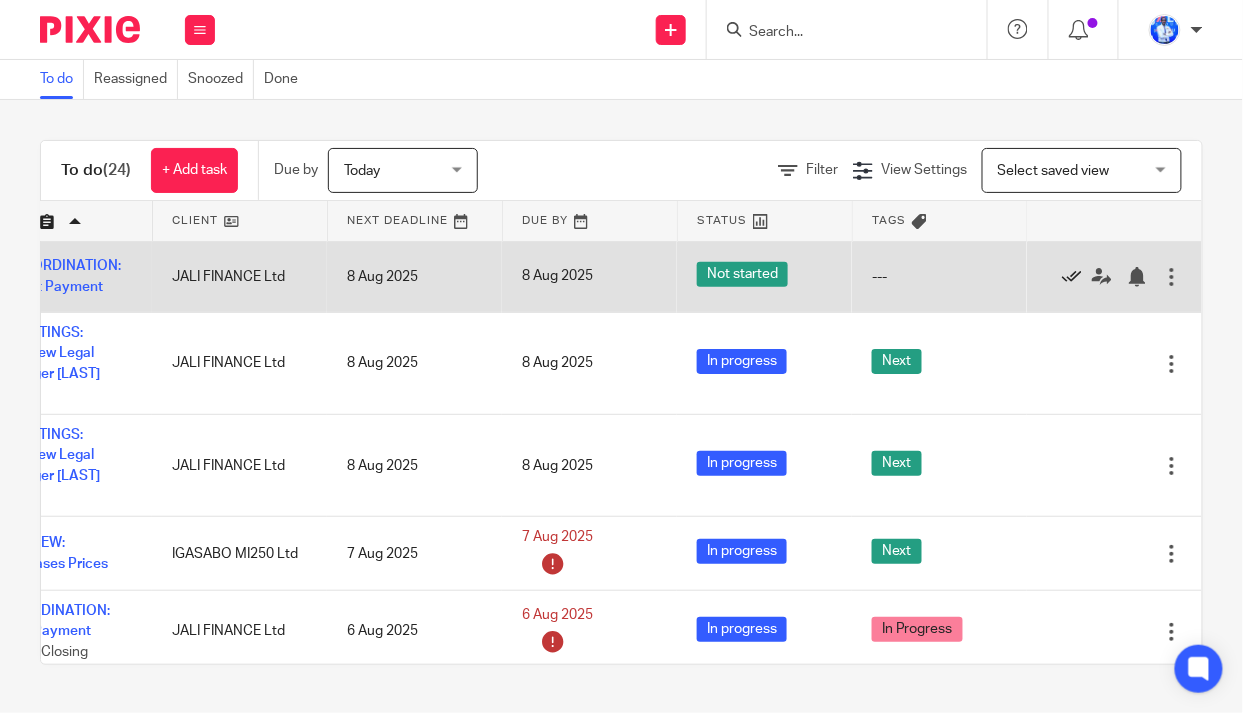 click at bounding box center [1072, 277] 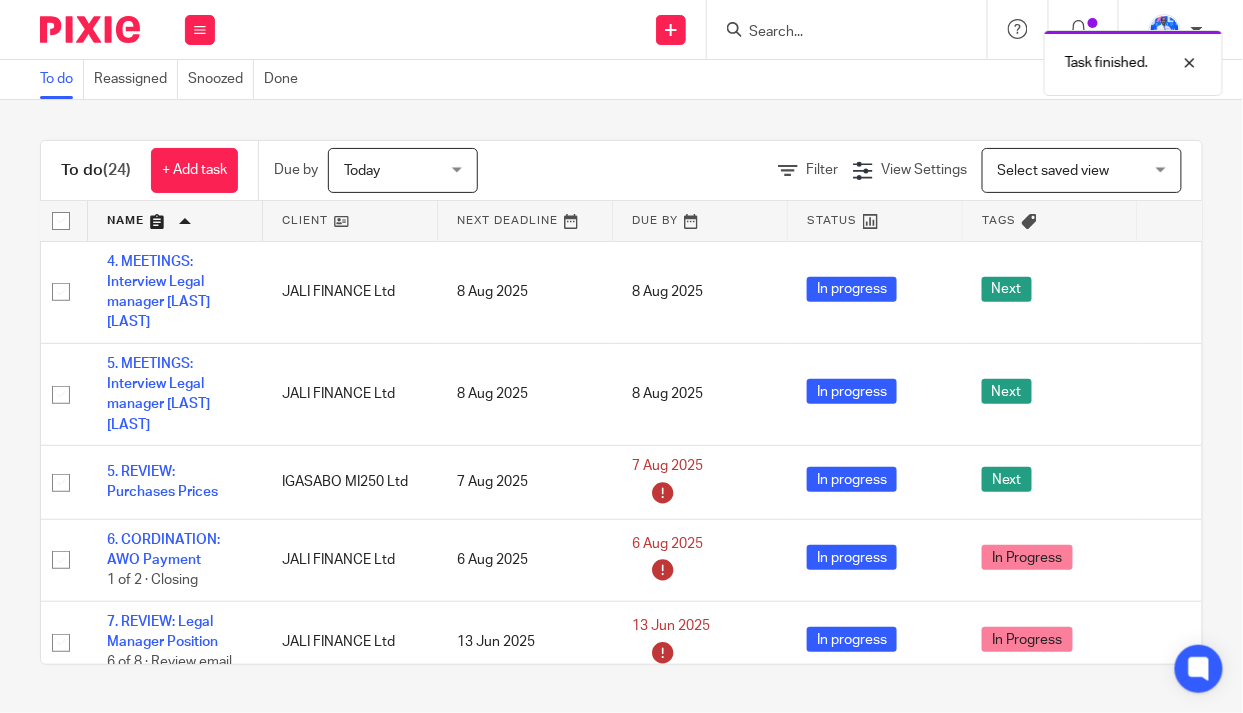 scroll, scrollTop: 0, scrollLeft: 0, axis: both 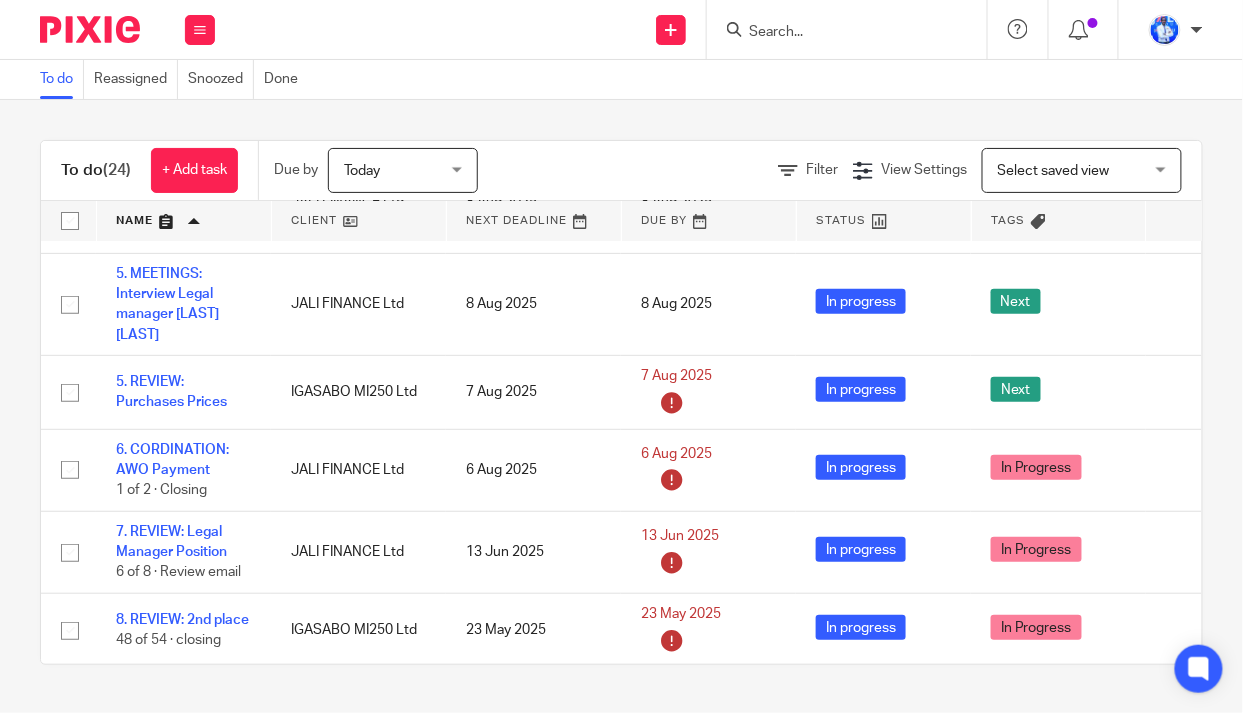 drag, startPoint x: 179, startPoint y: 566, endPoint x: 0, endPoint y: 494, distance: 192.93782 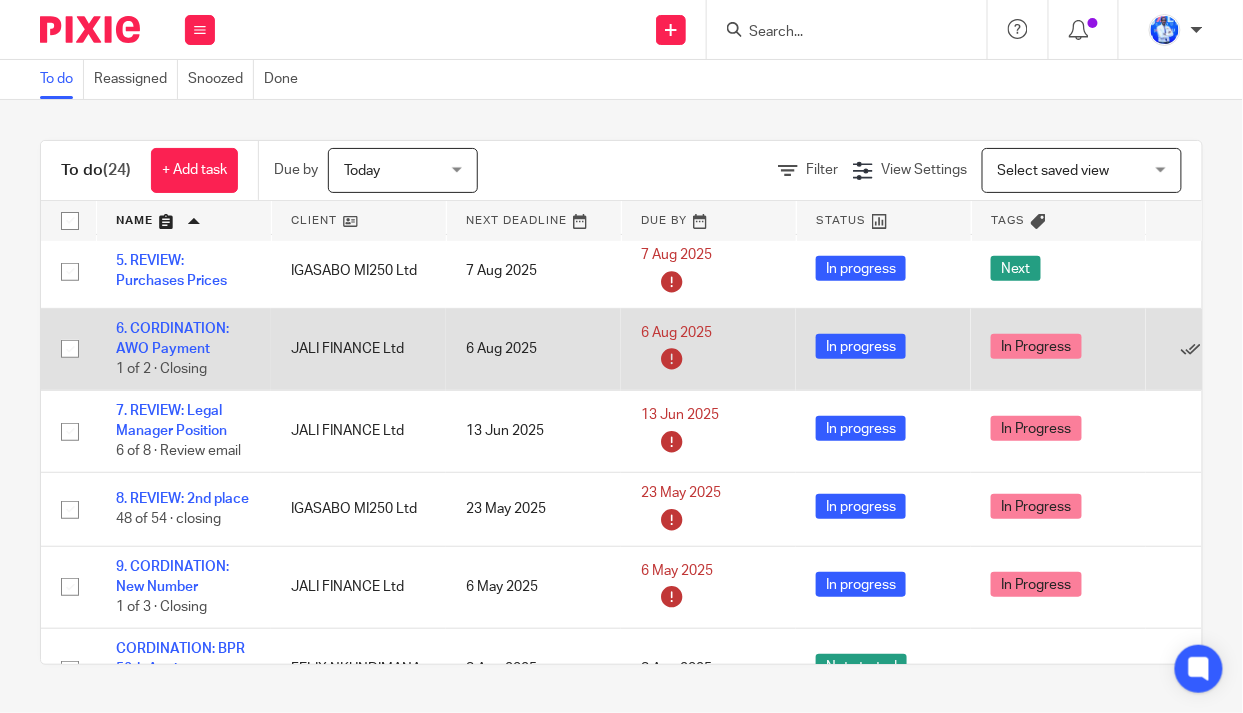scroll, scrollTop: 272, scrollLeft: 0, axis: vertical 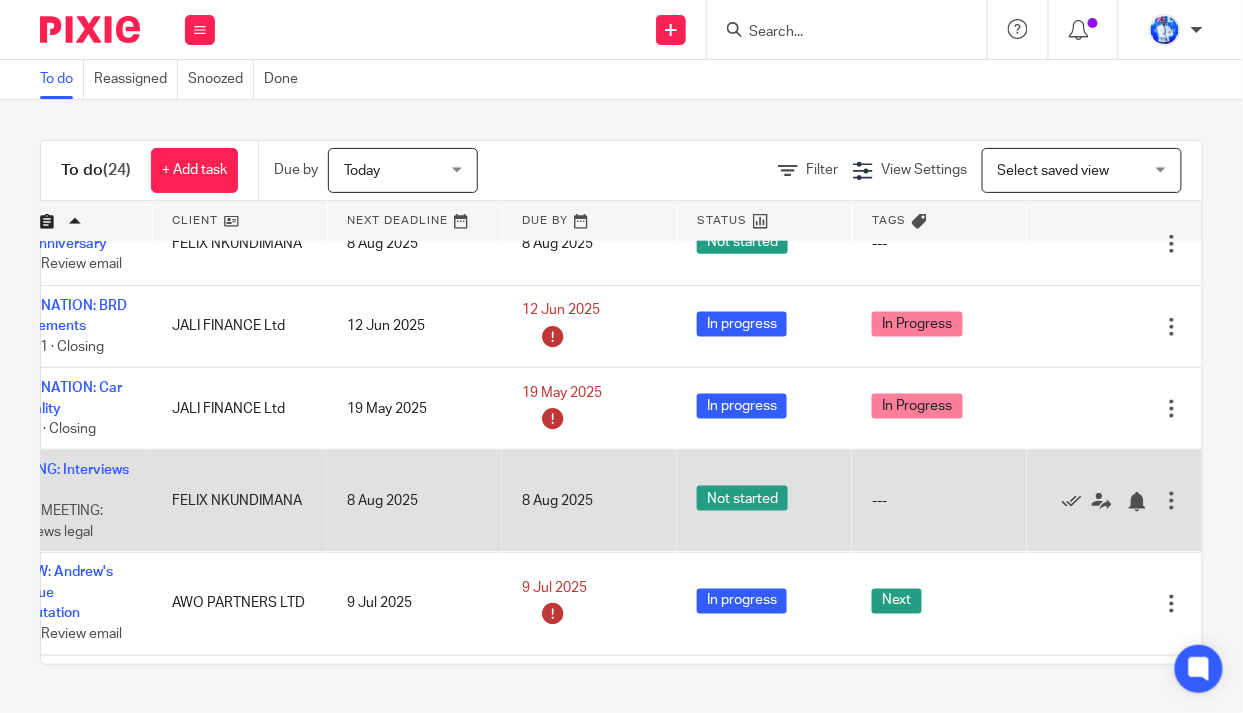 click at bounding box center [1172, 501] 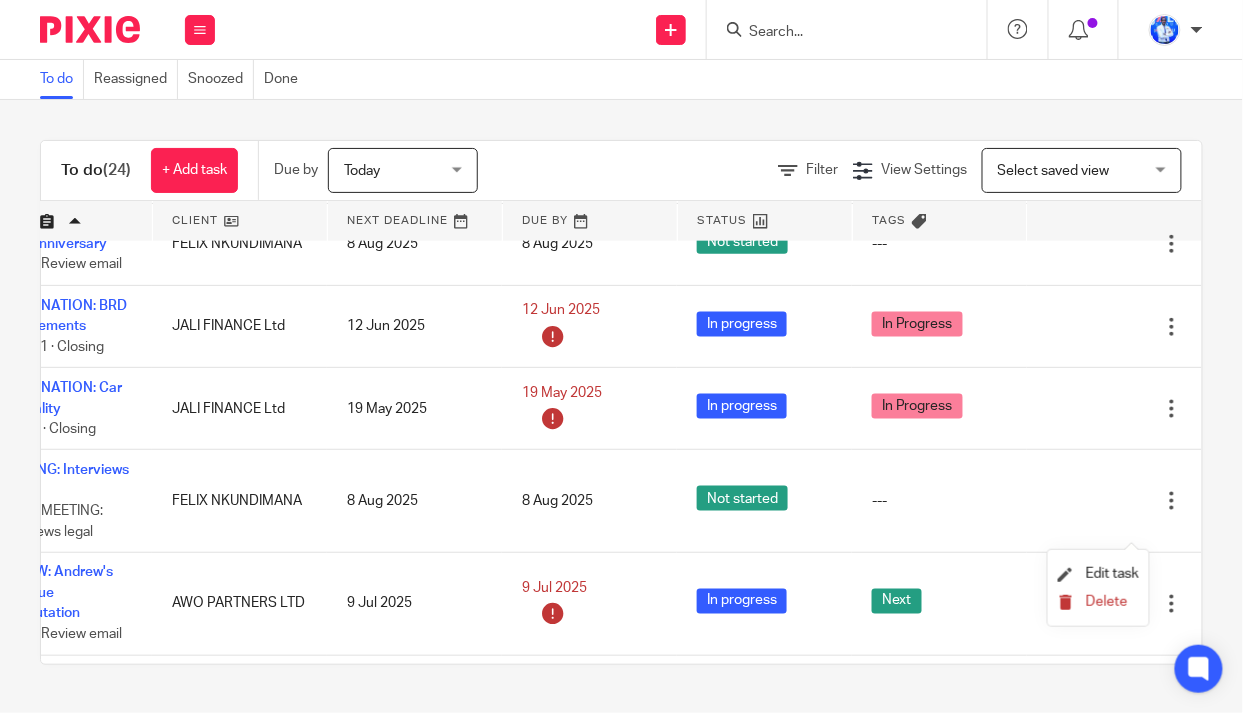 click on "Delete" at bounding box center (1107, 602) 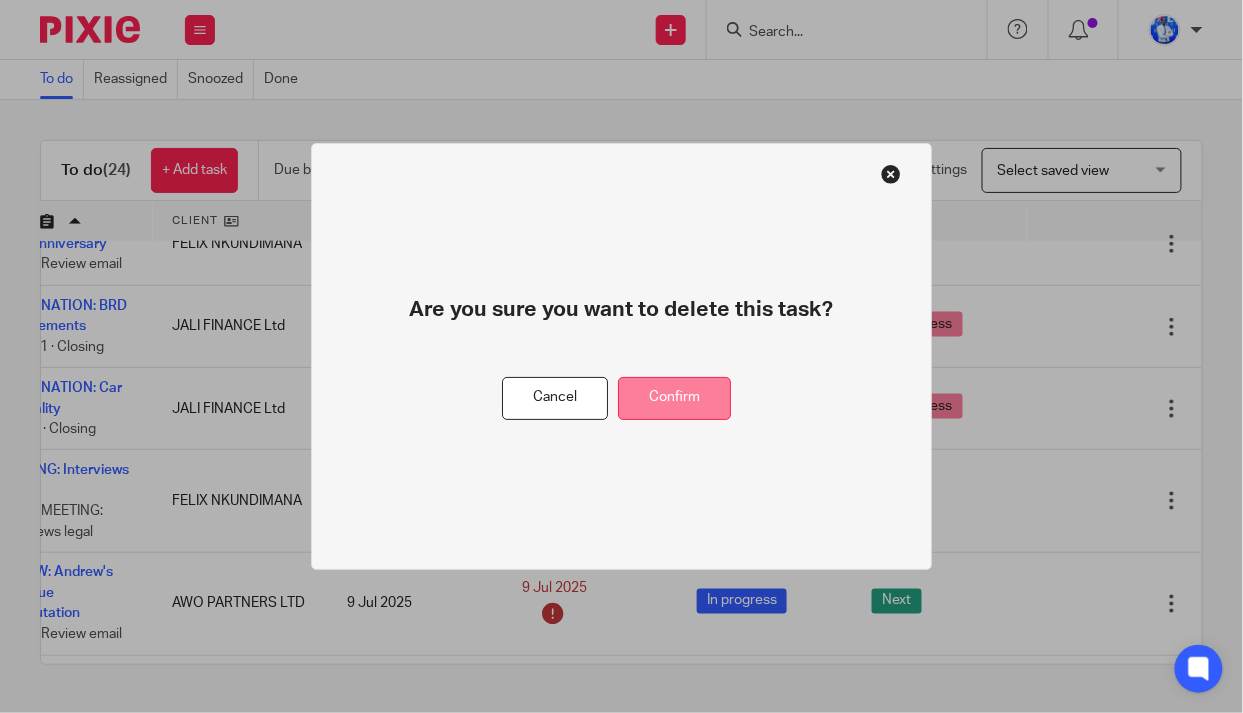 click on "Confirm" at bounding box center (674, 398) 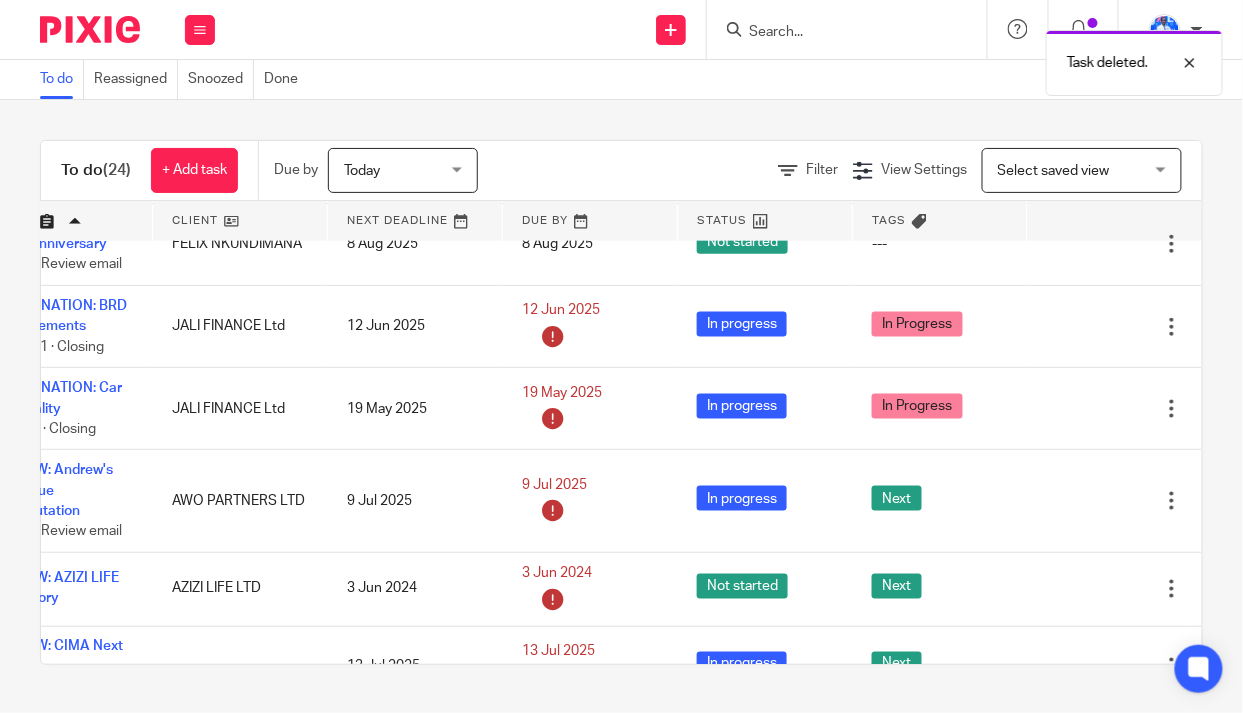 scroll, scrollTop: 636, scrollLeft: 0, axis: vertical 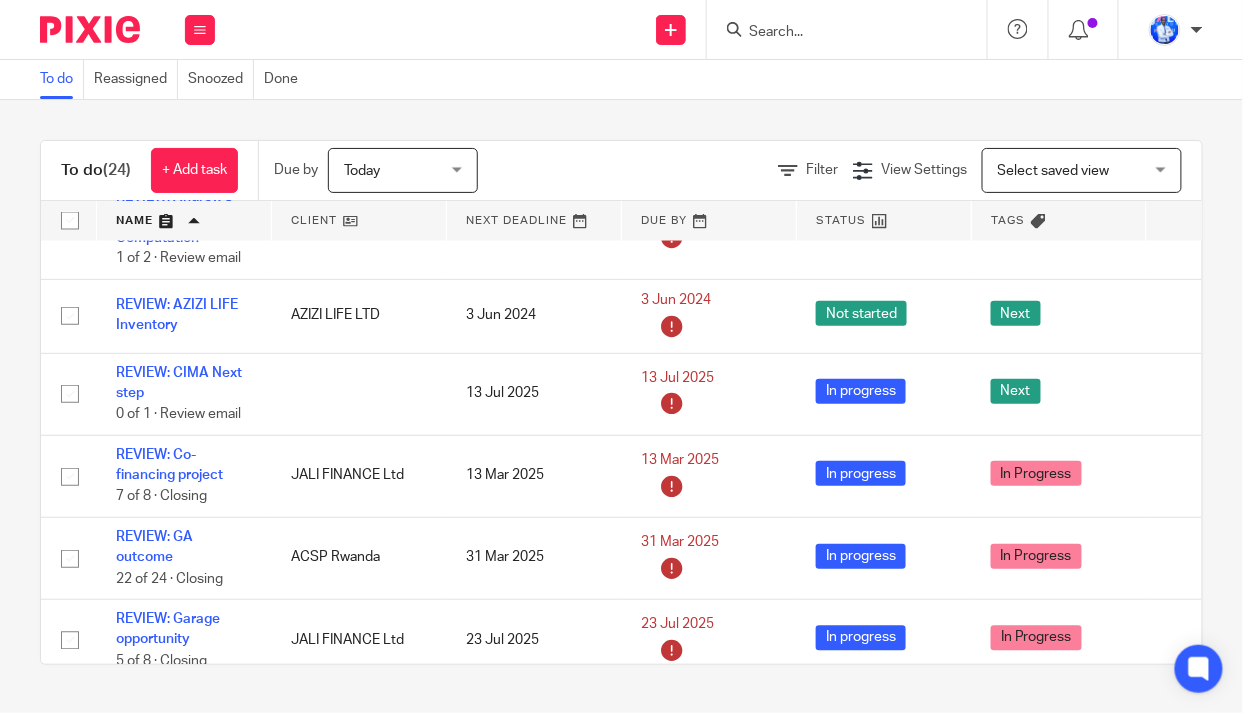 drag, startPoint x: 168, startPoint y: 500, endPoint x: 0, endPoint y: 369, distance: 213.03755 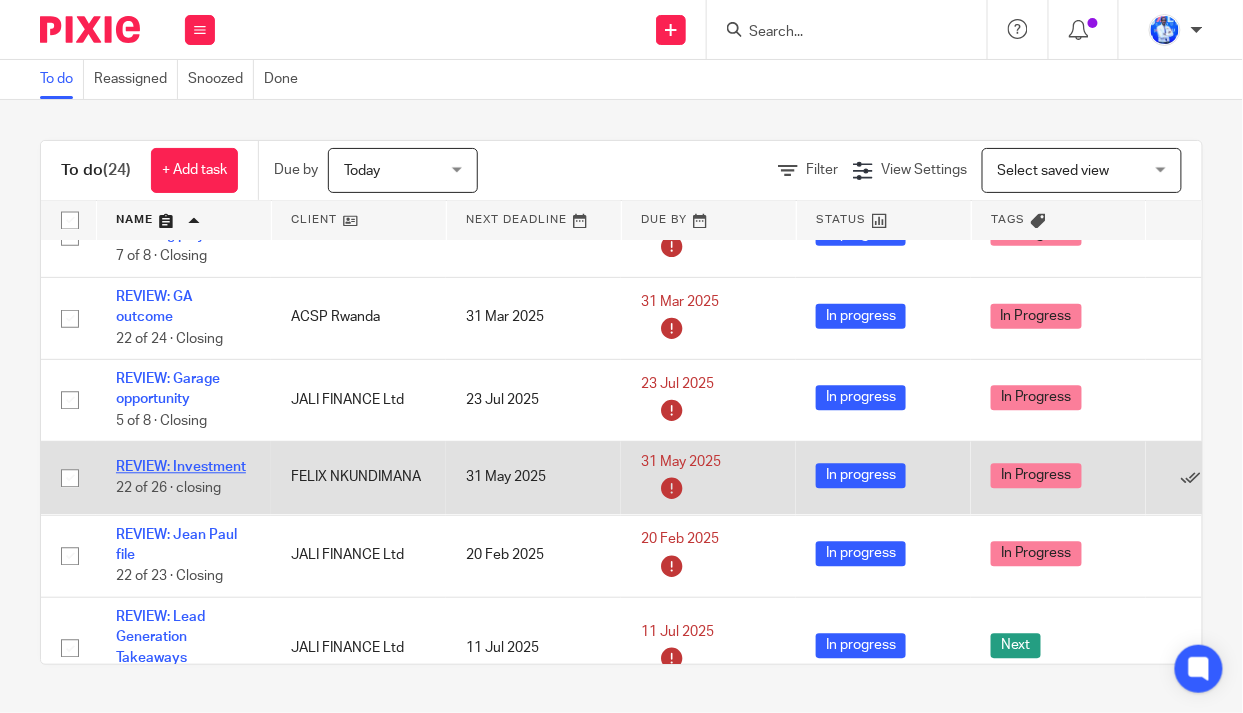 scroll, scrollTop: 1181, scrollLeft: 0, axis: vertical 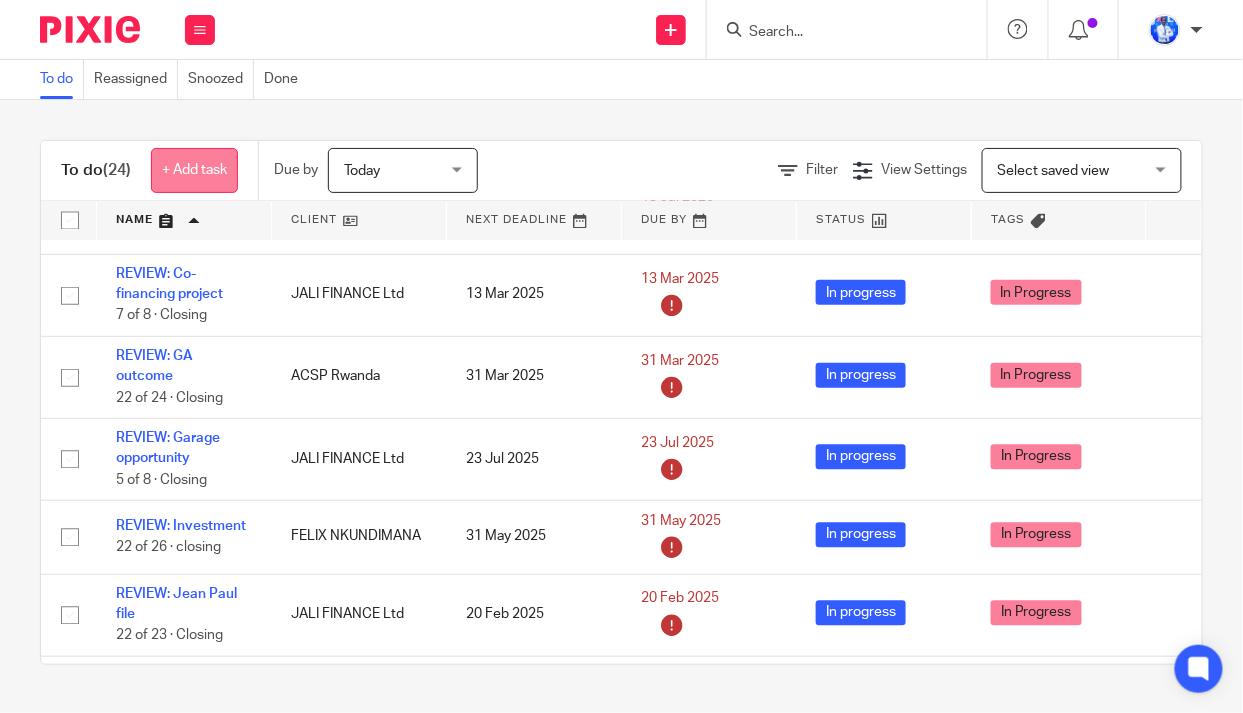 drag, startPoint x: 203, startPoint y: 174, endPoint x: 172, endPoint y: 167, distance: 31.780497 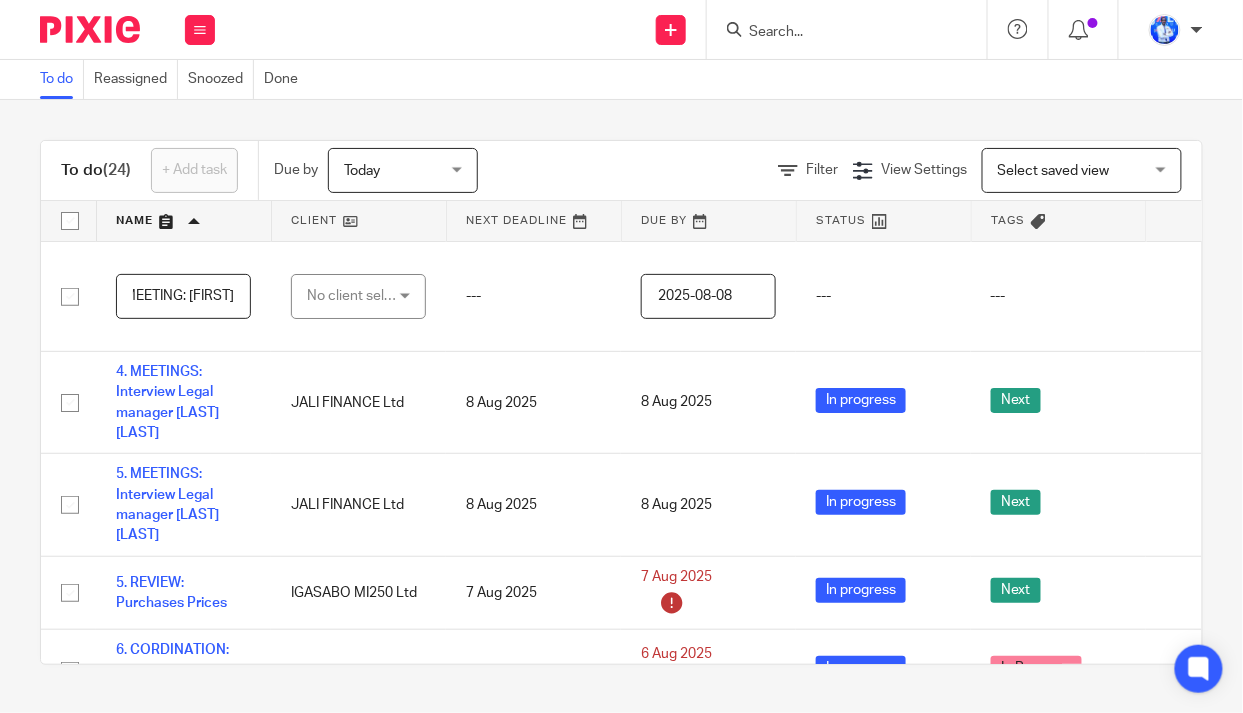 scroll, scrollTop: 0, scrollLeft: 45, axis: horizontal 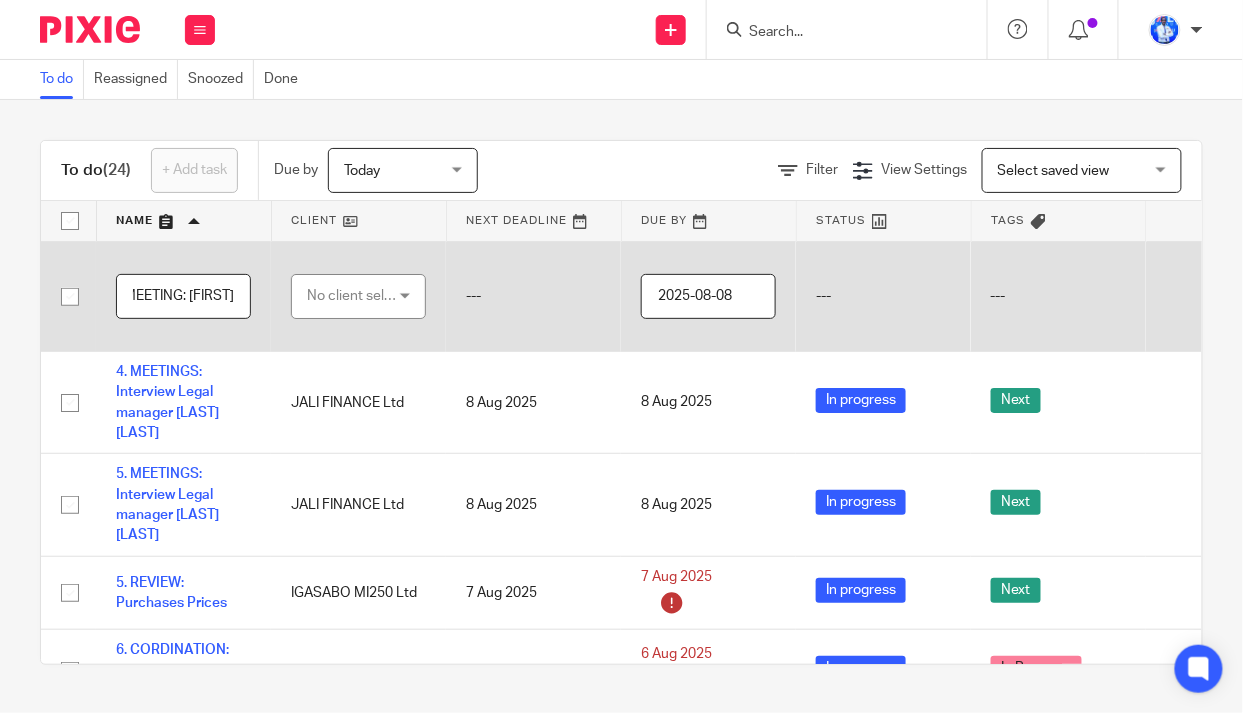type on "12. MEETING: Benjamin" 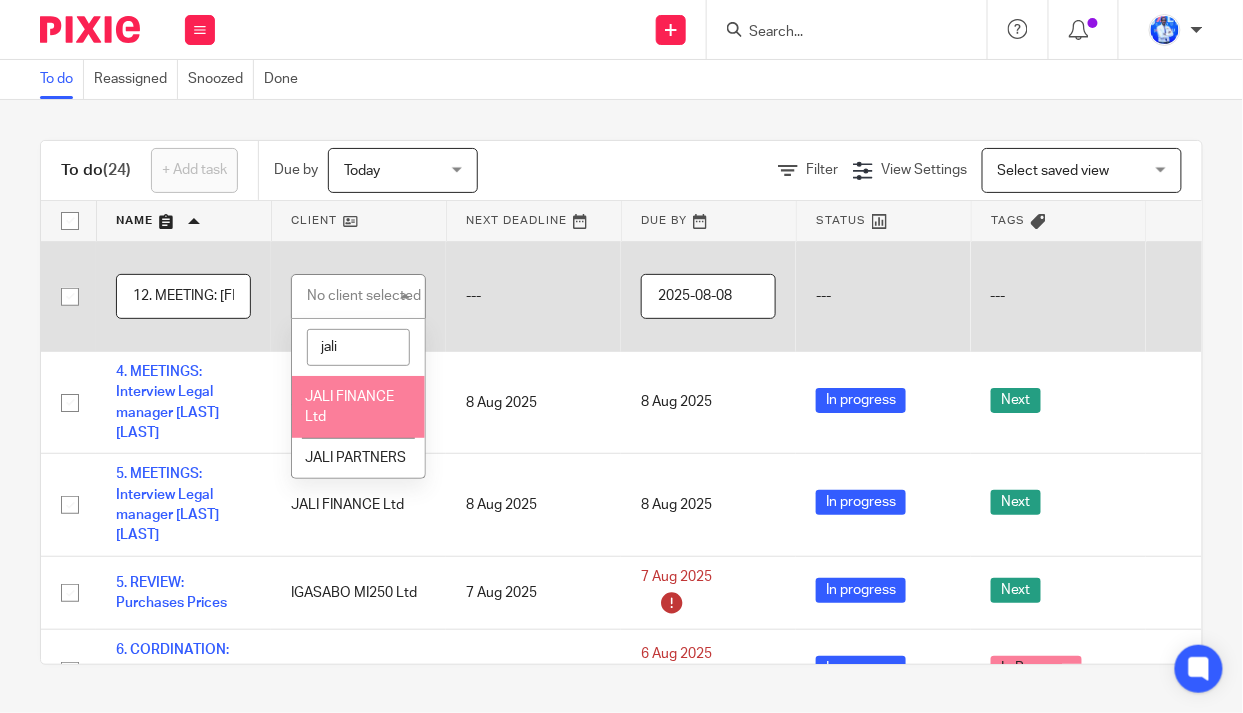 type on "jali" 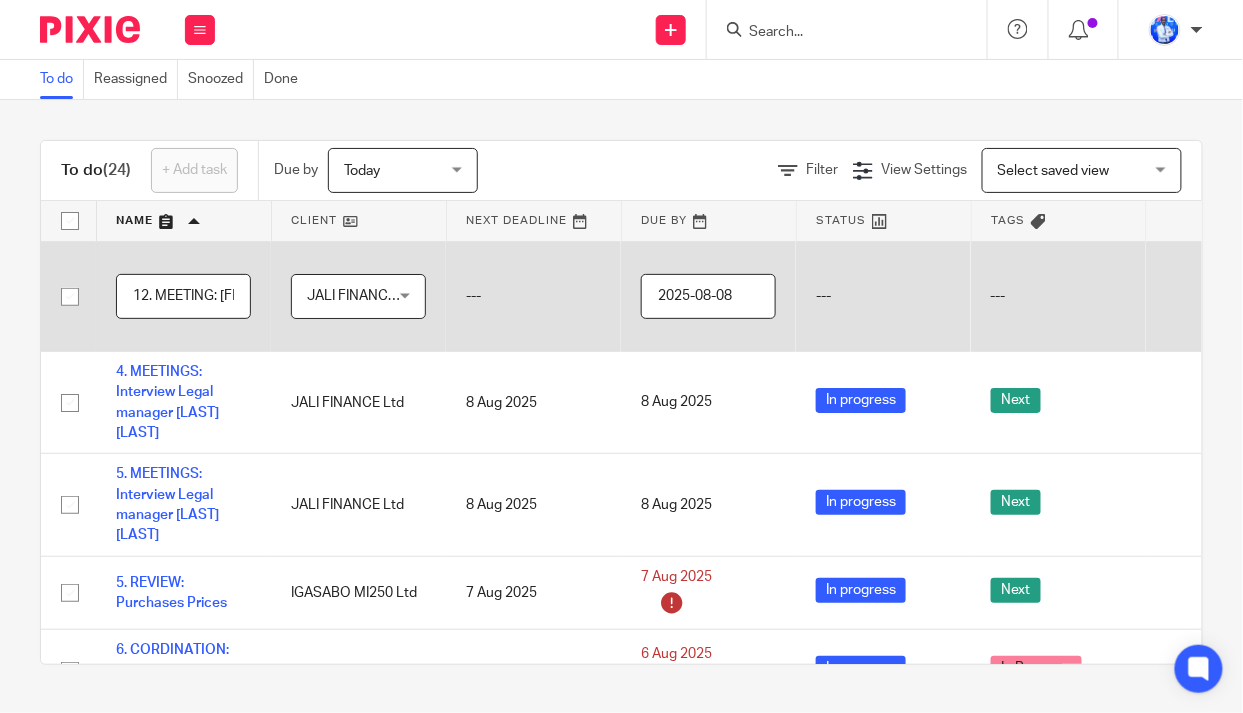 scroll, scrollTop: 0, scrollLeft: 159, axis: horizontal 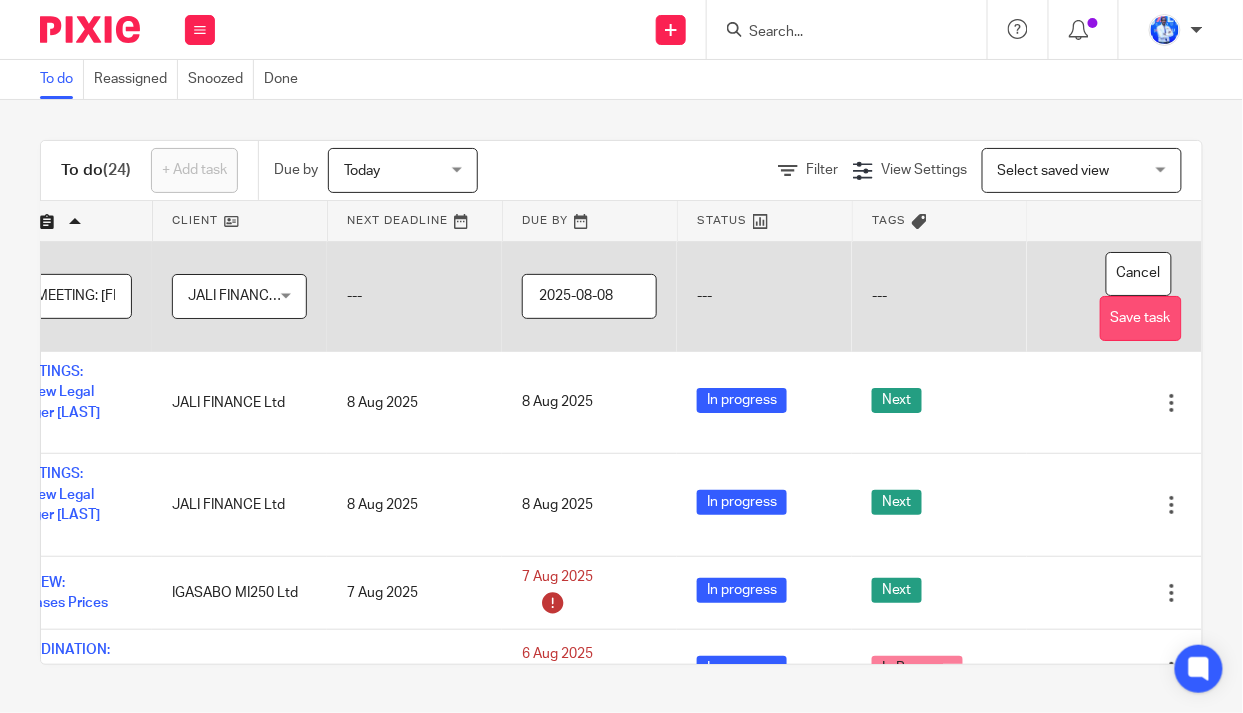click on "Save task" at bounding box center (1141, 318) 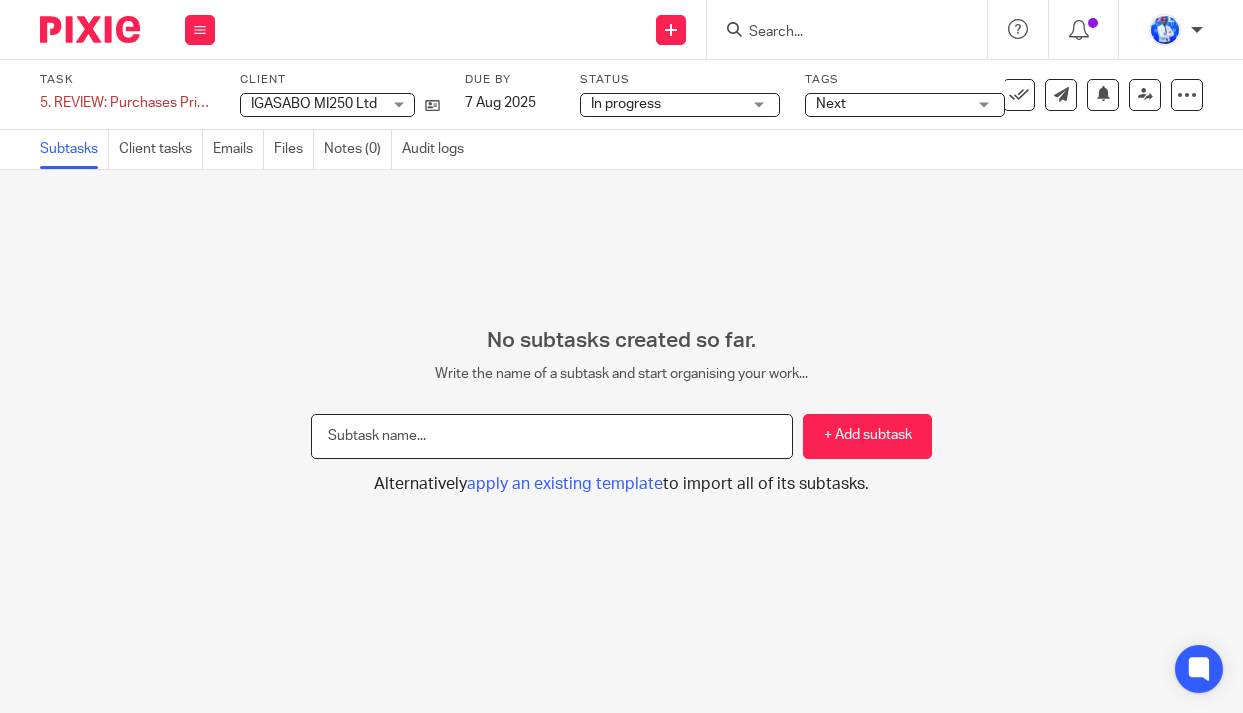 scroll, scrollTop: 0, scrollLeft: 0, axis: both 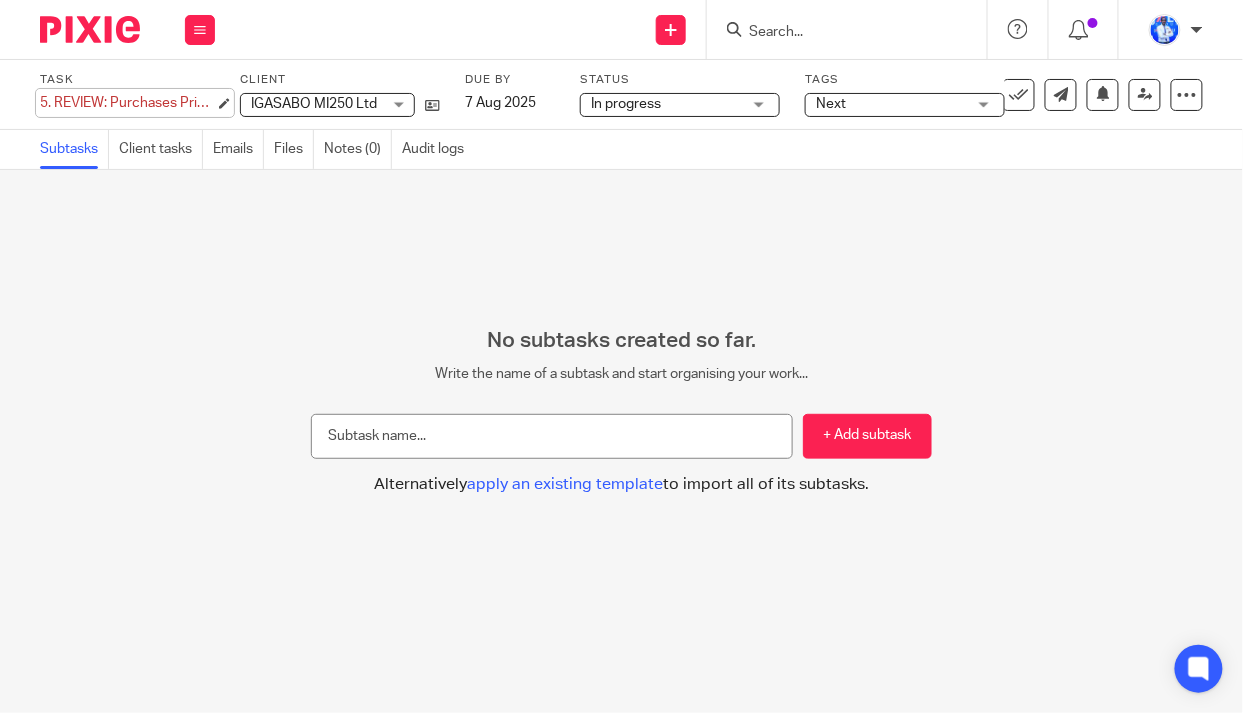 click on "5. REVIEW: Purchases Prices   Save
5. REVIEW: Purchases Prices" at bounding box center (127, 103) 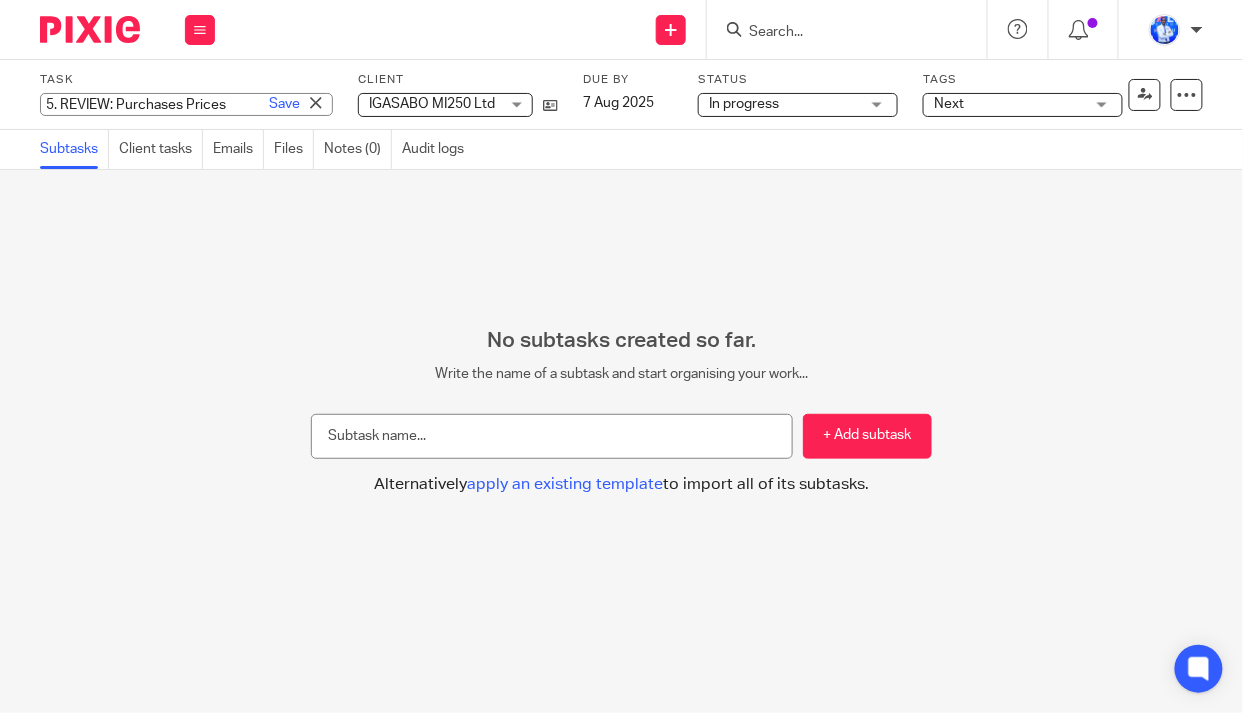 click on "5. REVIEW: Purchases Prices" at bounding box center (186, 104) 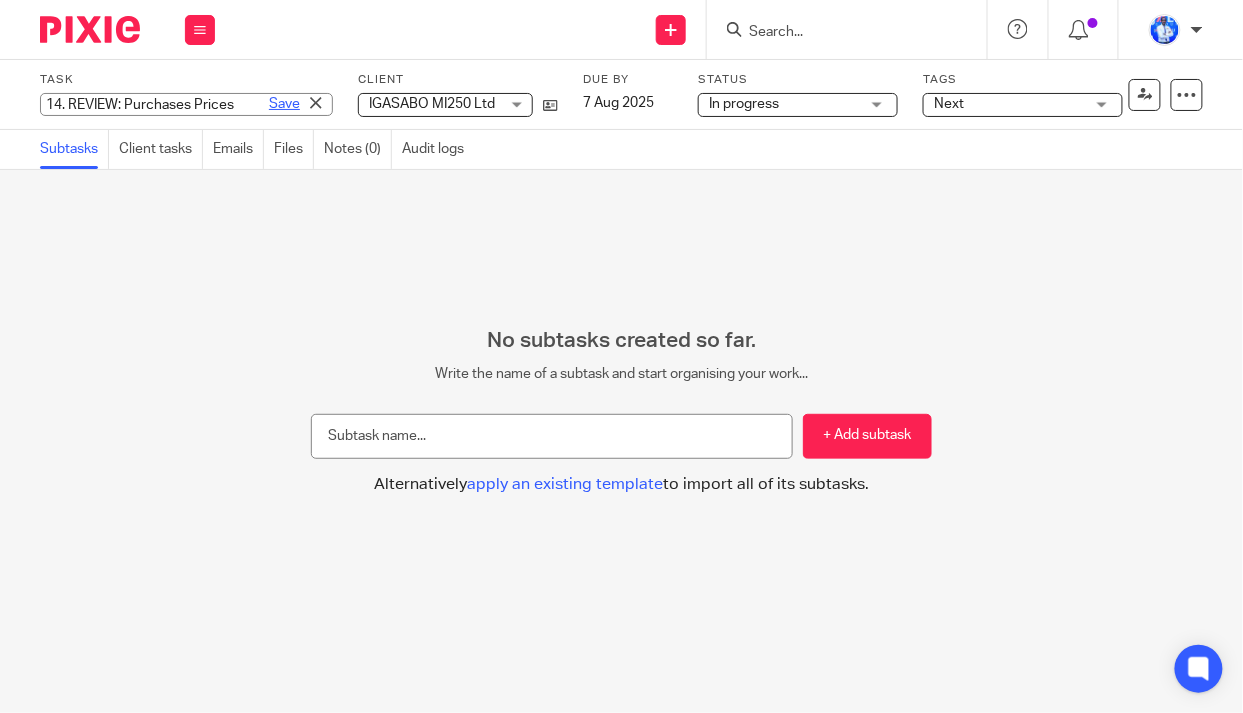 type on "14. REVIEW: Purchases Prices" 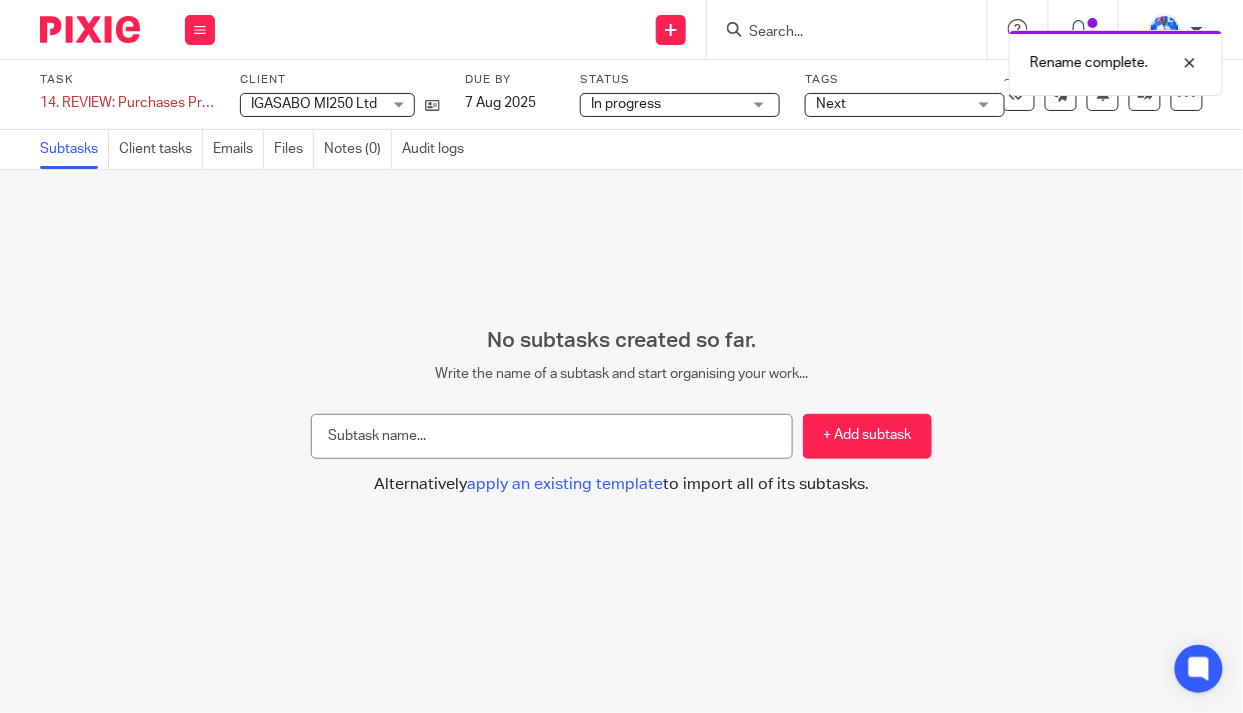 click on "Next" at bounding box center [891, 104] 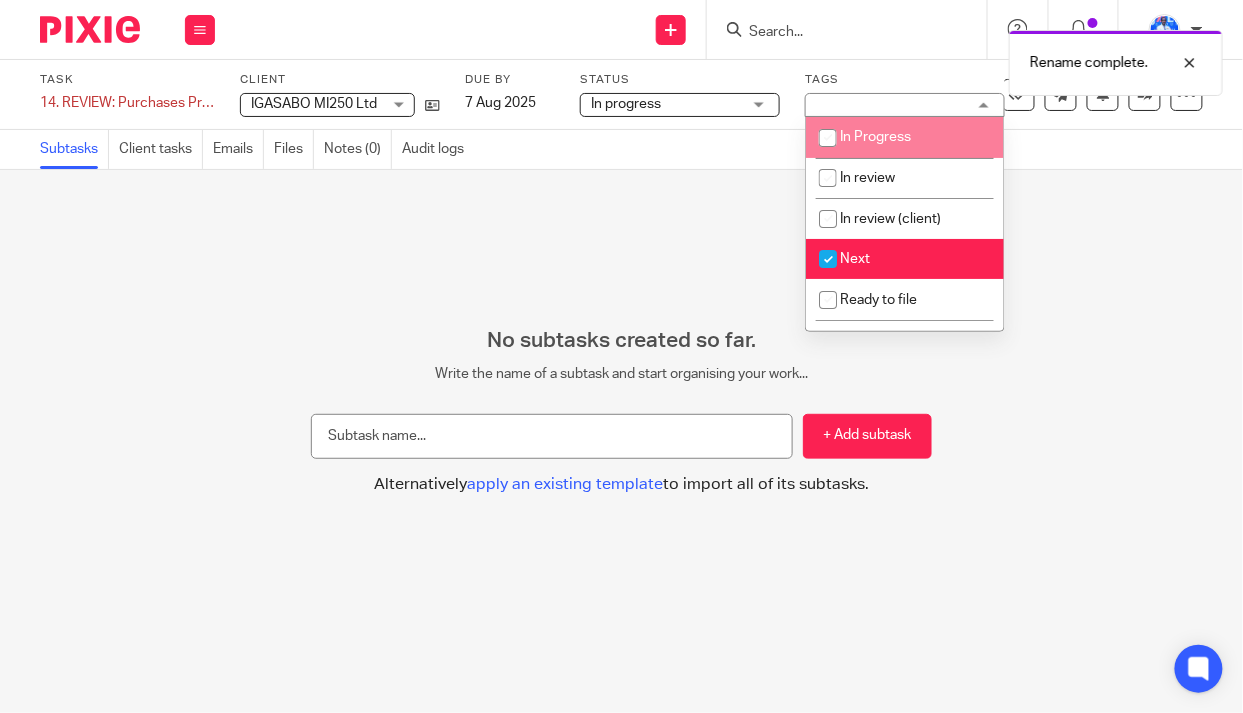click on "In Progress" at bounding box center [905, 137] 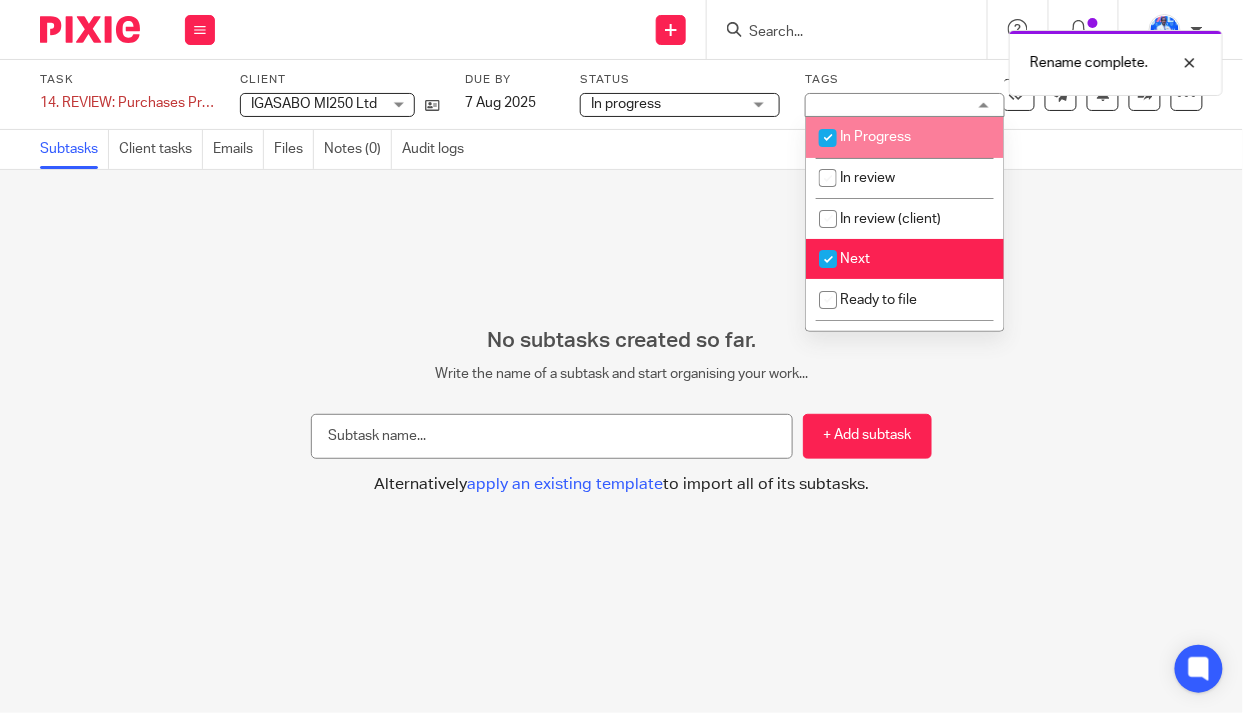 checkbox on "true" 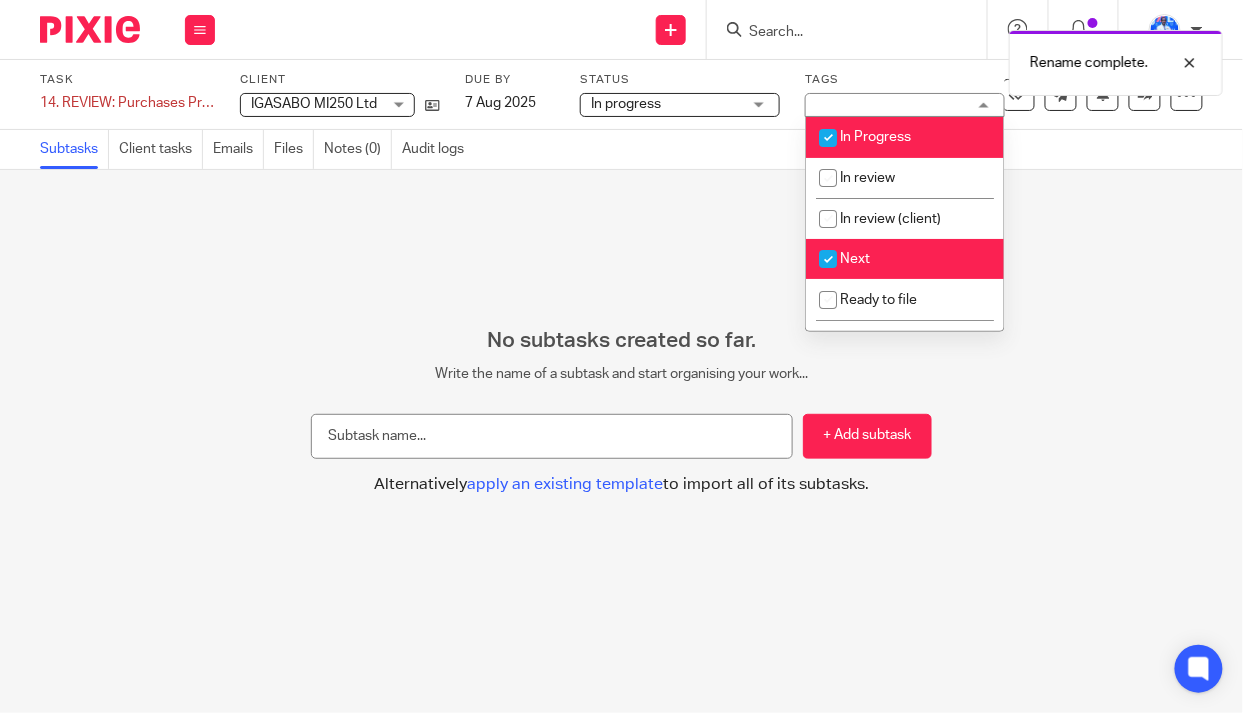click on "Next" at bounding box center [905, 259] 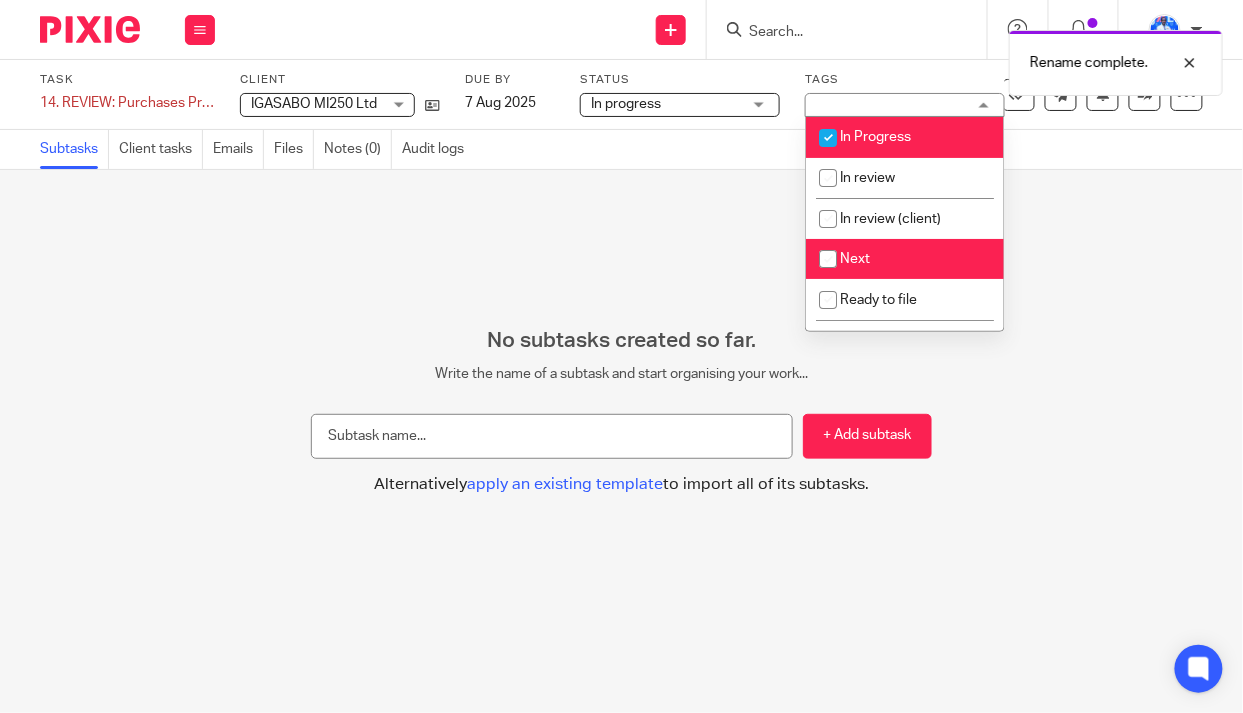 checkbox on "false" 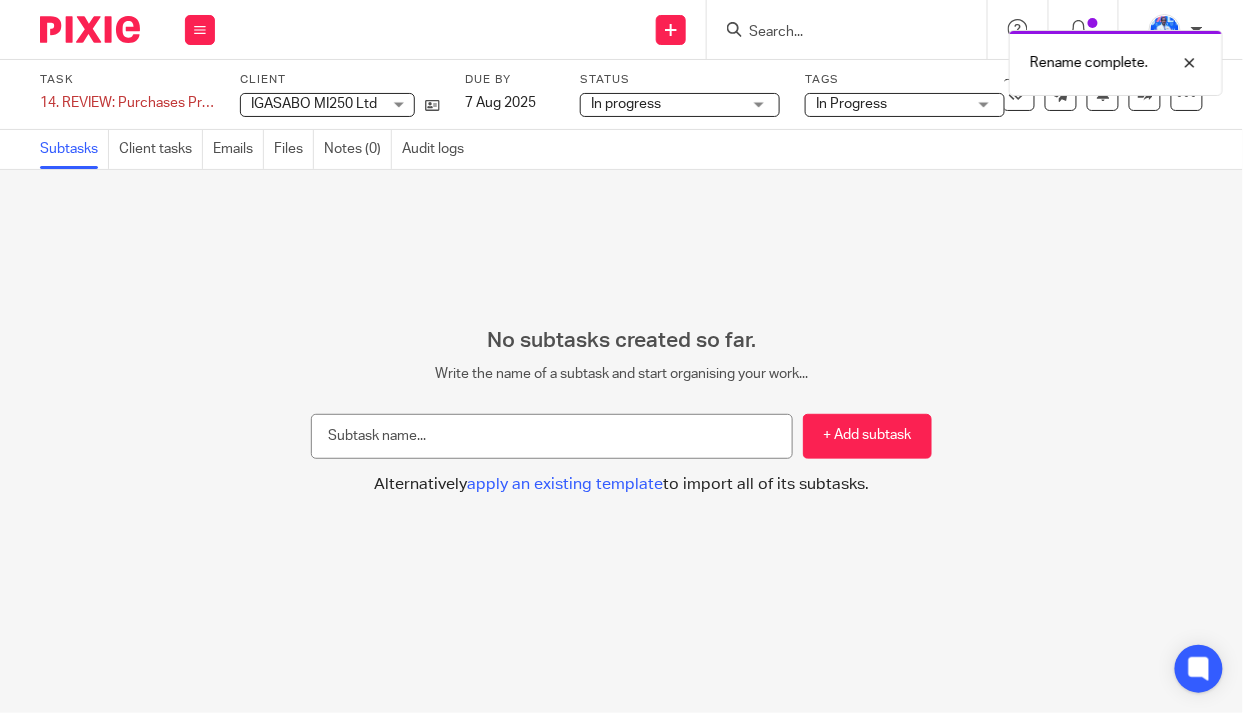 click on "No subtasks created so far.
Write the name of a subtask and start organising your work...
+ Add subtask
Alternatively   apply an existing template  to import all of its subtasks.
Apply template
Select one of the following templates to apply to your task
Task templates
1. Review Task
Days
1. Review Task 2025-07-29
Days
Accounting report
Days
Accounting report 2
Days
Approving Loandisk Payments" at bounding box center [621, 441] 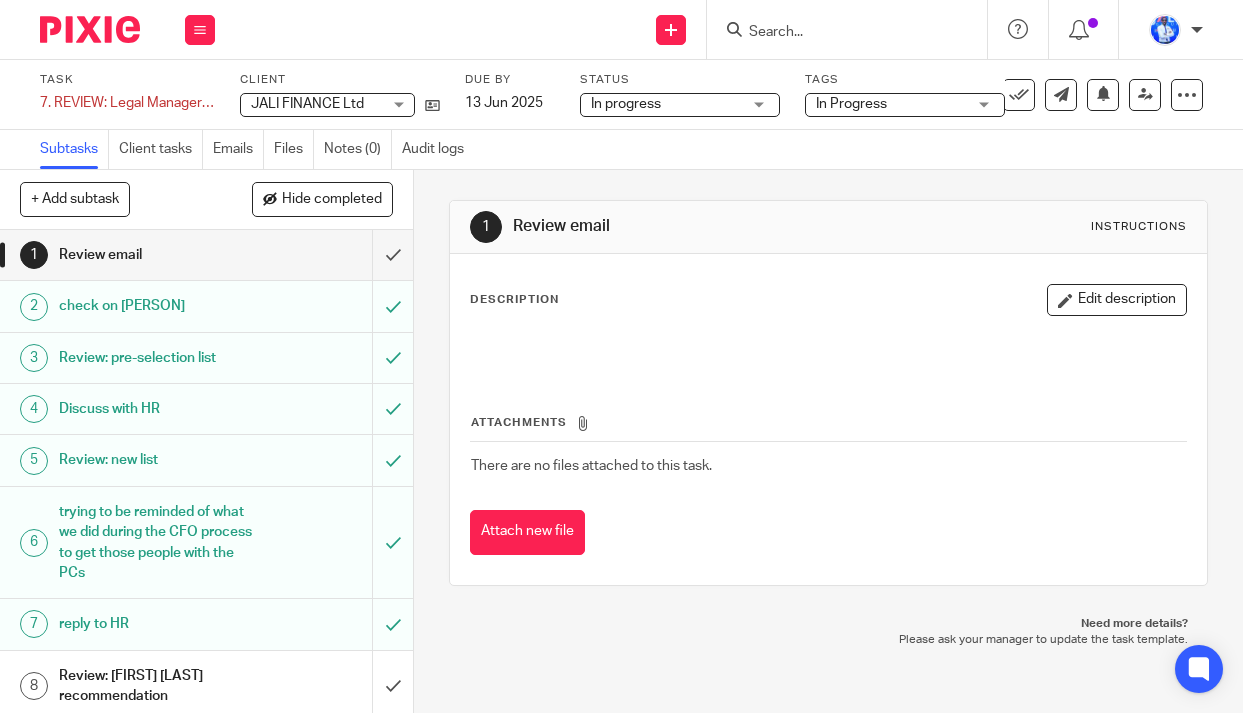scroll, scrollTop: 0, scrollLeft: 0, axis: both 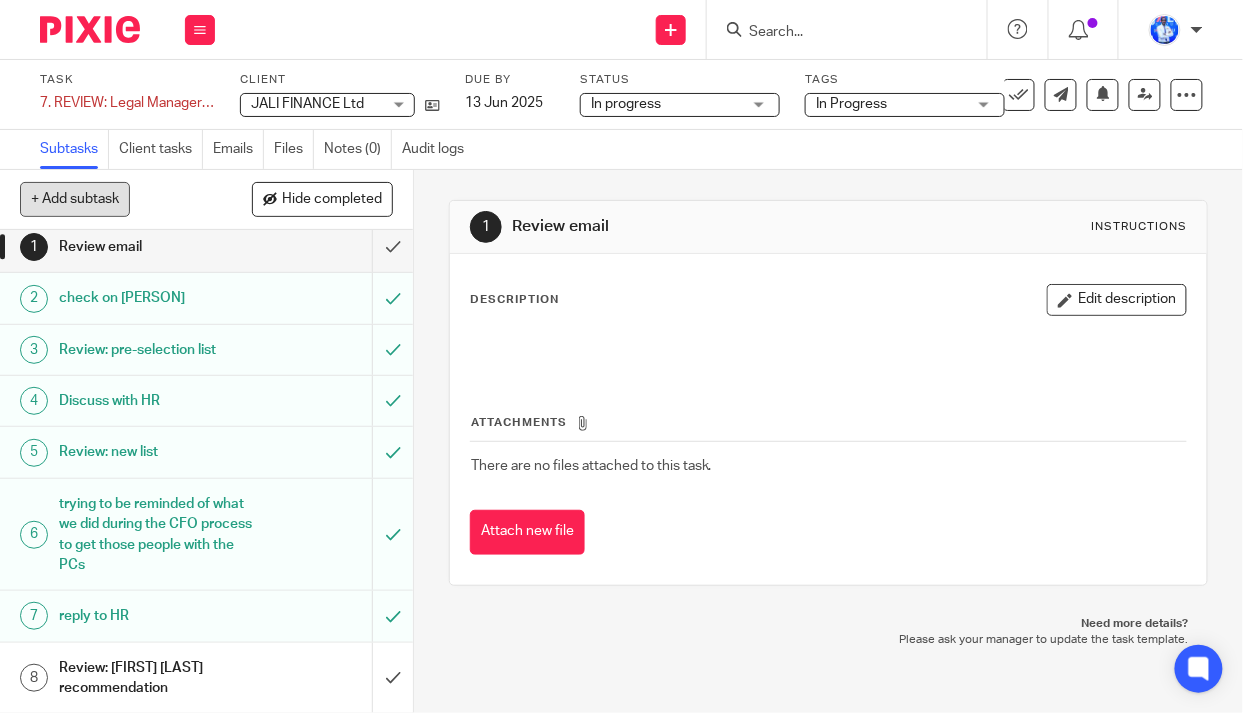 click on "+ Add subtask" at bounding box center [75, 199] 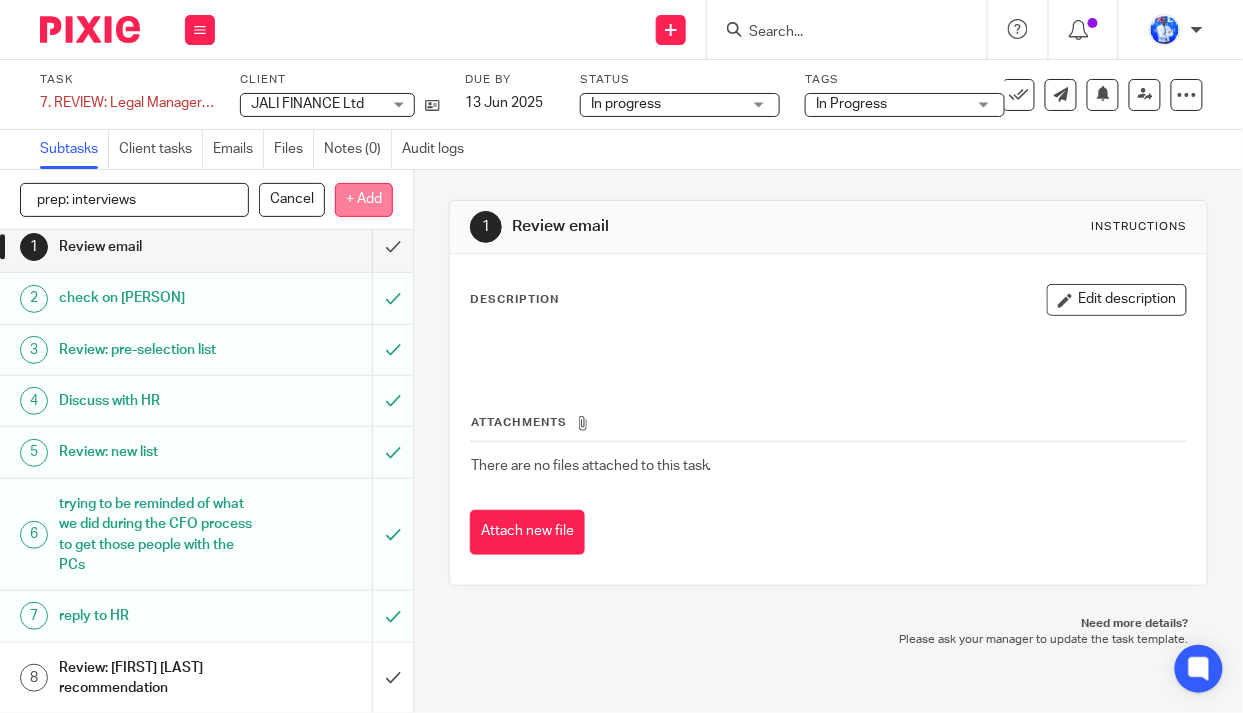 type on "prep: interviews" 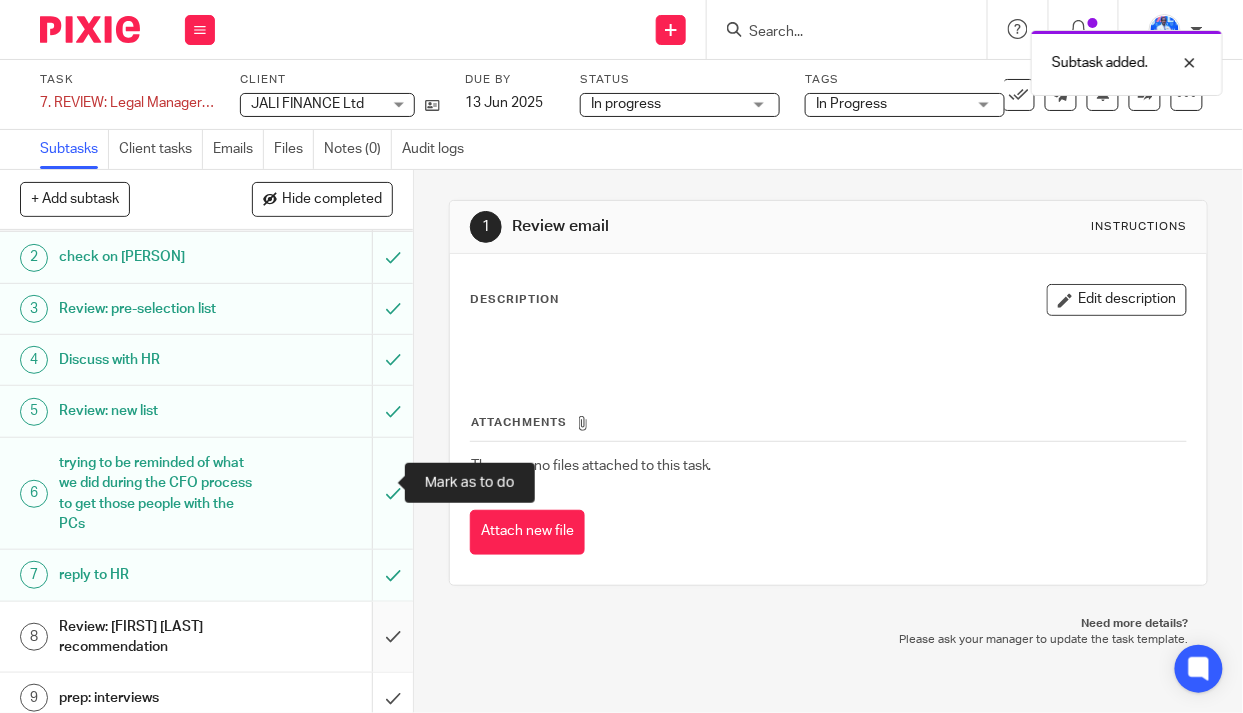 scroll, scrollTop: 59, scrollLeft: 0, axis: vertical 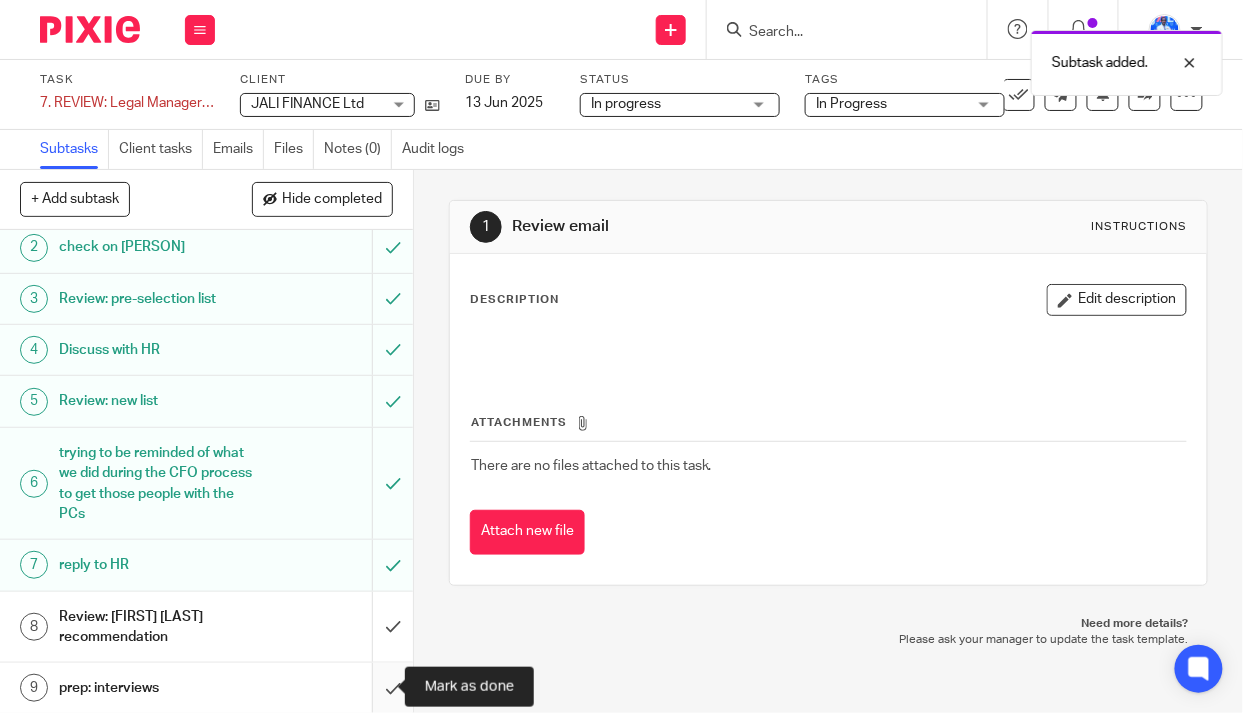 click at bounding box center (206, 688) 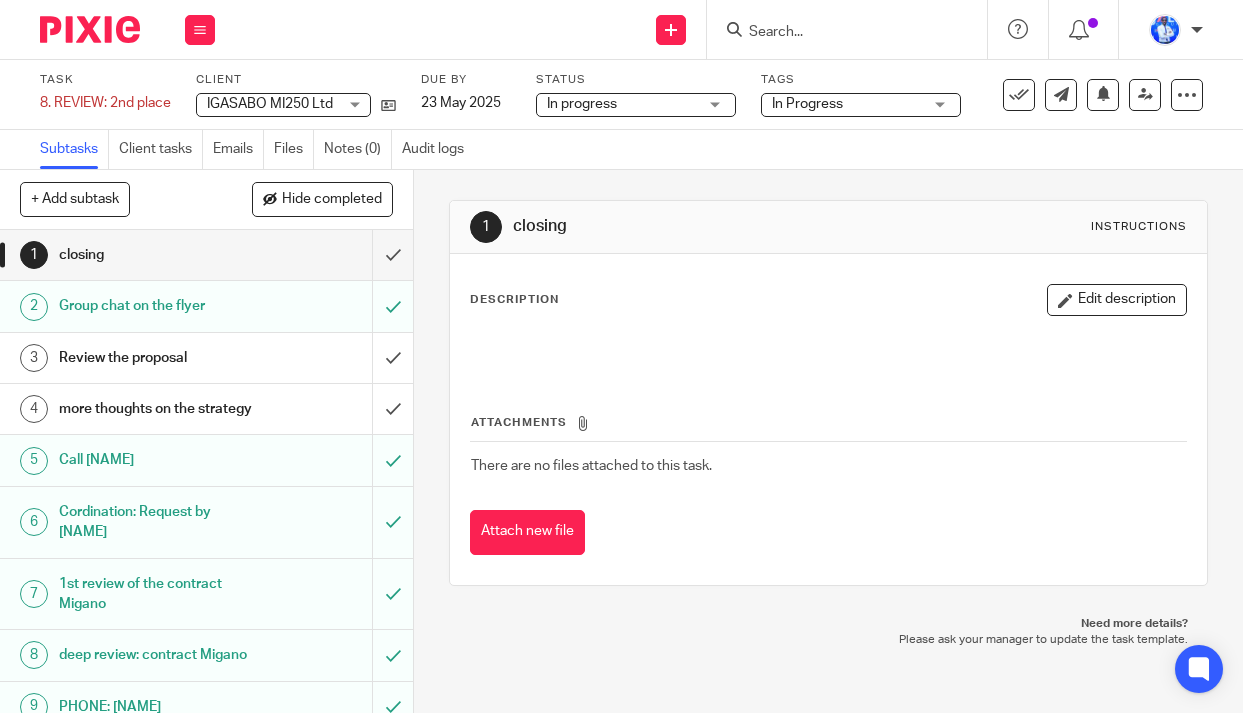 scroll, scrollTop: 0, scrollLeft: 0, axis: both 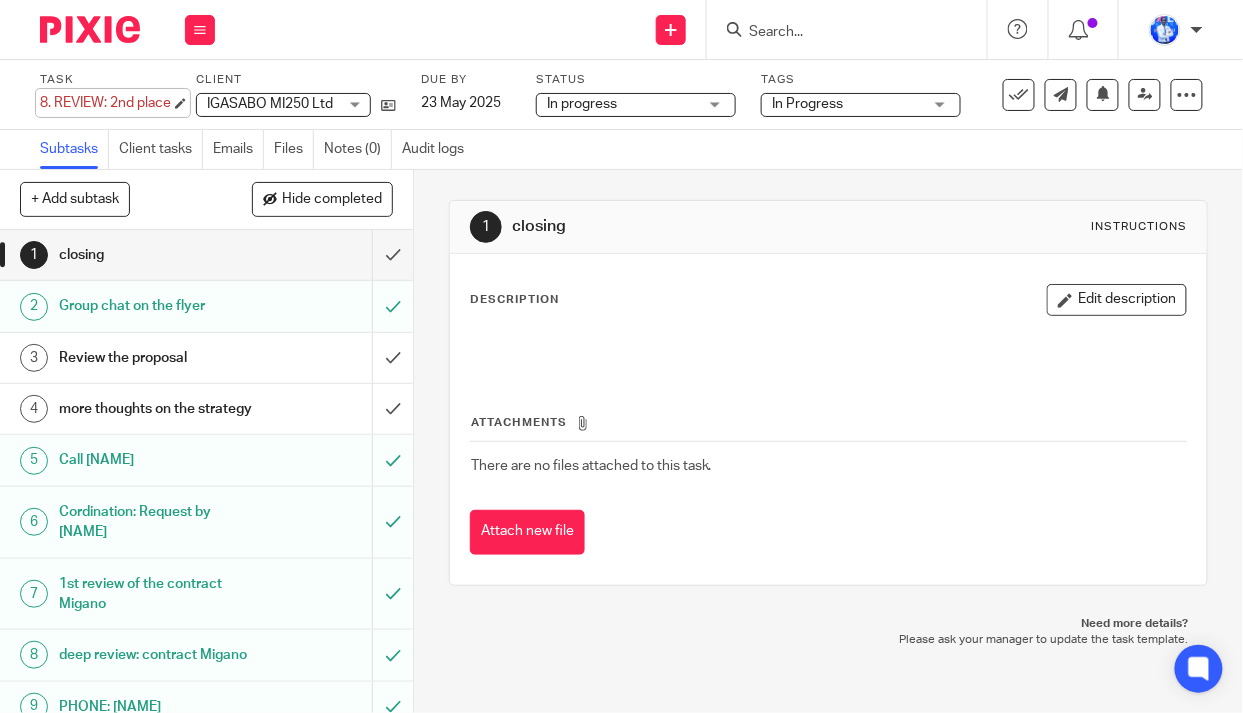 click on "8. REVIEW: 2nd place   Save
8. REVIEW: 2nd place" at bounding box center (105, 103) 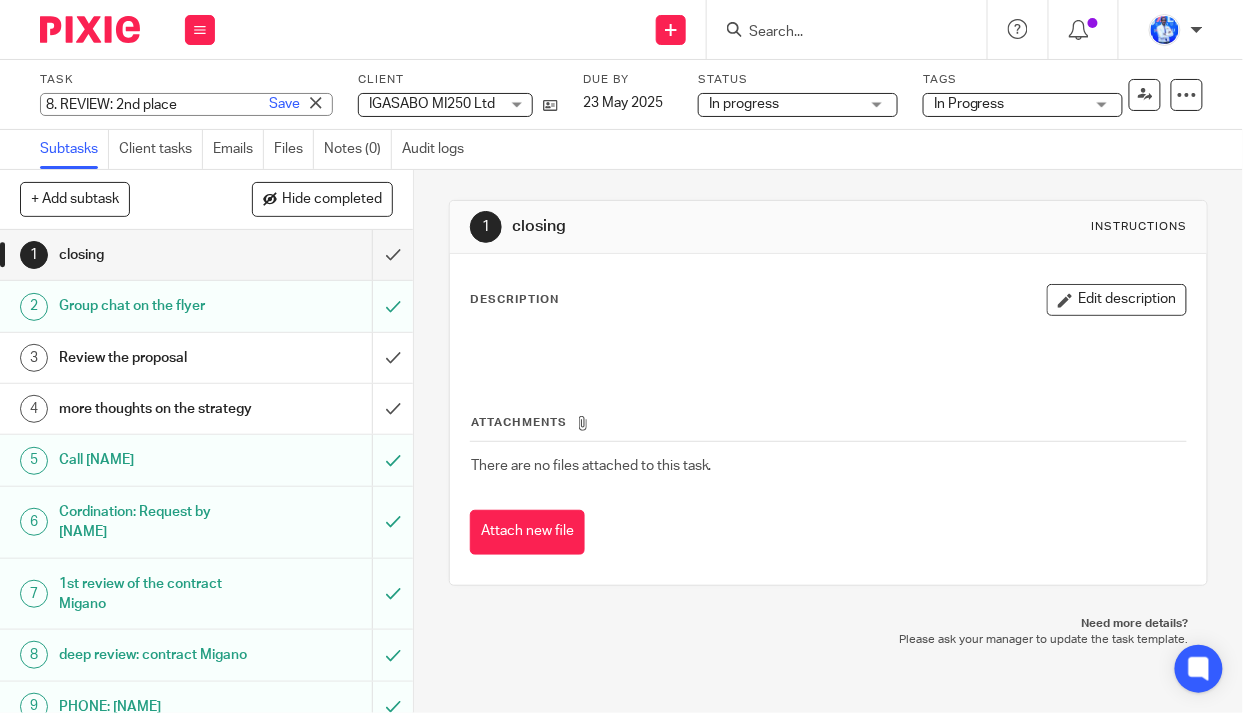 click on "8. REVIEW: 2nd place" at bounding box center [186, 104] 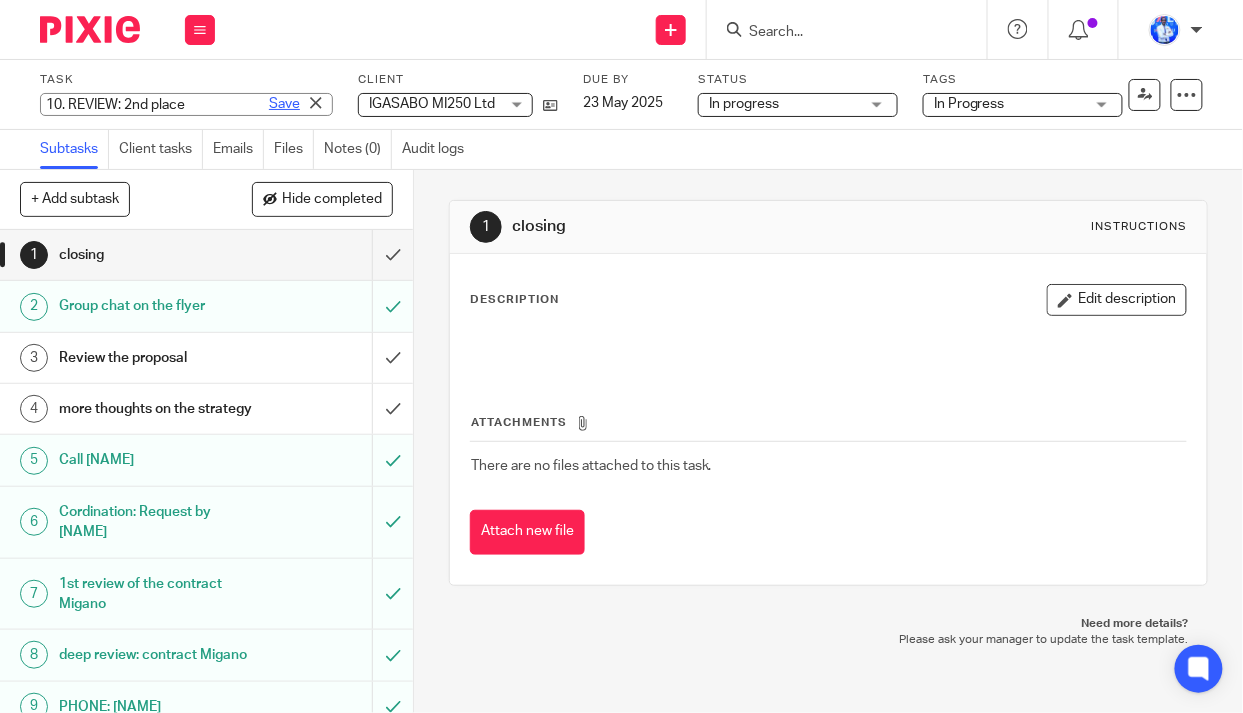 type on "10. REVIEW: 2nd place" 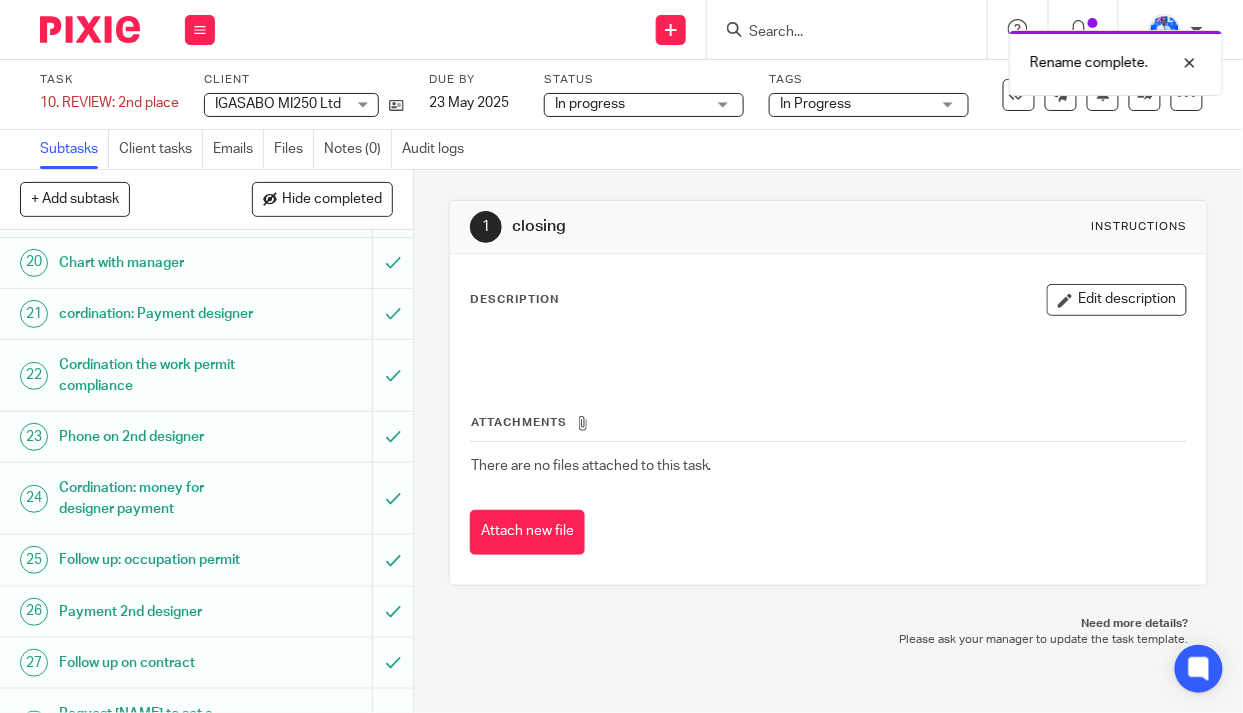 scroll, scrollTop: 2632, scrollLeft: 0, axis: vertical 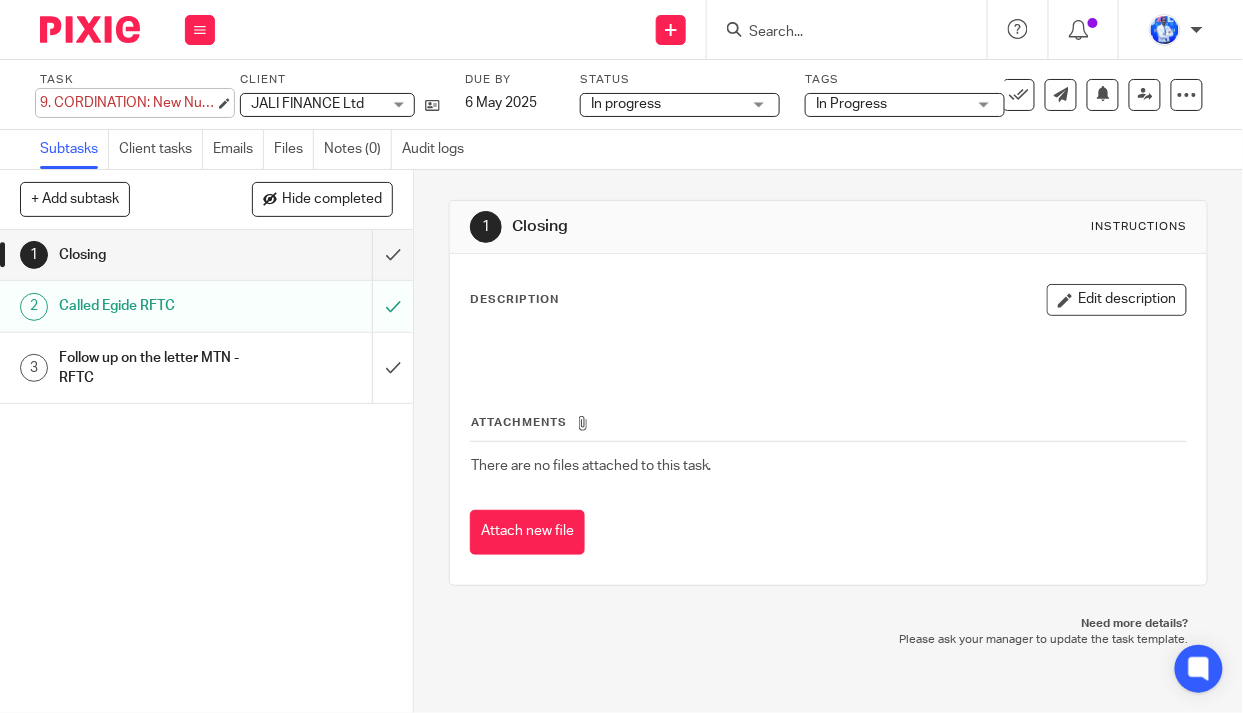 click on "9. CORDINATION: New Number   Save
9. CORDINATION: New Number" at bounding box center (127, 103) 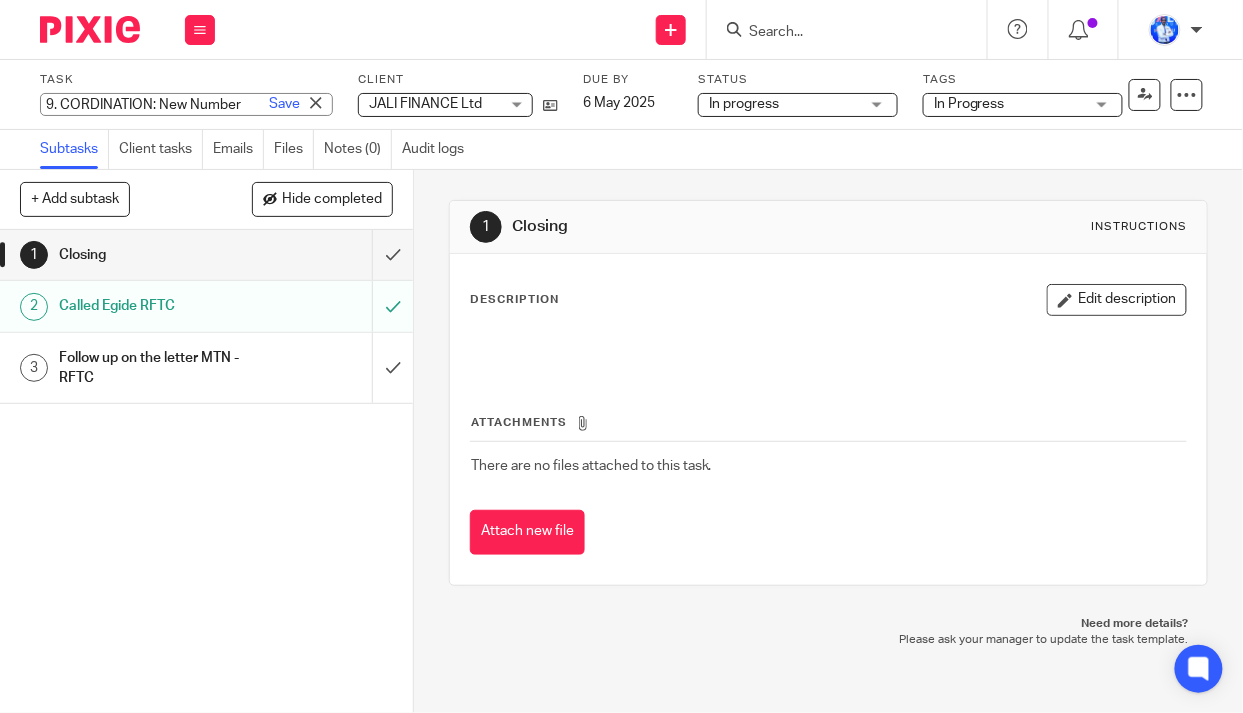 click on "9. CORDINATION: New Number" at bounding box center [186, 104] 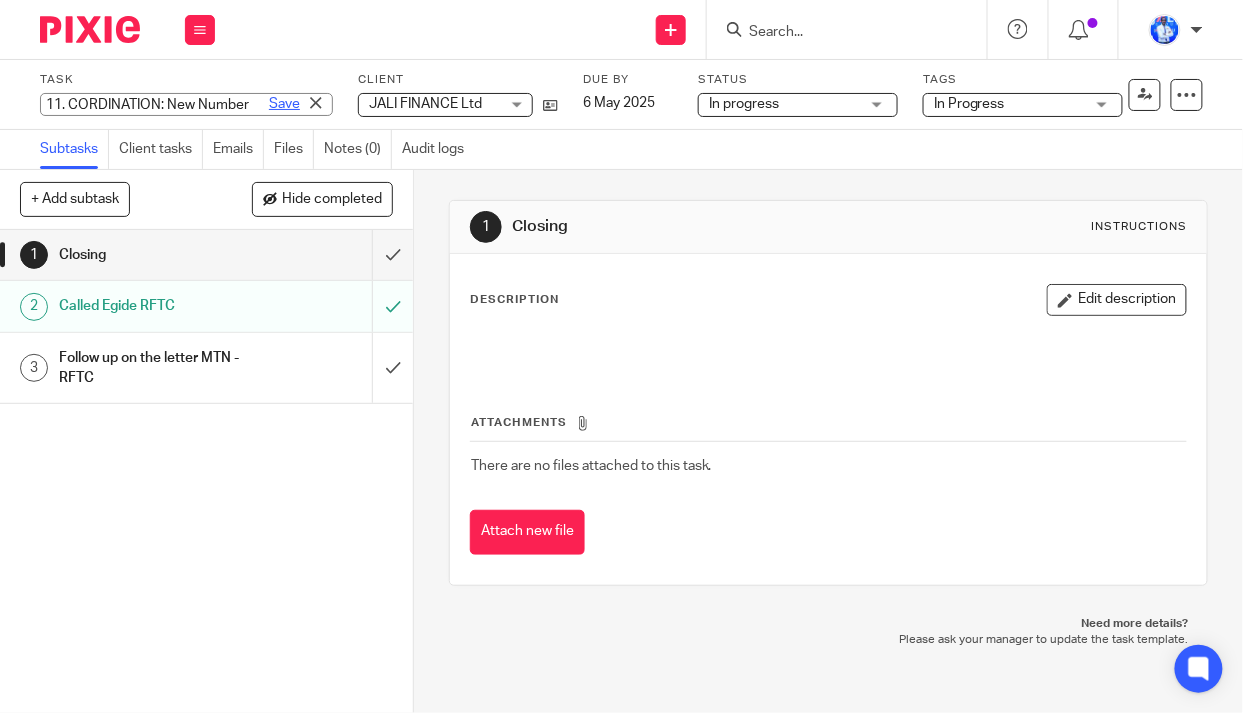 type on "11. CORDINATION: New Number" 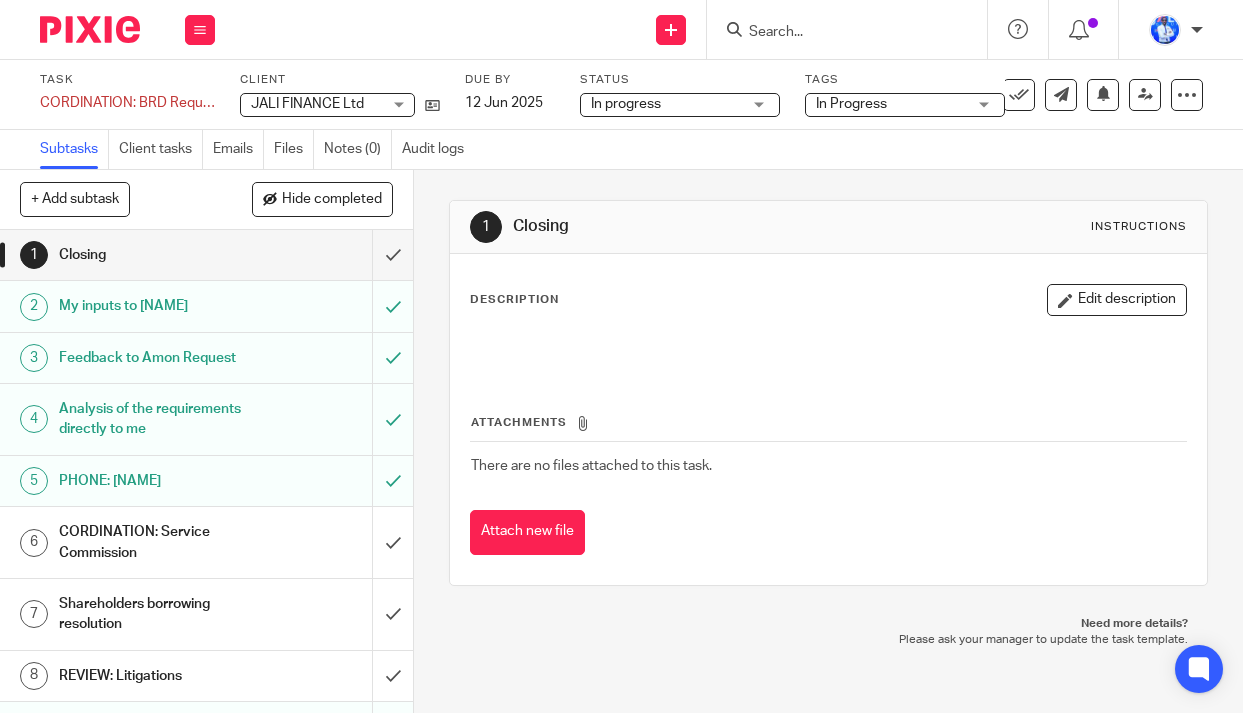 scroll, scrollTop: 0, scrollLeft: 0, axis: both 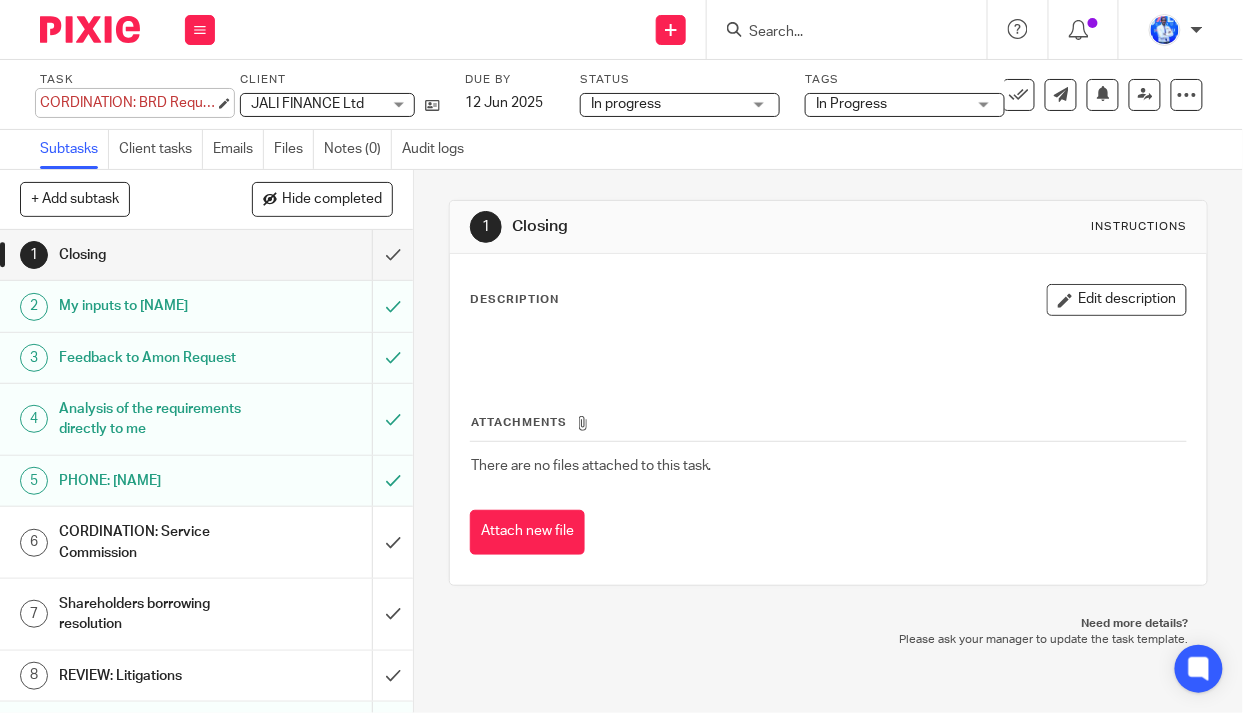 click on "CORDINATION: BRD Requirements   Save
CORDINATION: BRD Requirements" at bounding box center (127, 103) 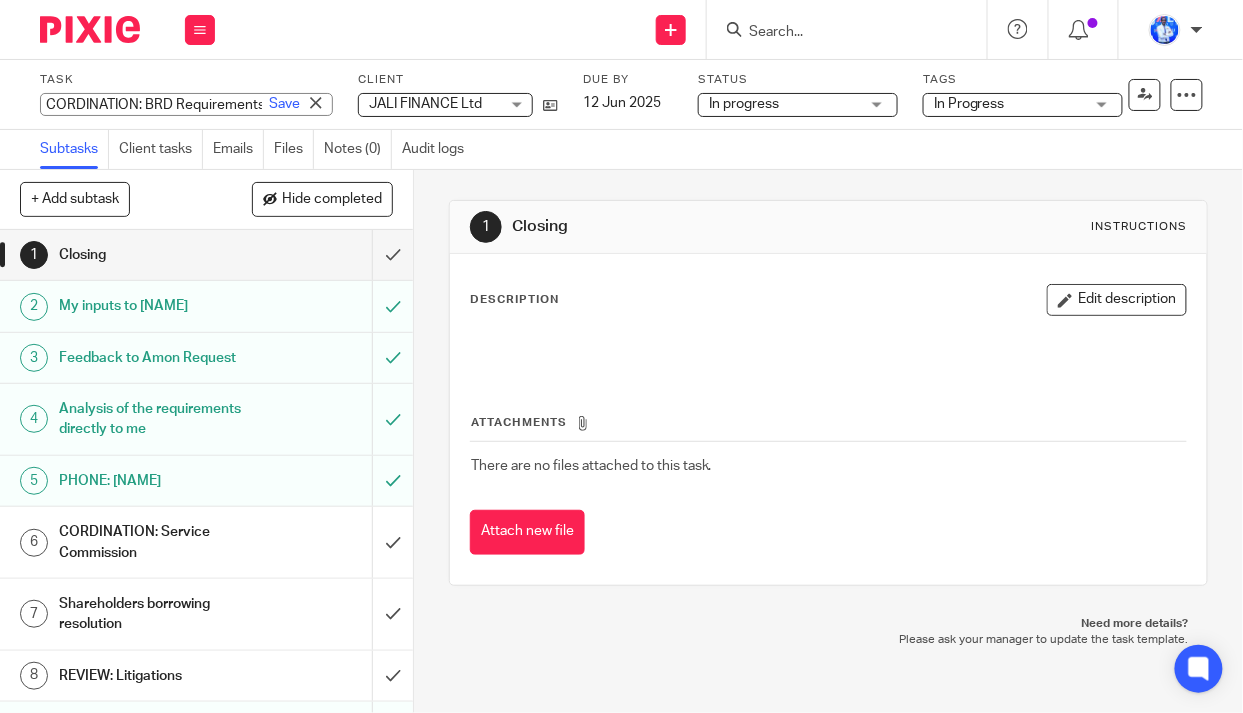 click on "CORDINATION: BRD Requirements" at bounding box center [186, 104] 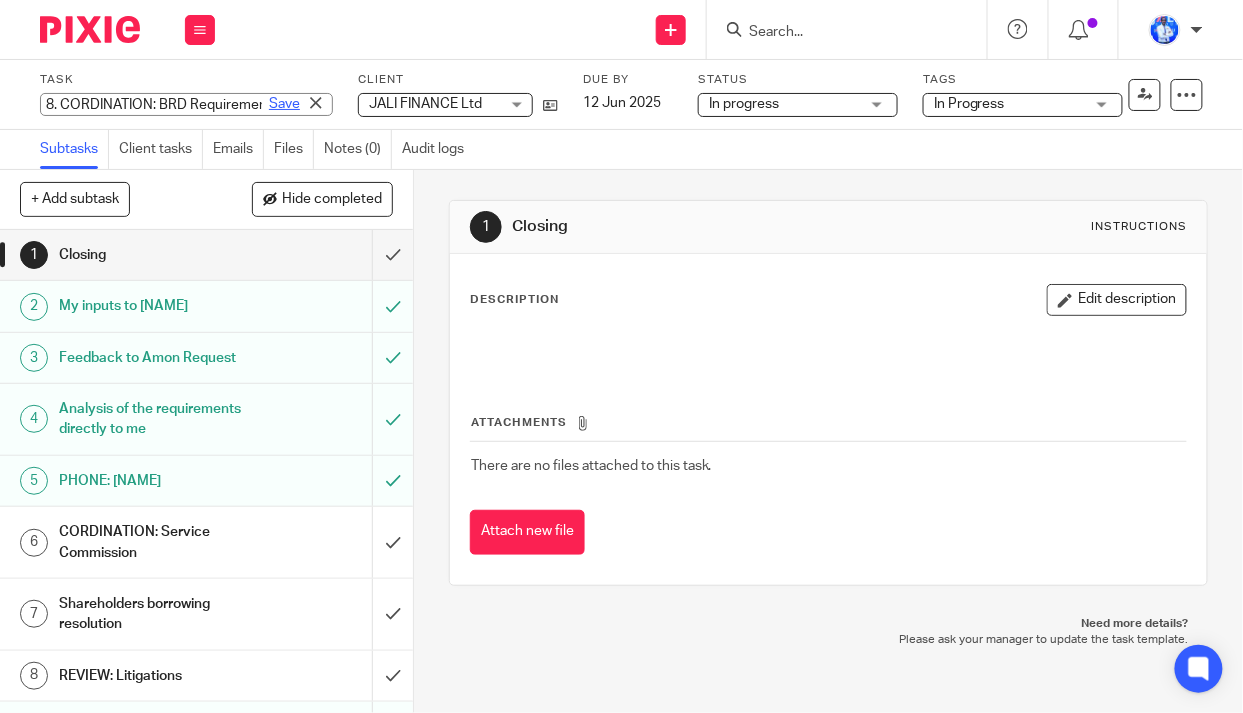 type on "8. CORDINATION: BRD Requirements" 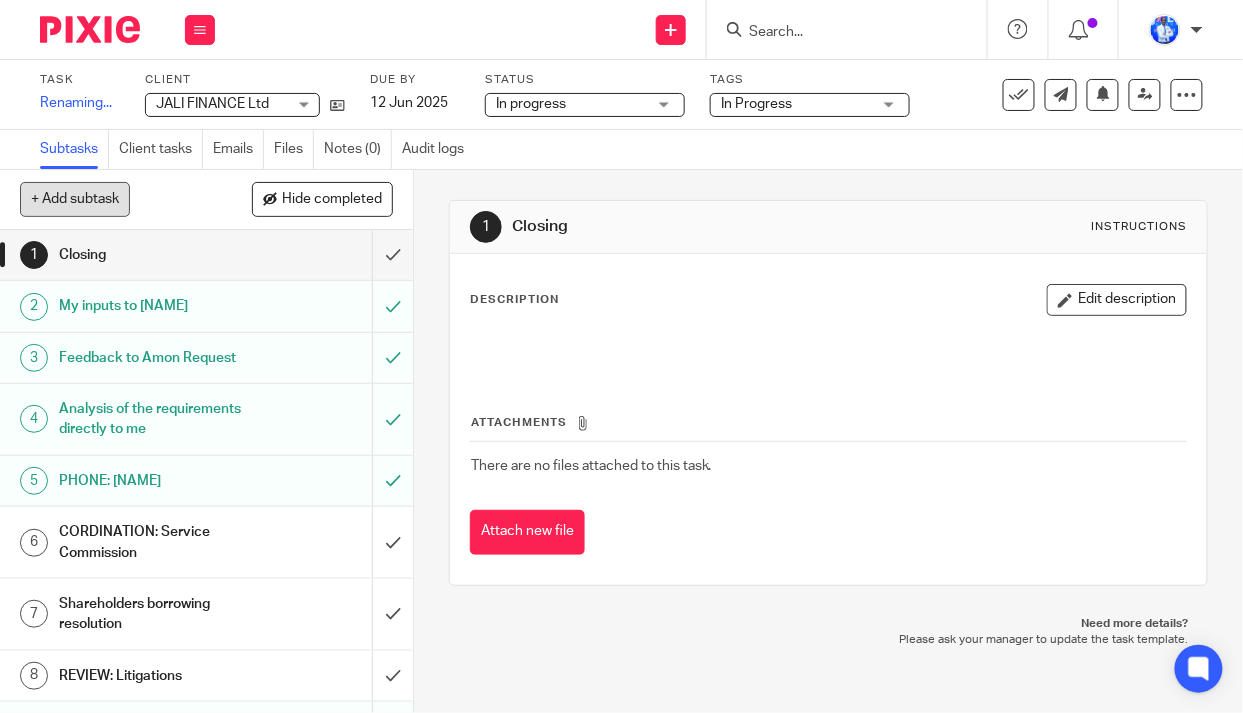 click on "+ Add subtask" at bounding box center [75, 199] 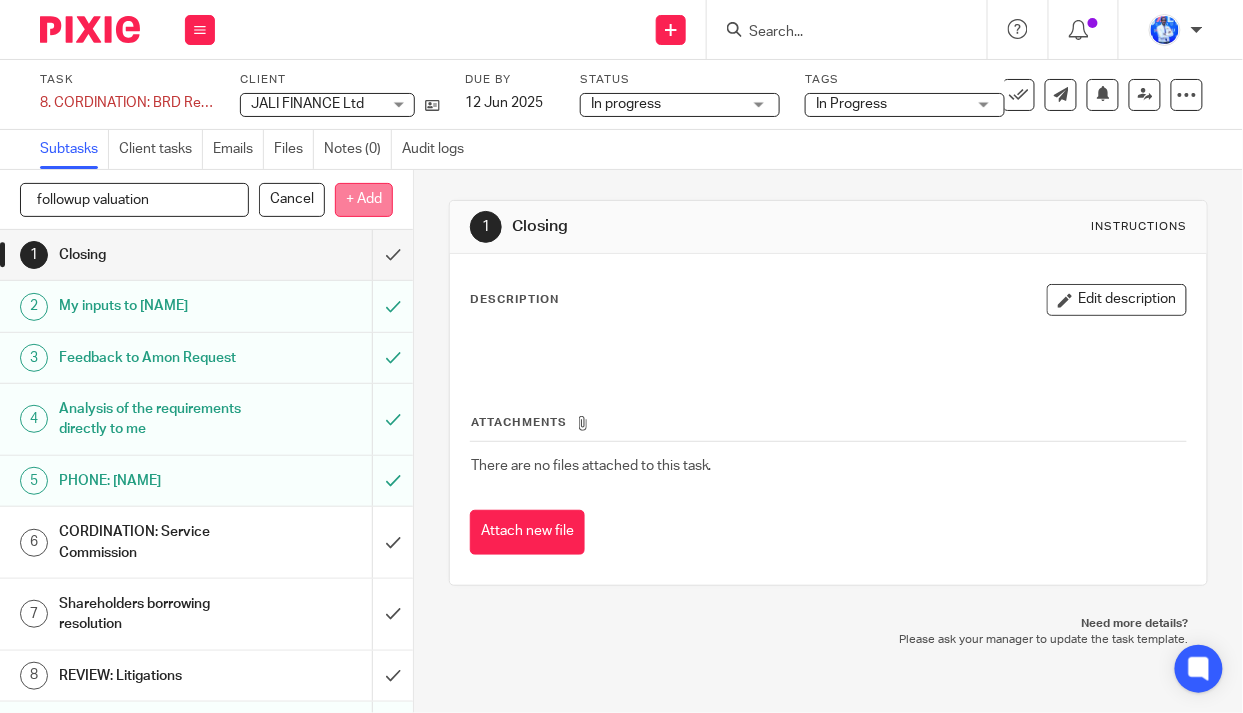 type on "followup valuation" 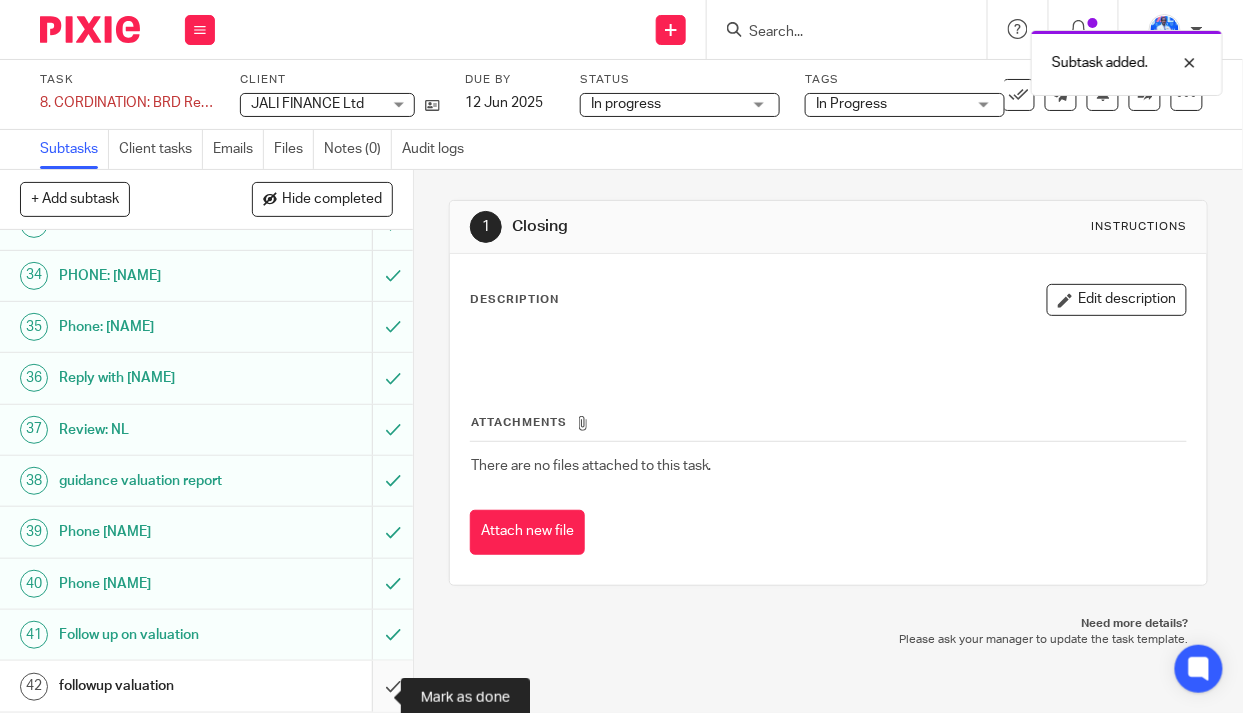 scroll, scrollTop: 1965, scrollLeft: 0, axis: vertical 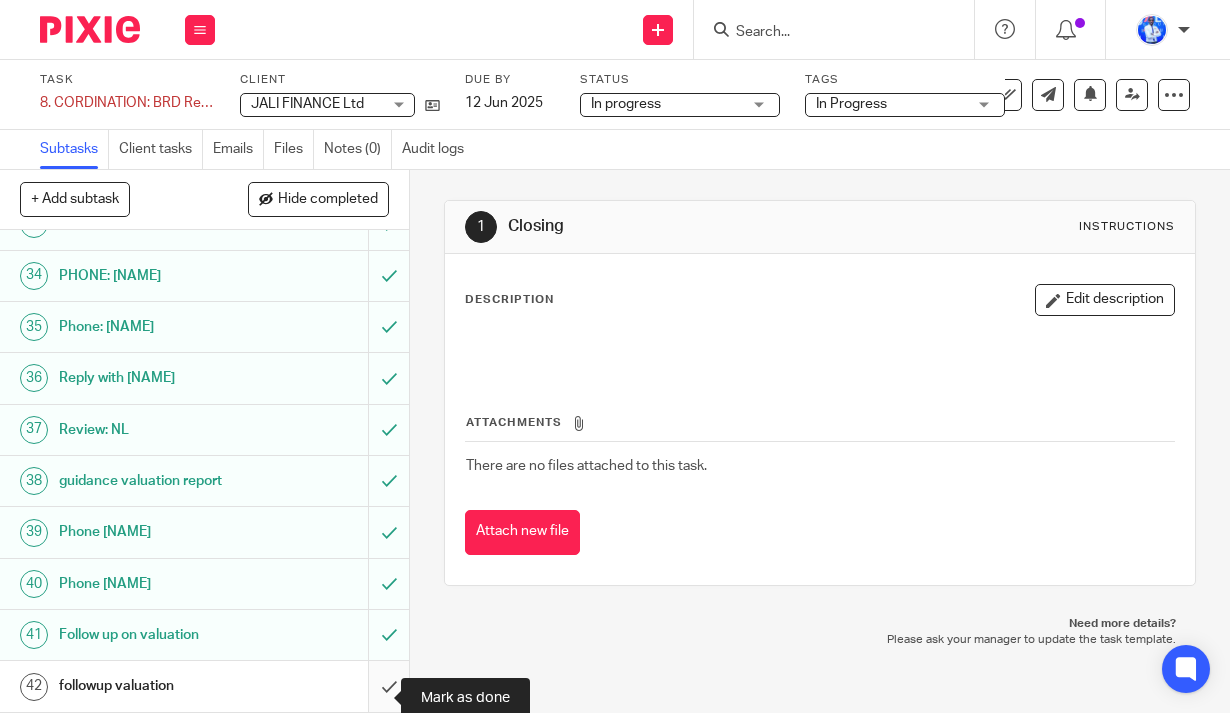 click at bounding box center [204, 686] 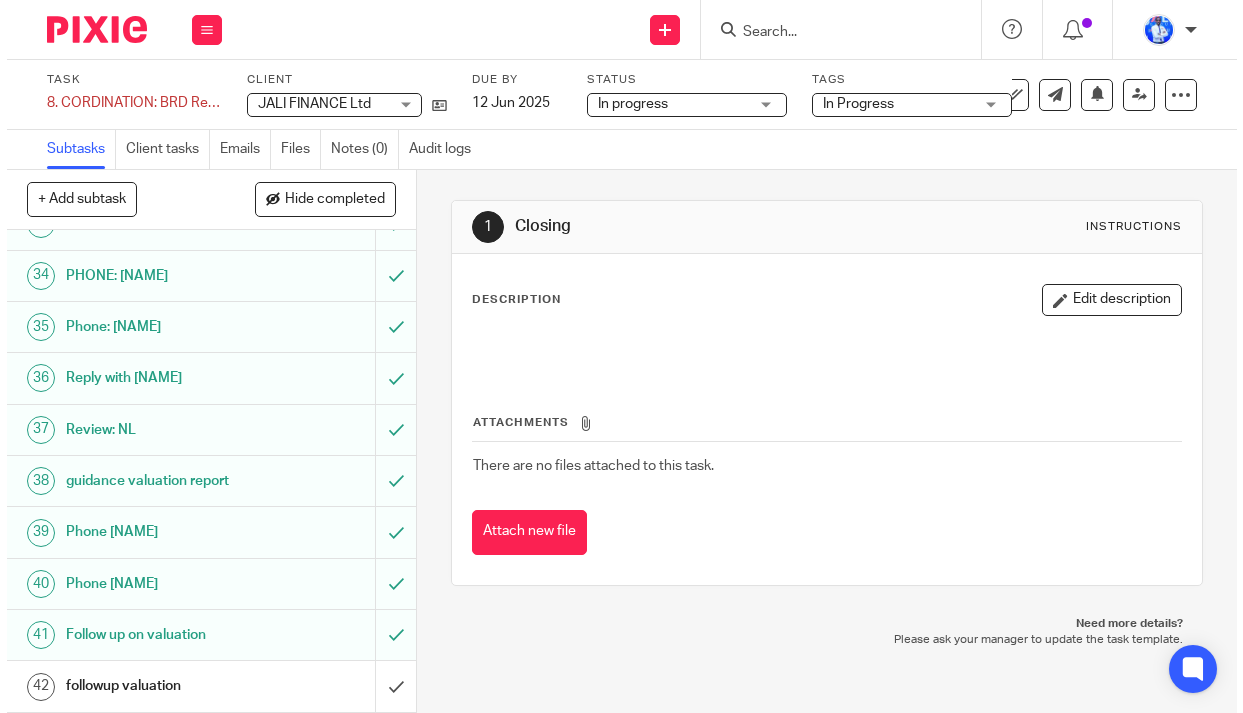 scroll, scrollTop: 1955, scrollLeft: 0, axis: vertical 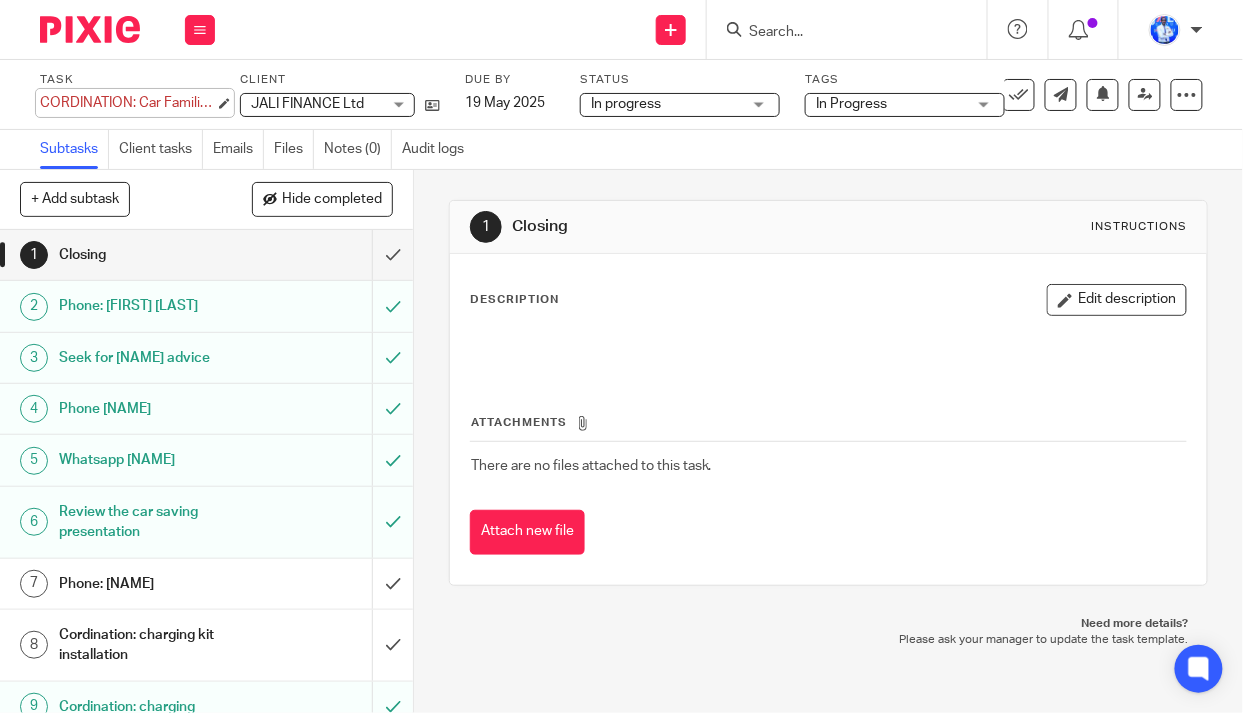 click on "CORDINATION: Car Familiality   Save
CORDINATION: Car Familiality" at bounding box center [127, 103] 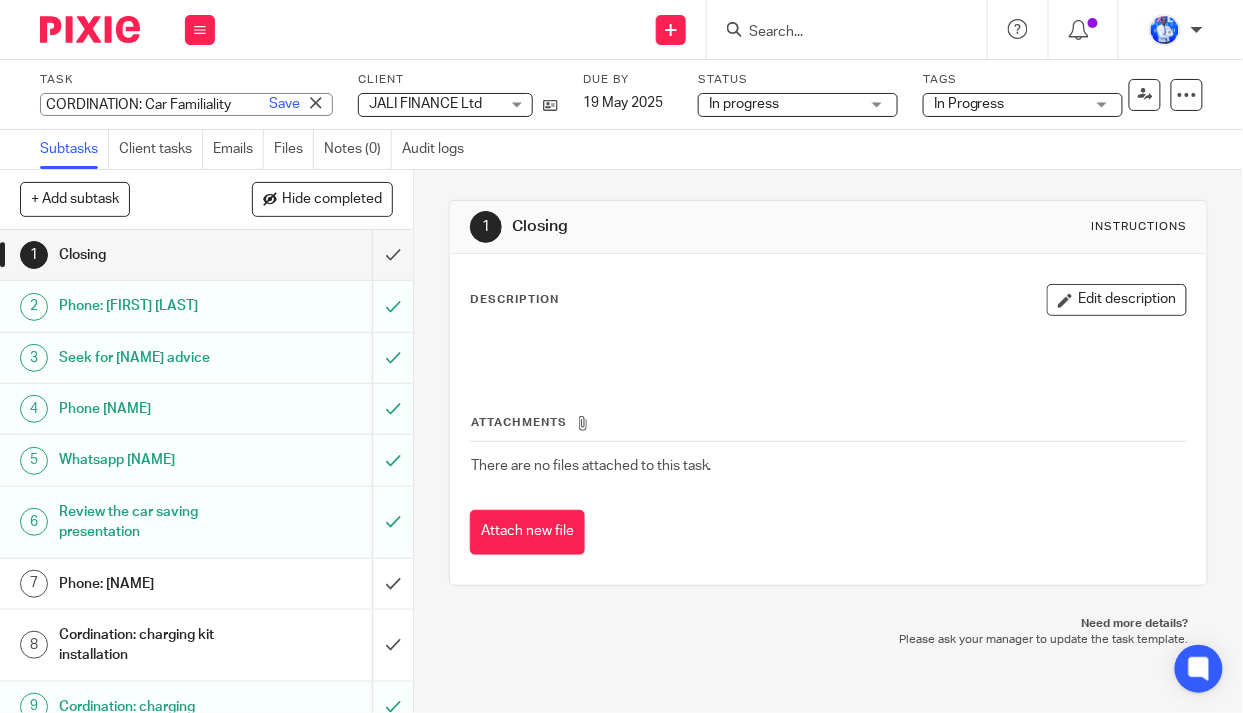 click on "CORDINATION: Car Familiality" at bounding box center (186, 104) 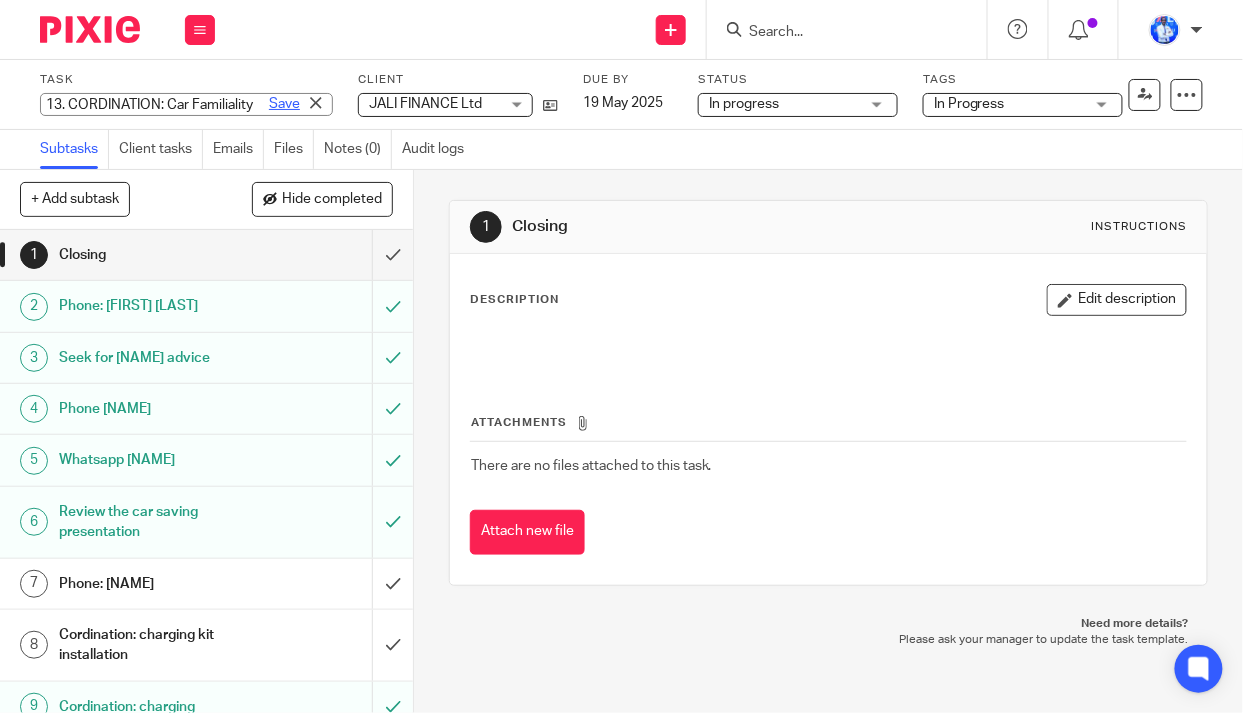 type on "13. CORDINATION: Car Familiality" 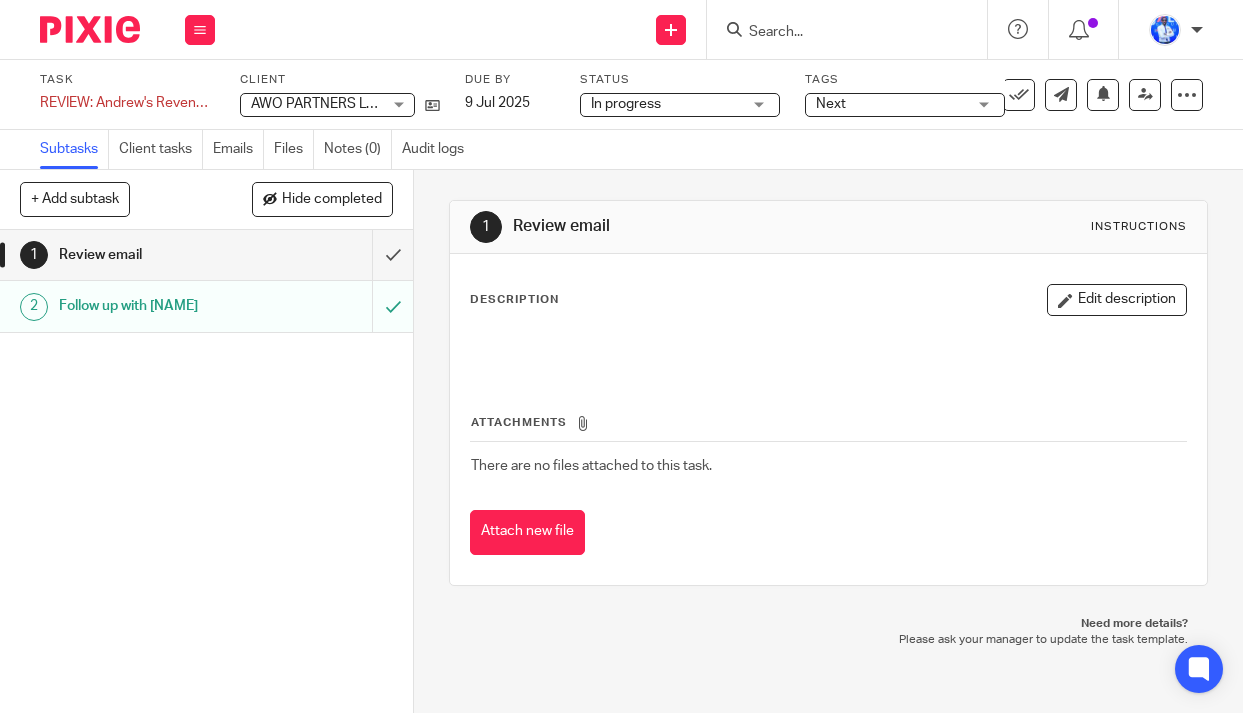 scroll, scrollTop: 0, scrollLeft: 0, axis: both 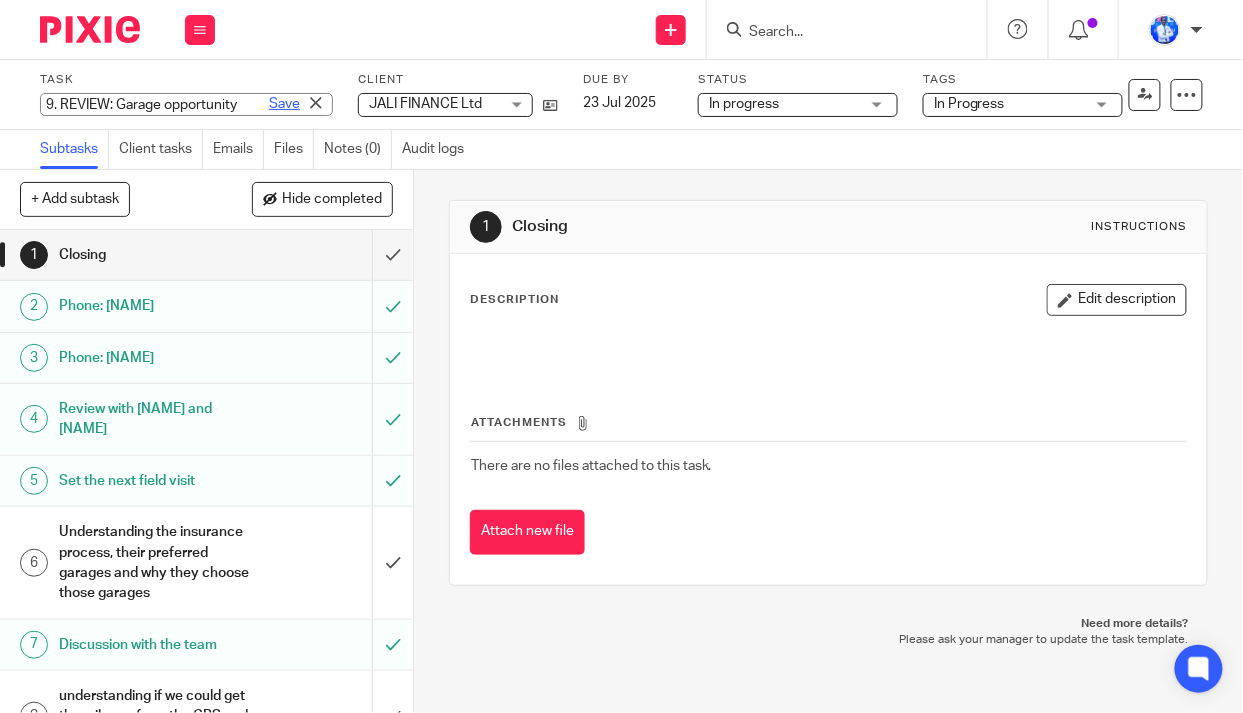 type on "9. REVIEW: Garage opportunity" 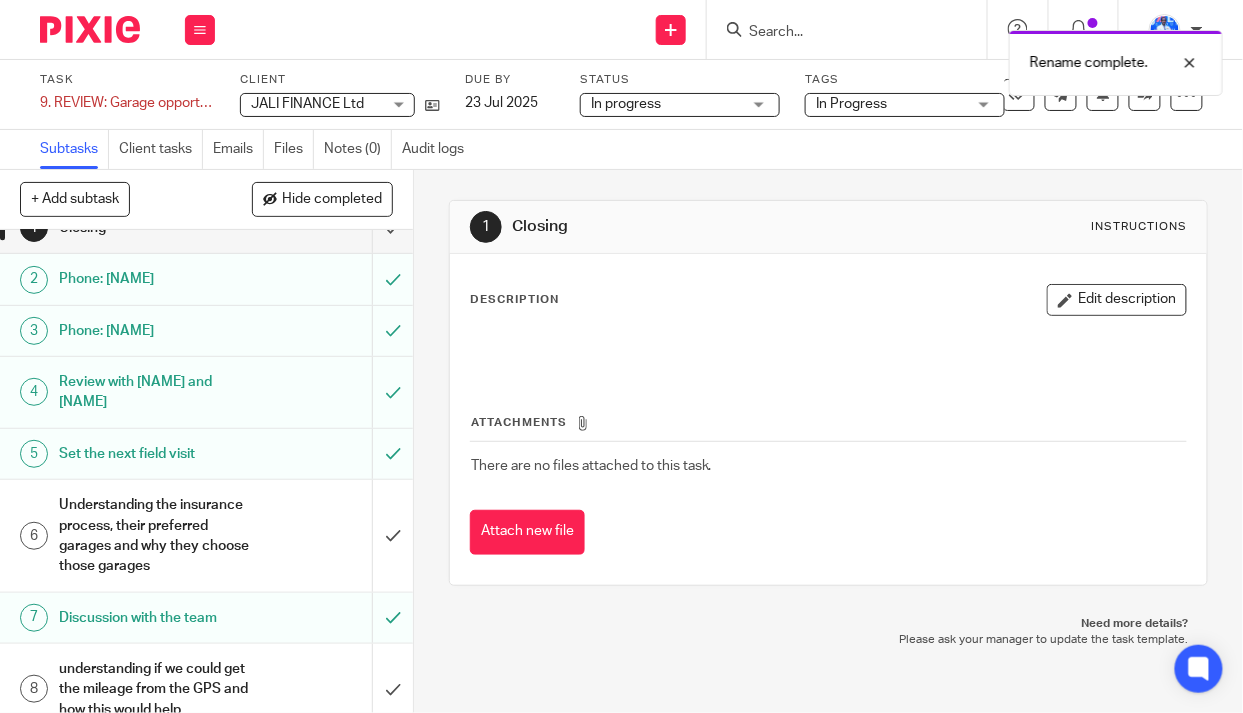 scroll, scrollTop: 69, scrollLeft: 0, axis: vertical 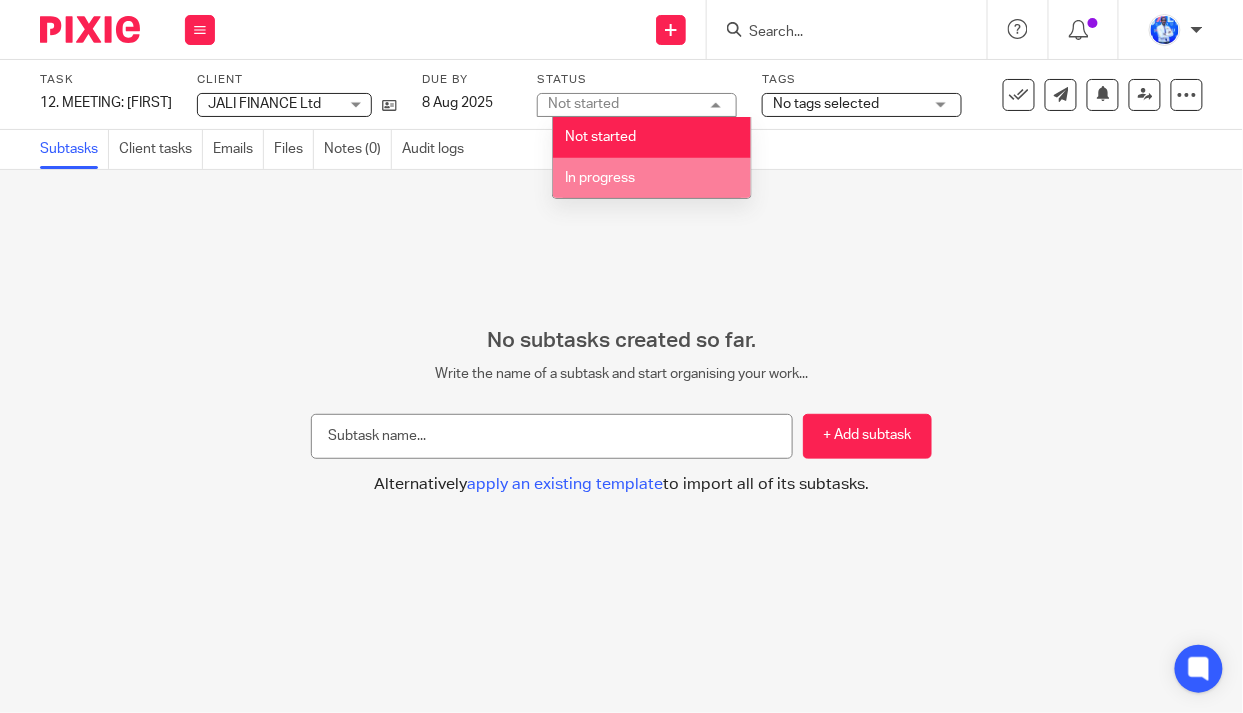 click on "In progress" at bounding box center [601, 178] 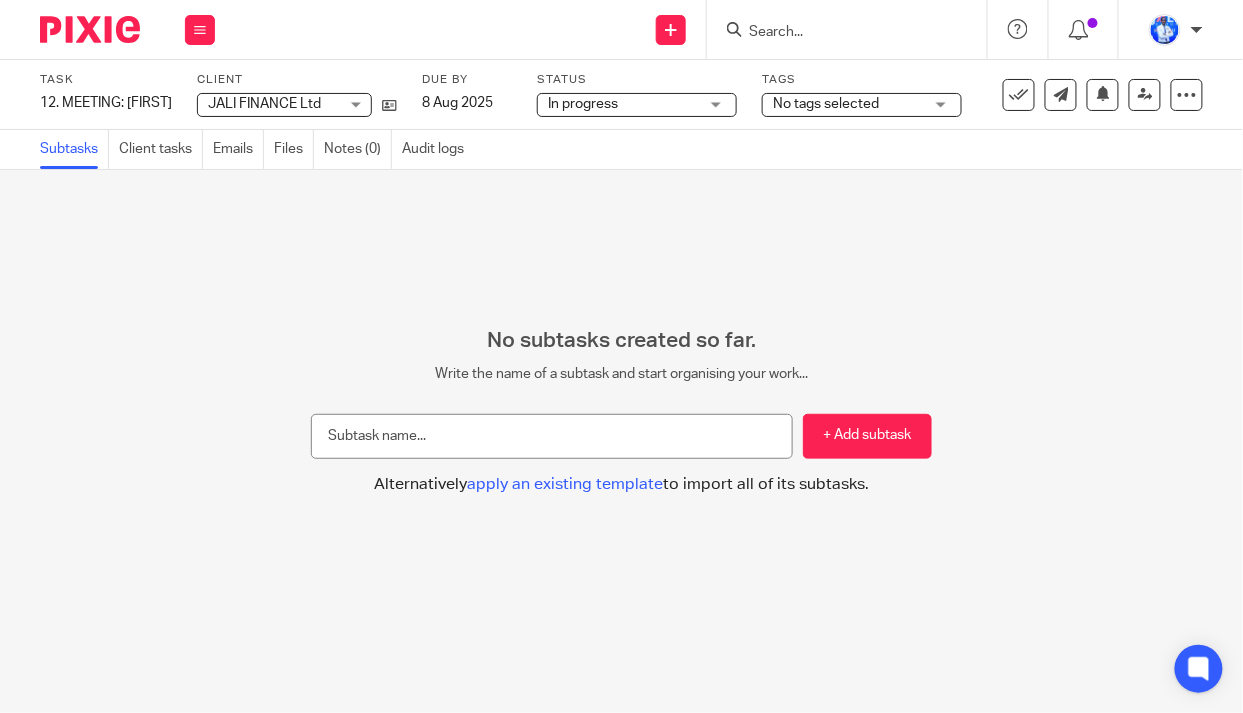 click on "No tags selected" at bounding box center [826, 104] 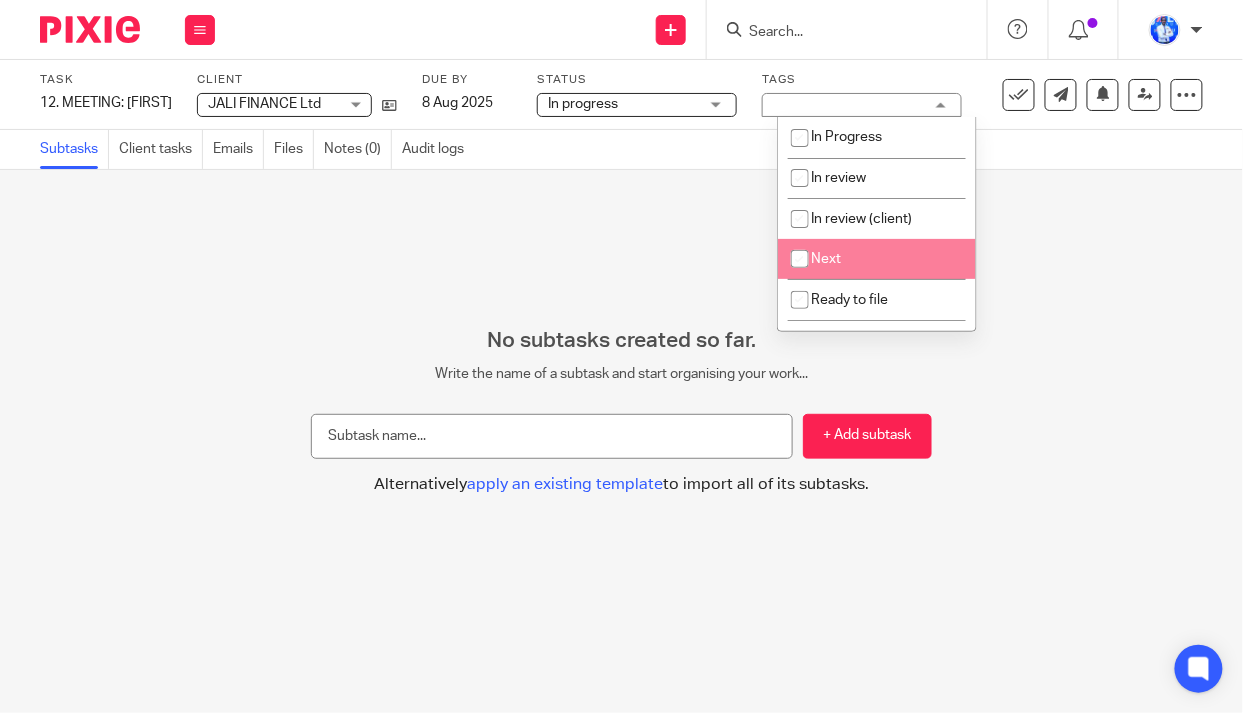 click on "Next" at bounding box center [877, 259] 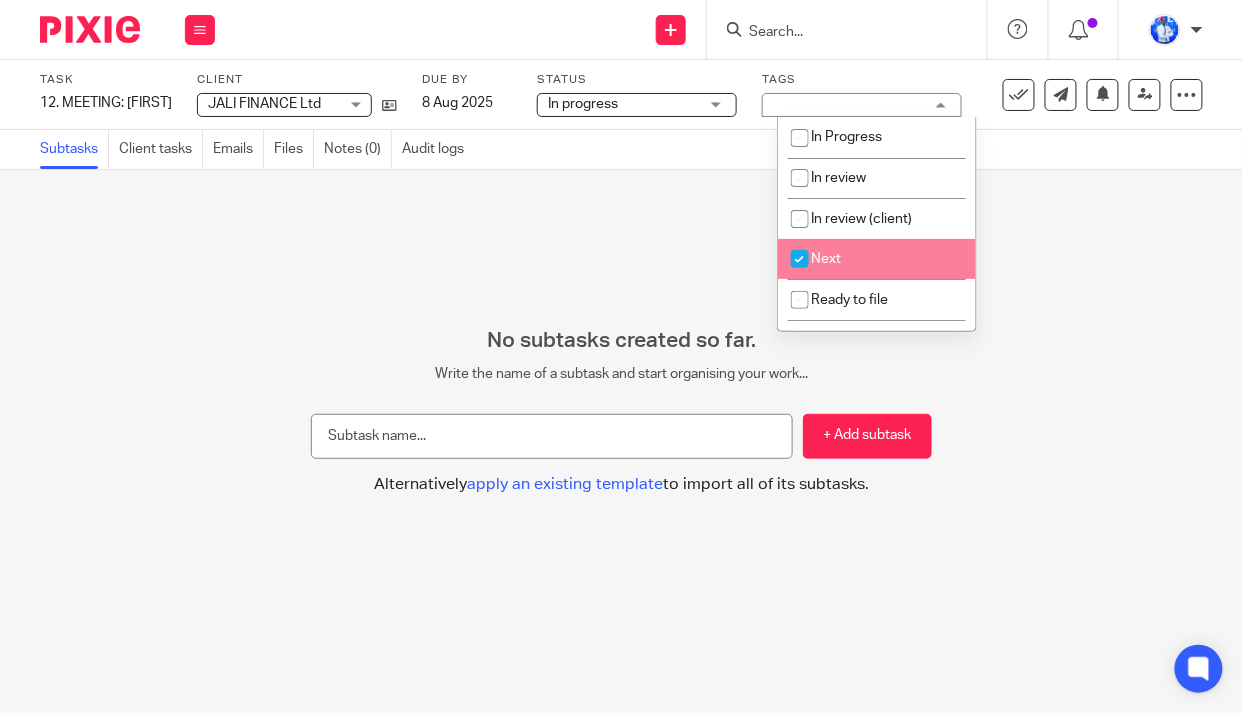 checkbox on "true" 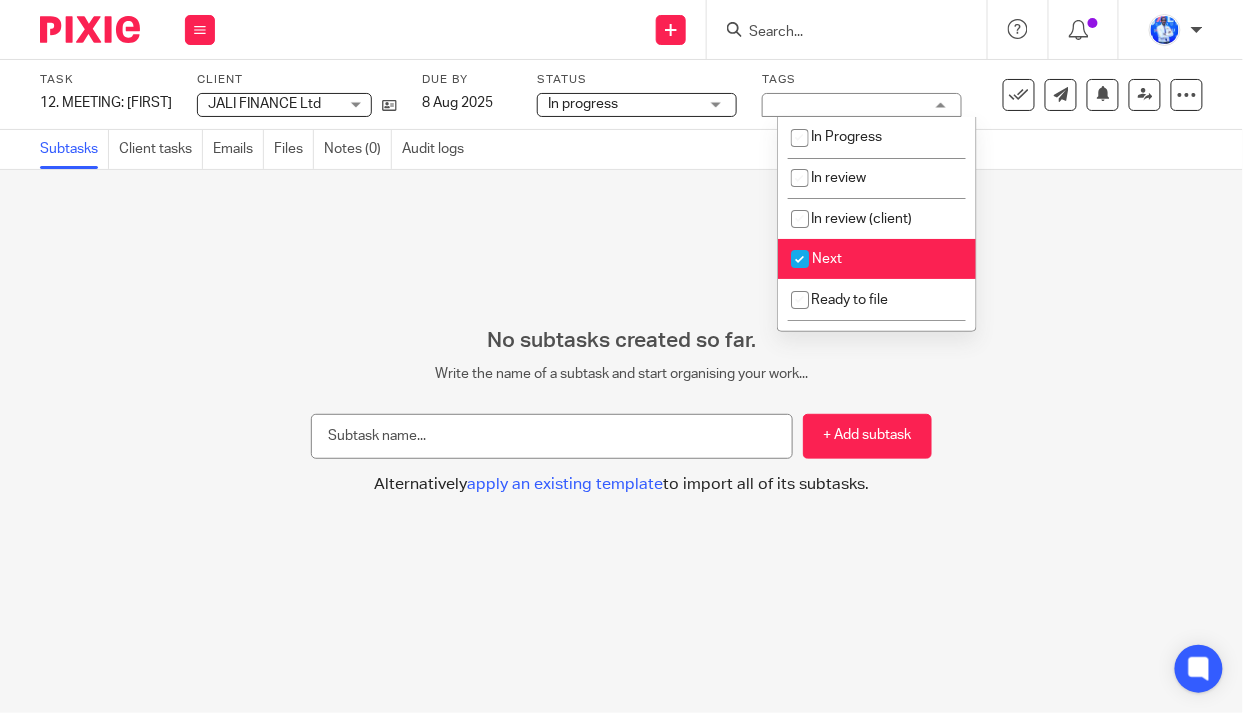 click on "No subtasks created so far.
Write the name of a subtask and start organising your work...
+ Add subtask
Alternatively   apply an existing template  to import all of its subtasks.
Apply template
Select one of the following templates to apply to your task
Task templates
1. Review Task
Days
1. Review Task 2025-07-29
Days
Accounting report
Days
Accounting report 2
Days
Approving Loandisk Payments" at bounding box center [621, 441] 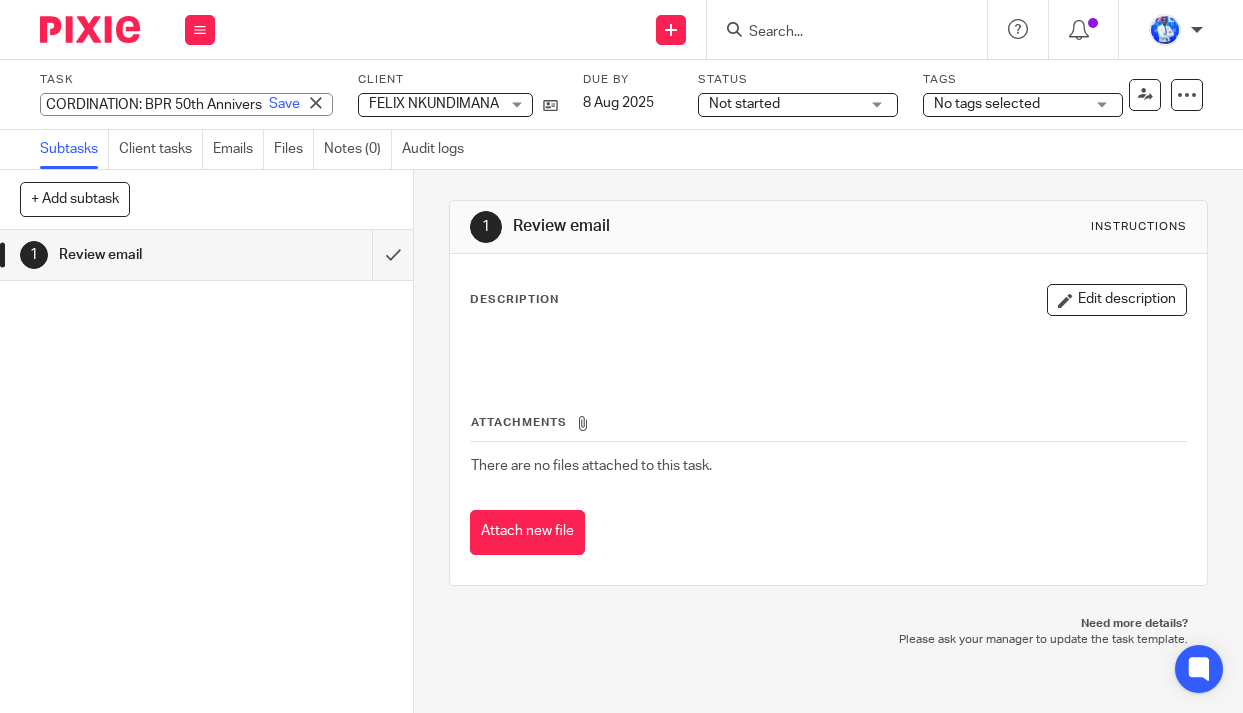 scroll, scrollTop: 0, scrollLeft: 0, axis: both 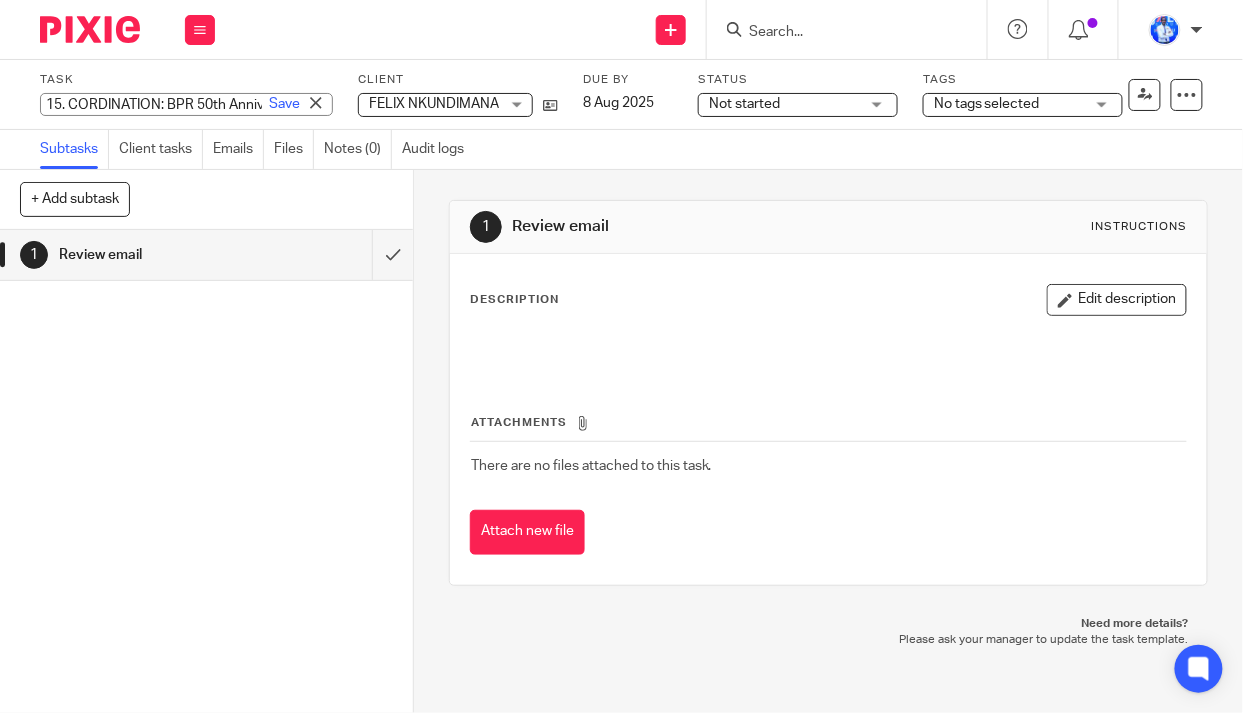 click on "15. CORDINATION: BPR 50th Anniversary" at bounding box center (186, 104) 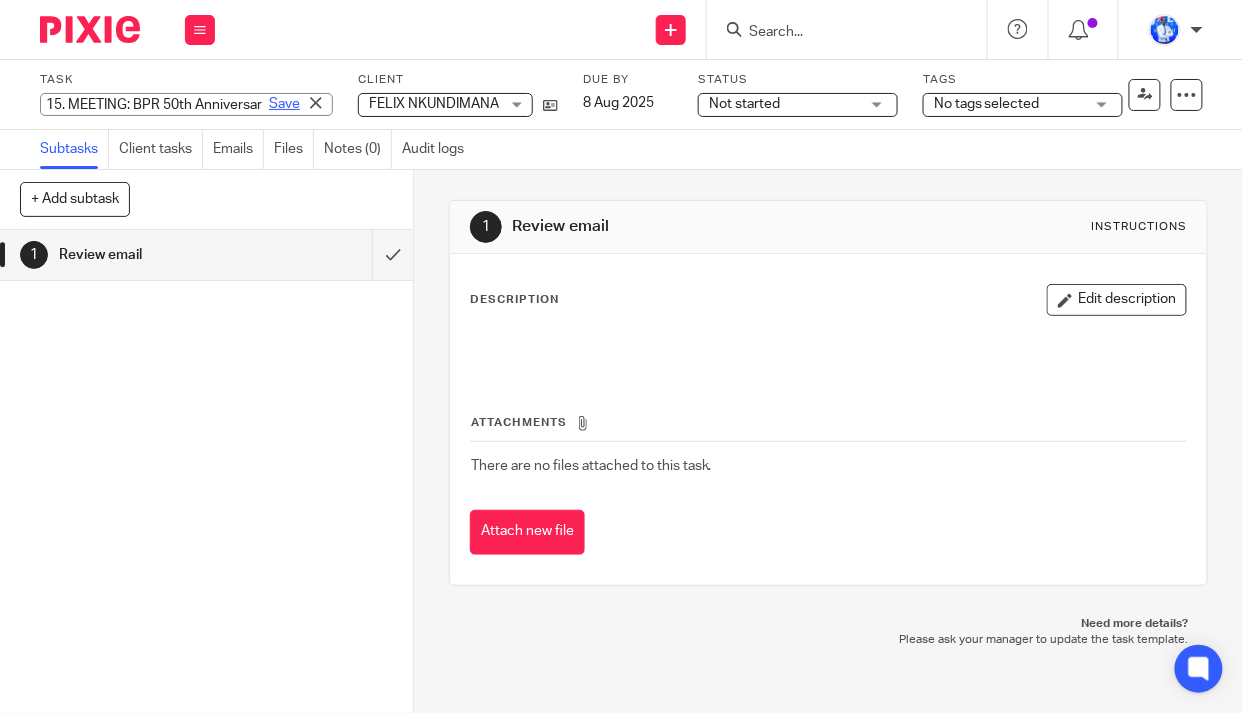 type on "15. MEETING: BPR 50th Anniversary" 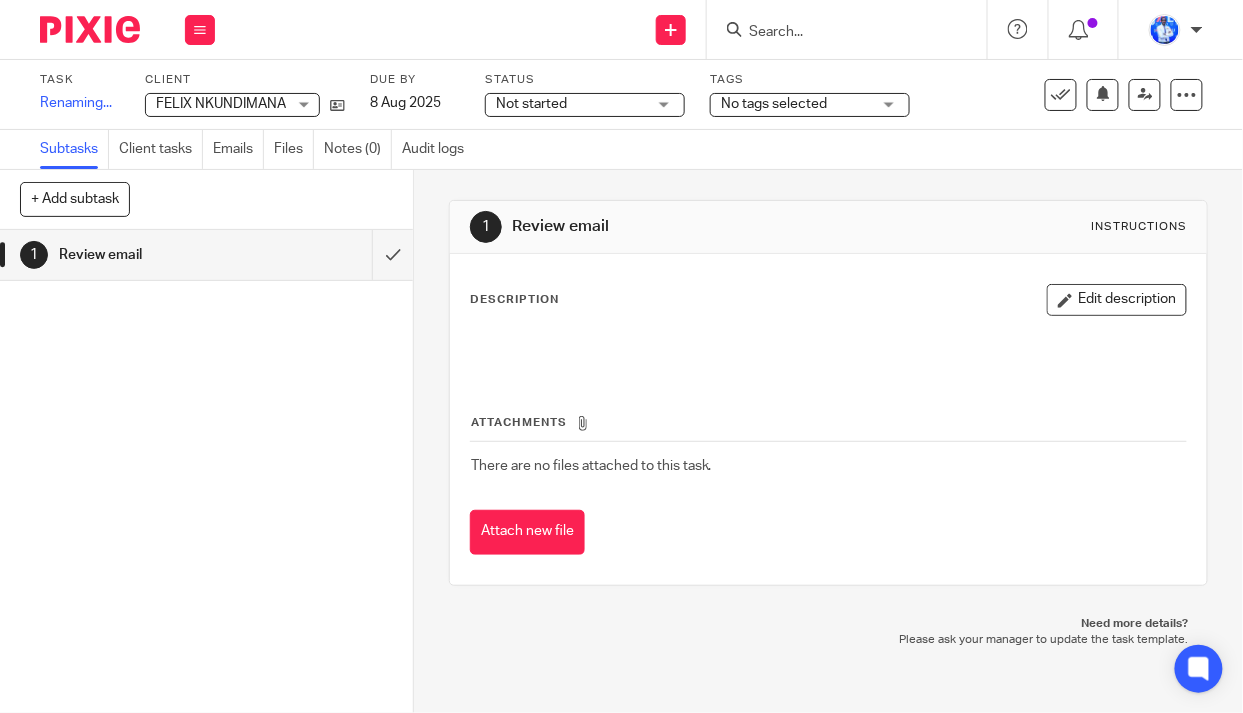 click on "FELIX NKUNDIMANA" at bounding box center (221, 104) 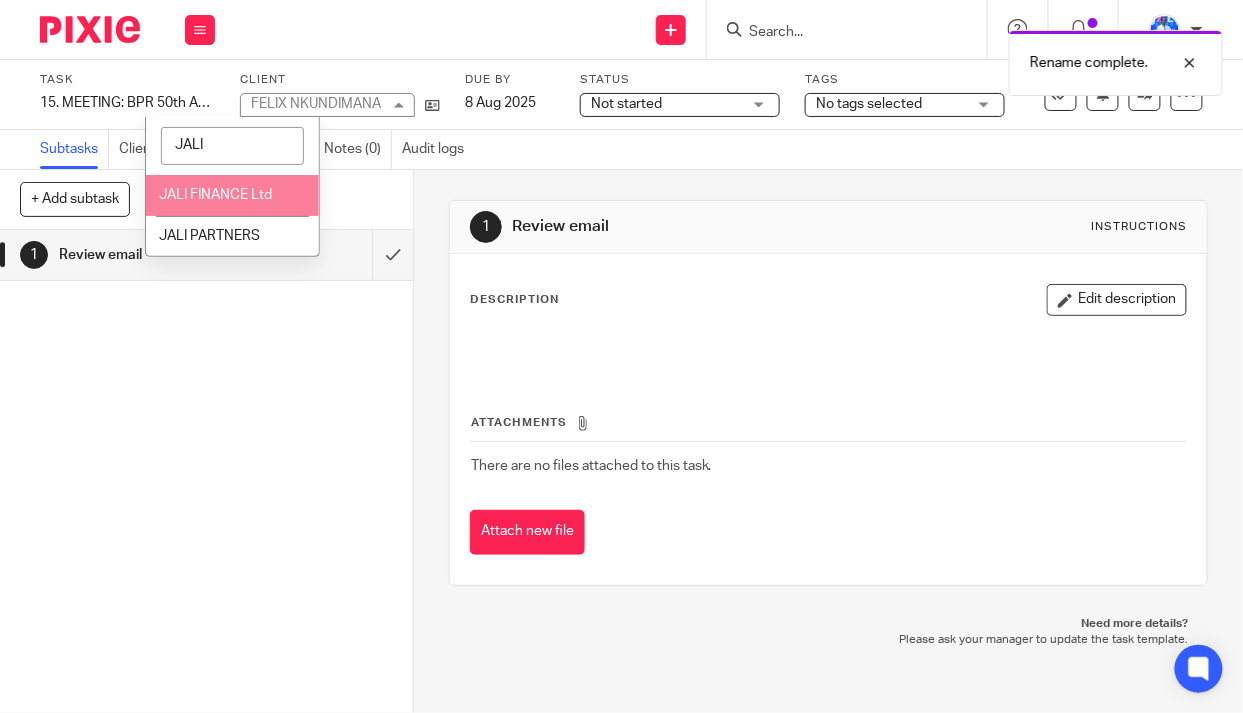 type on "JALI" 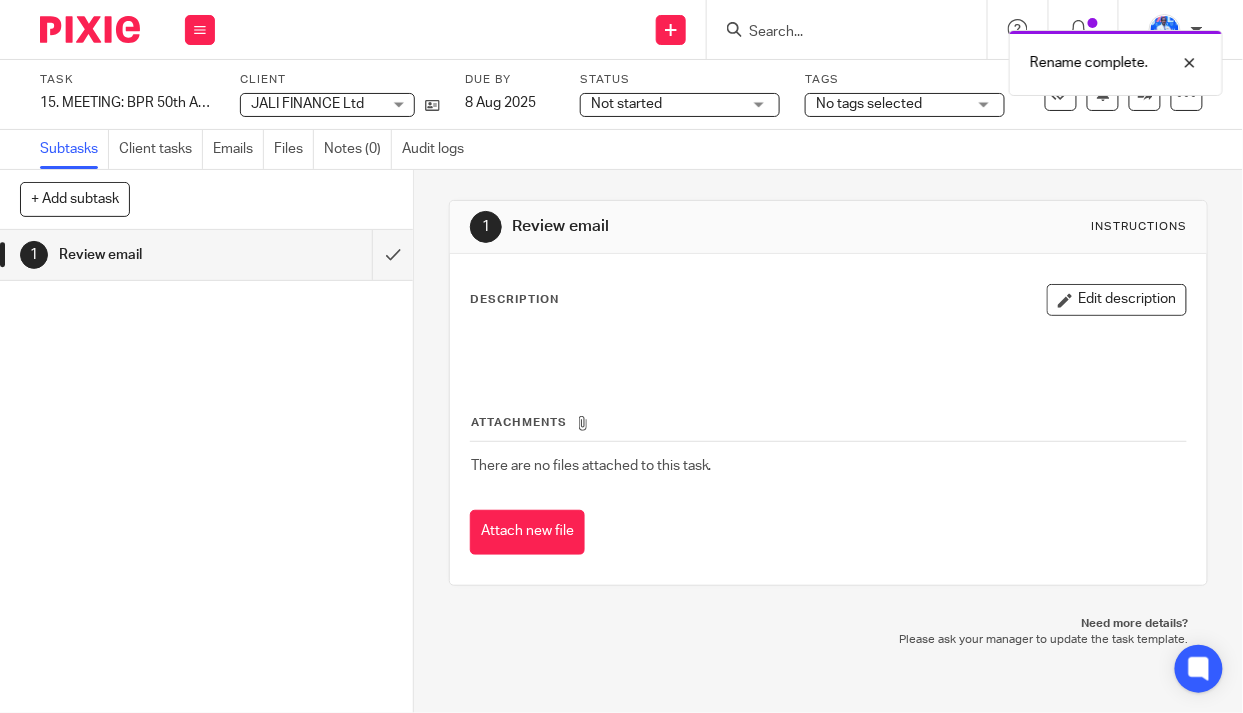 click on "Not started" at bounding box center [666, 104] 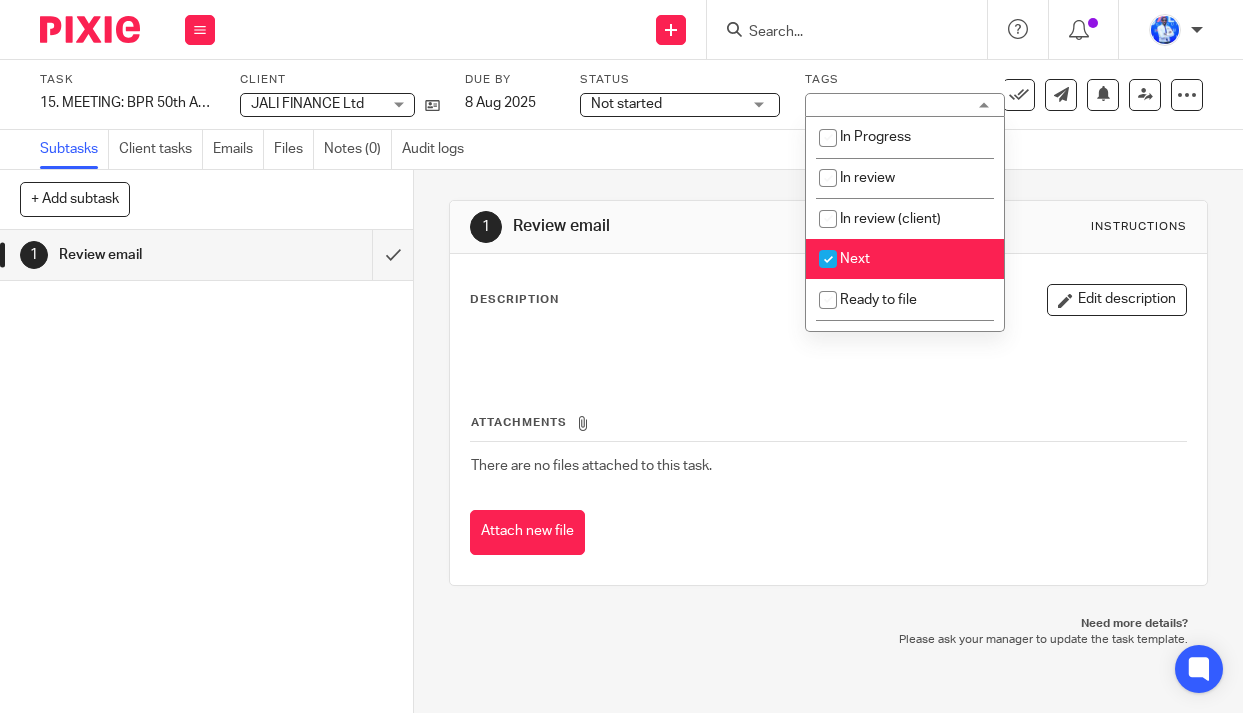 scroll, scrollTop: 0, scrollLeft: 0, axis: both 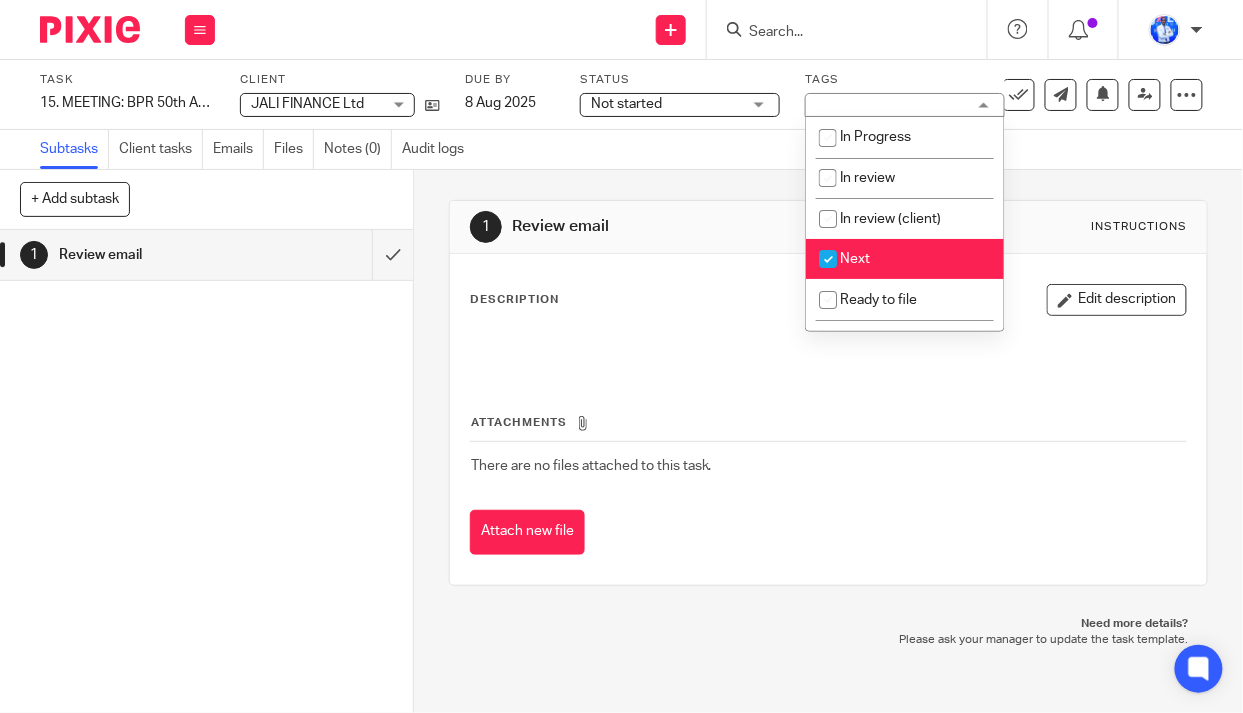 click on "Subtasks
Client tasks
Emails
Files
Notes (0)
Audit logs" at bounding box center [621, 150] 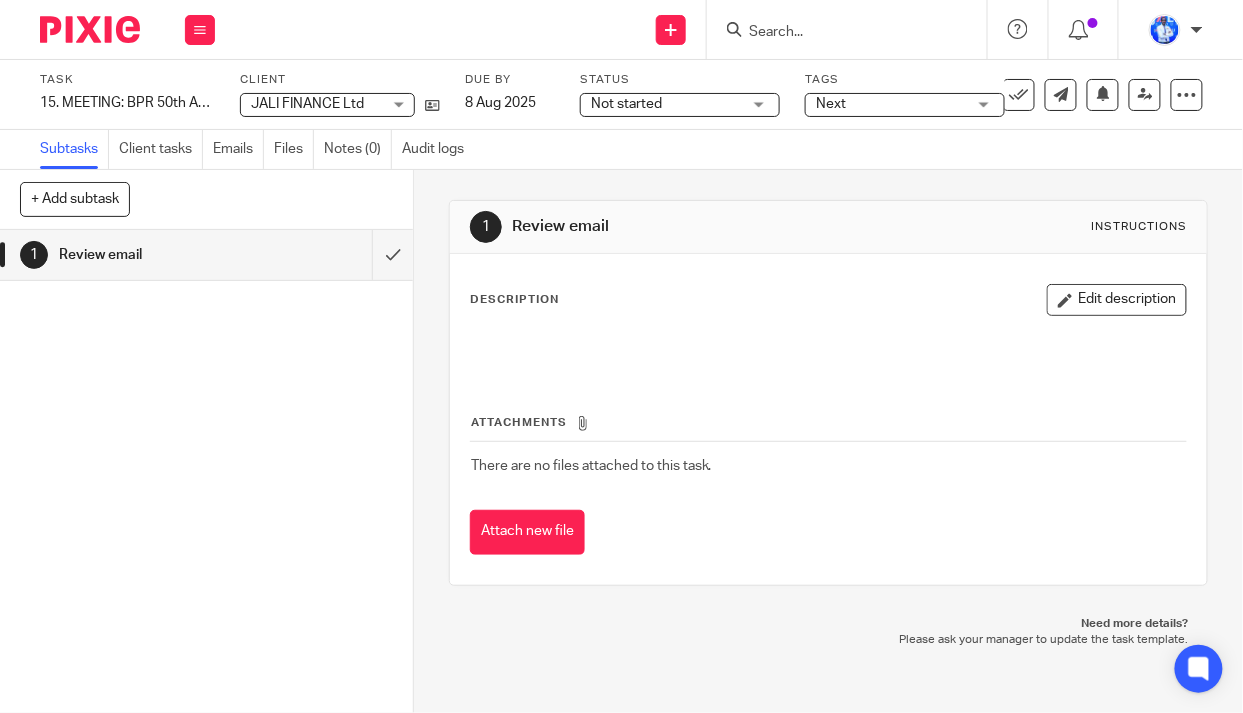 click on "Not started" at bounding box center [666, 104] 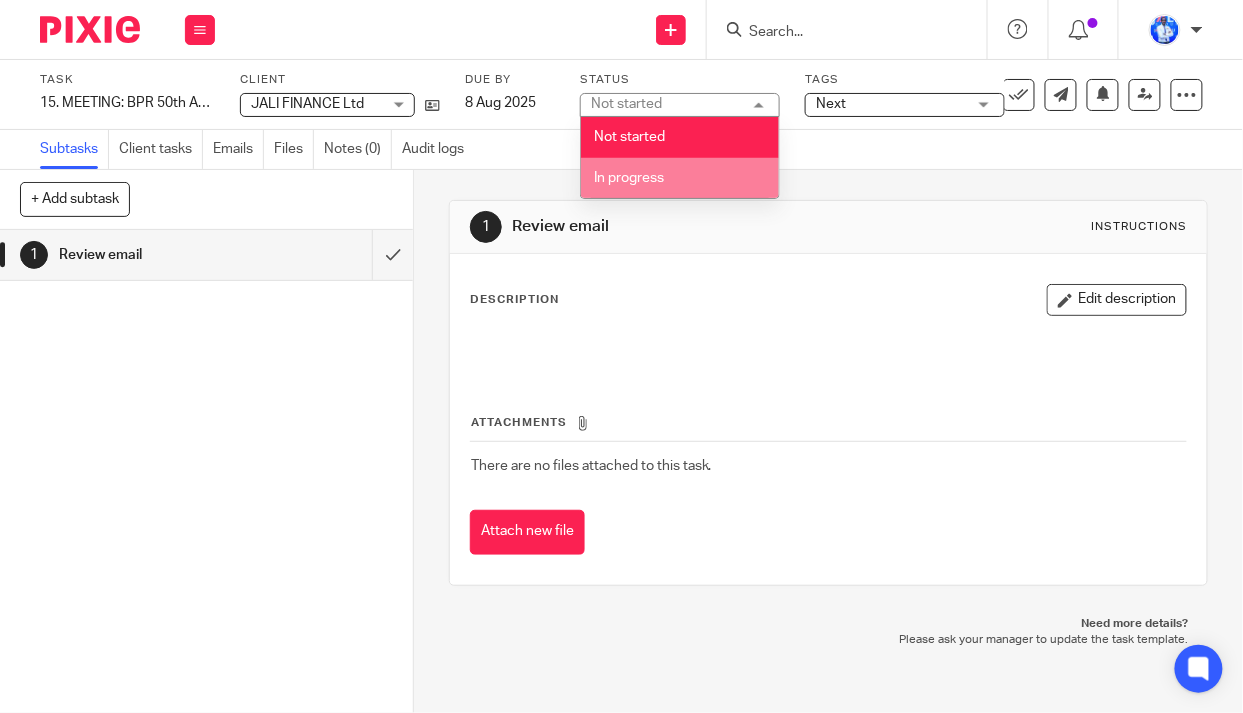 click on "In progress" at bounding box center [629, 178] 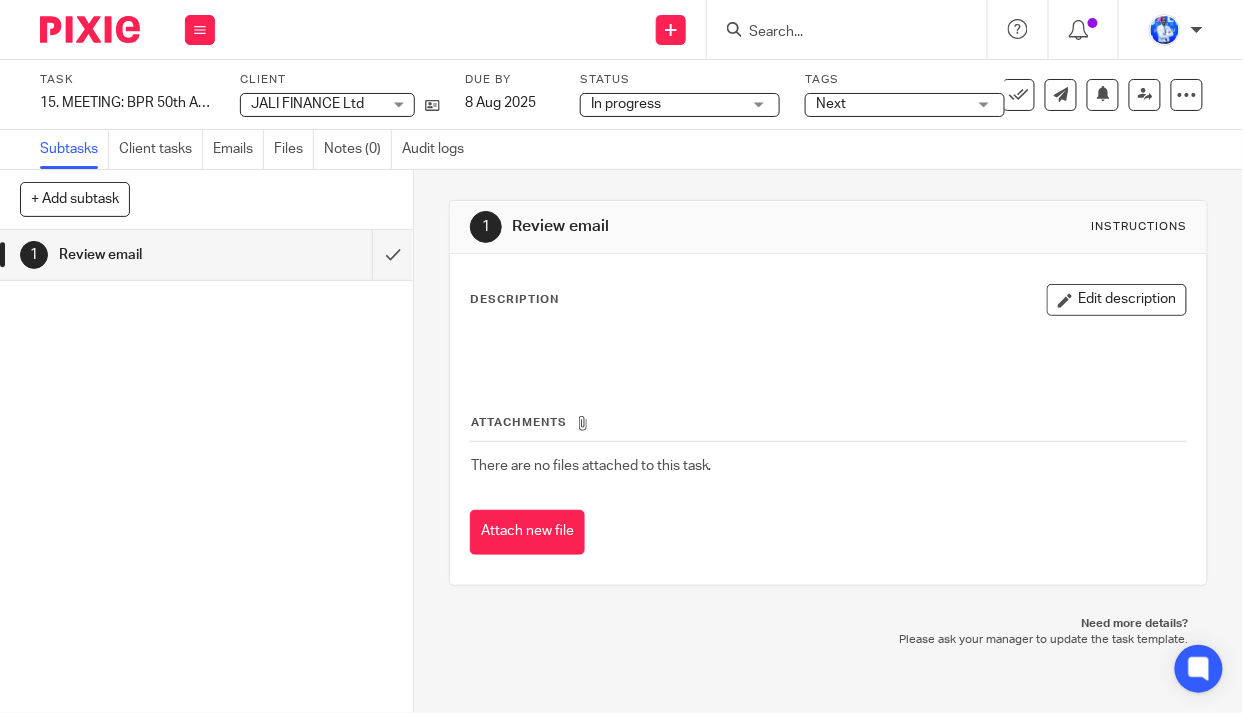 click on "Subtasks
Client tasks
Emails
Files
Notes (0)
Audit logs" at bounding box center (621, 150) 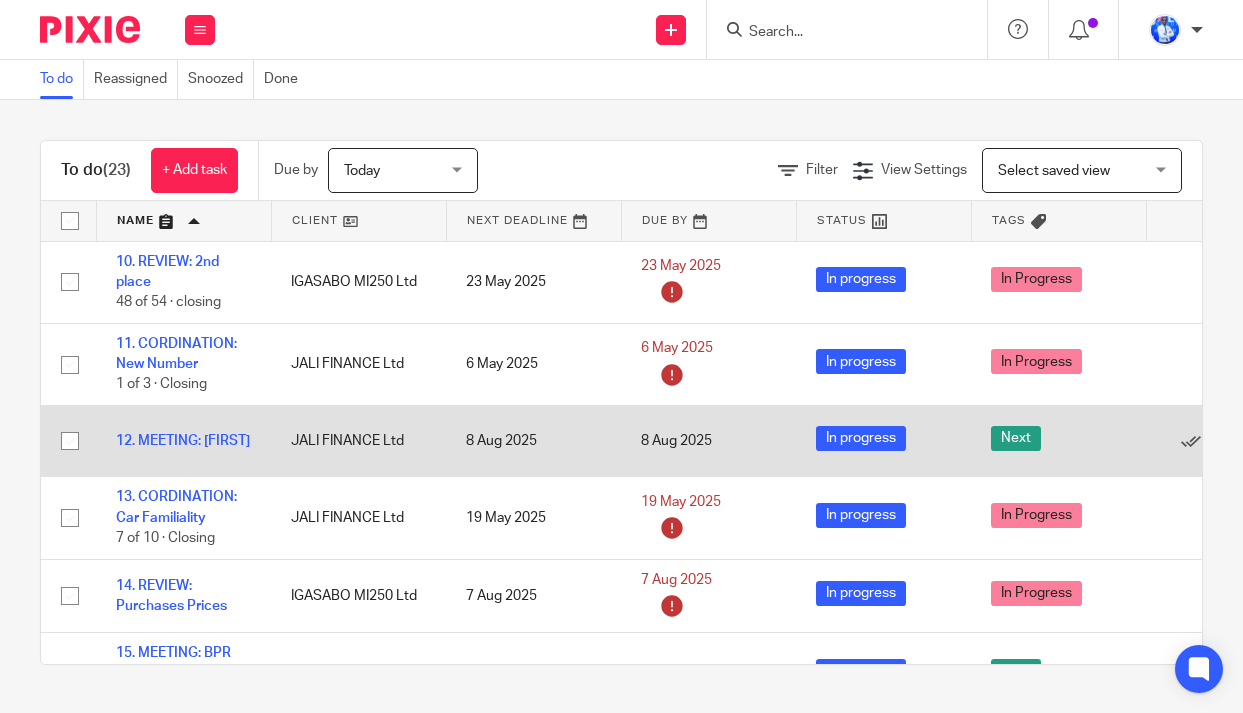 scroll, scrollTop: 0, scrollLeft: 0, axis: both 